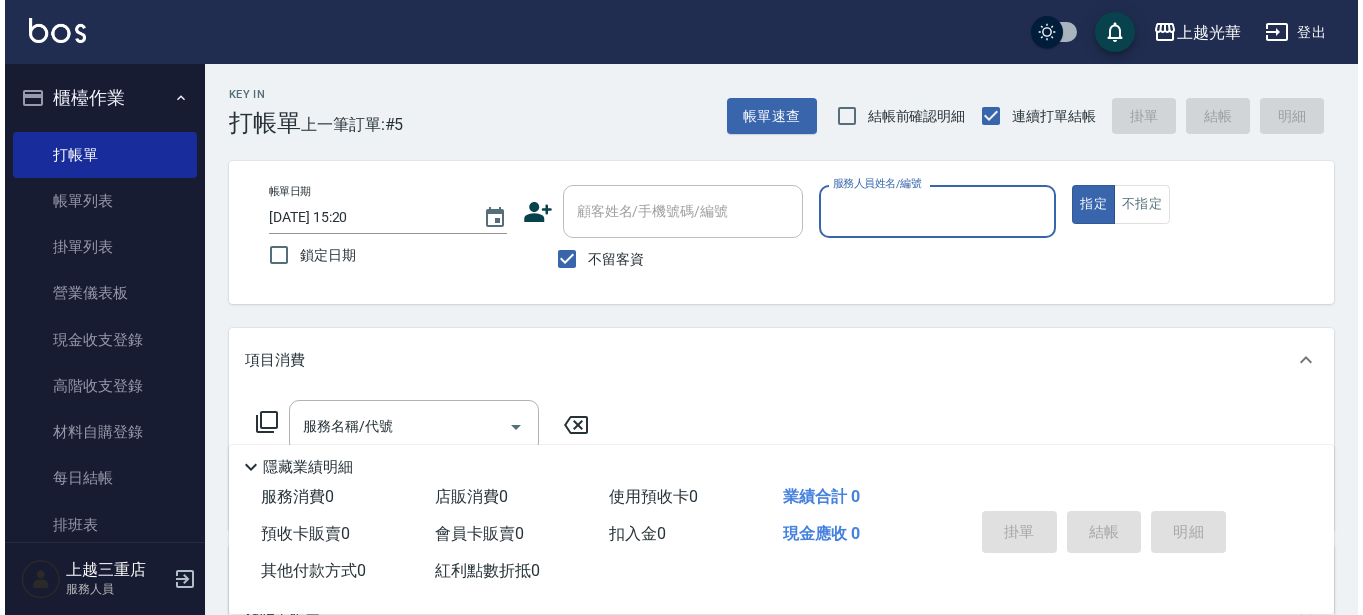 scroll, scrollTop: 0, scrollLeft: 0, axis: both 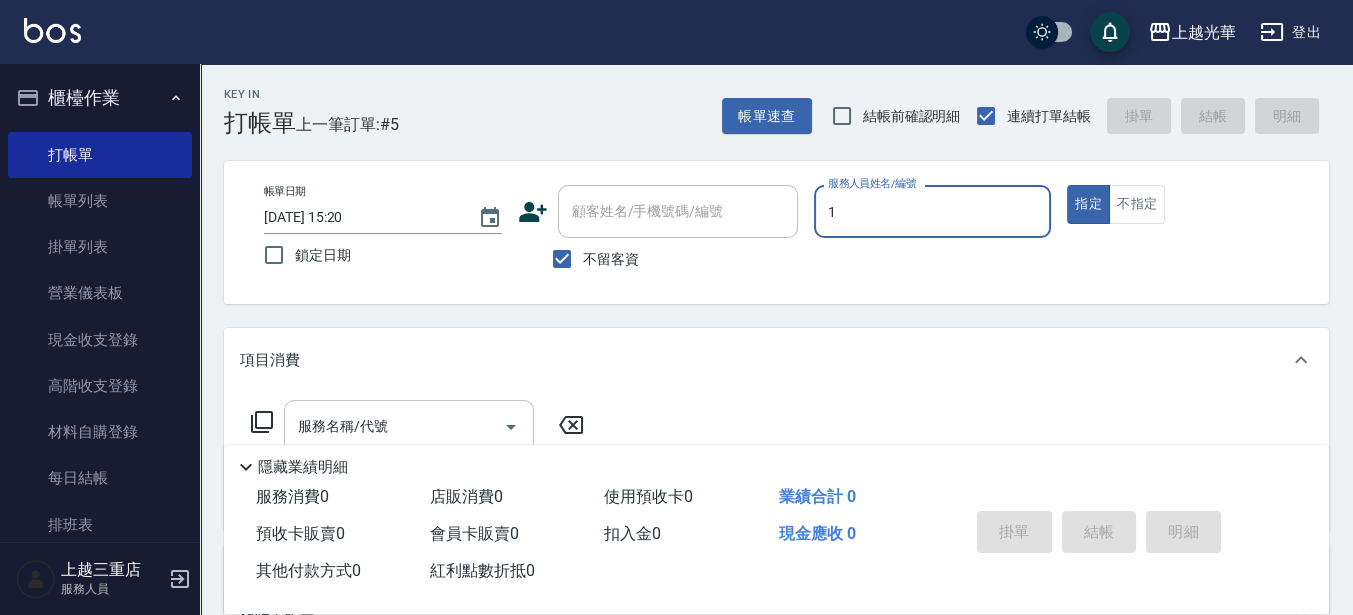 type on "1" 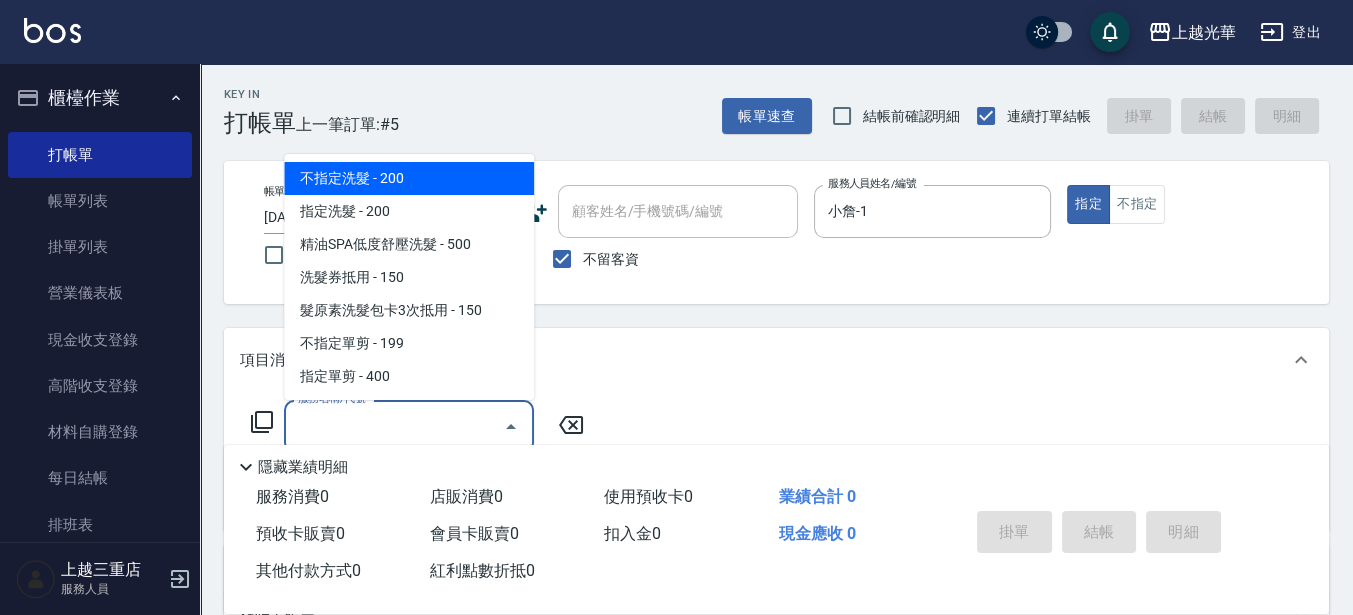 click on "服務名稱/代號" at bounding box center (394, 426) 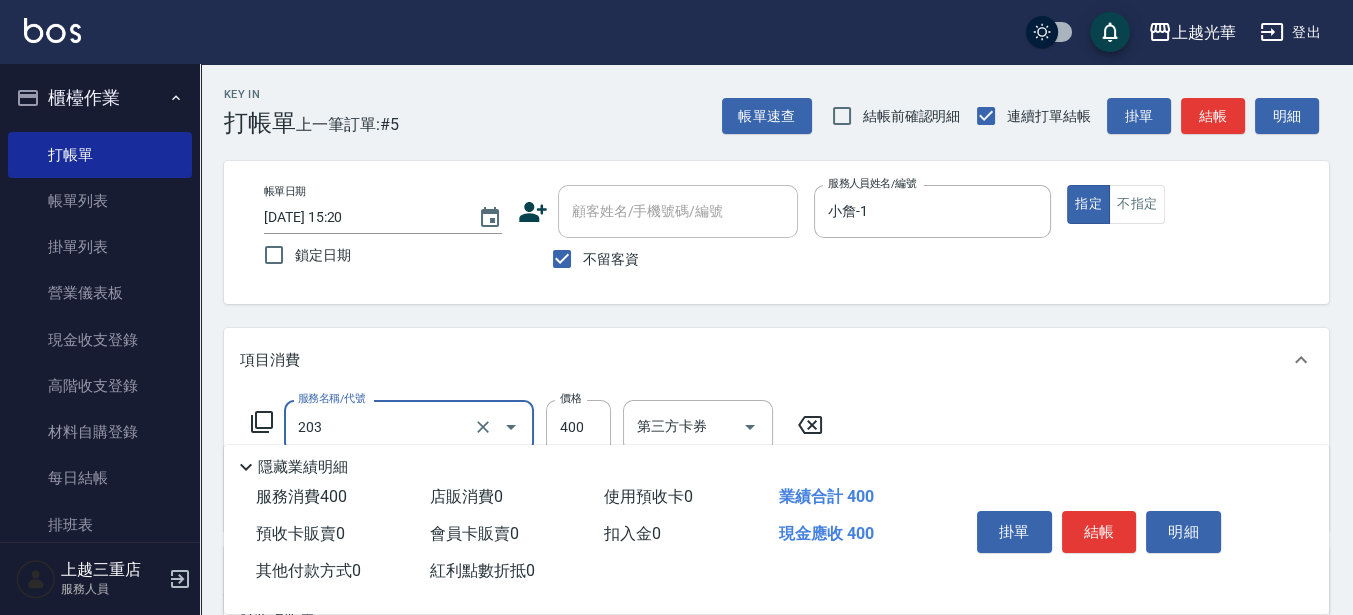 type on "指定單剪(203)" 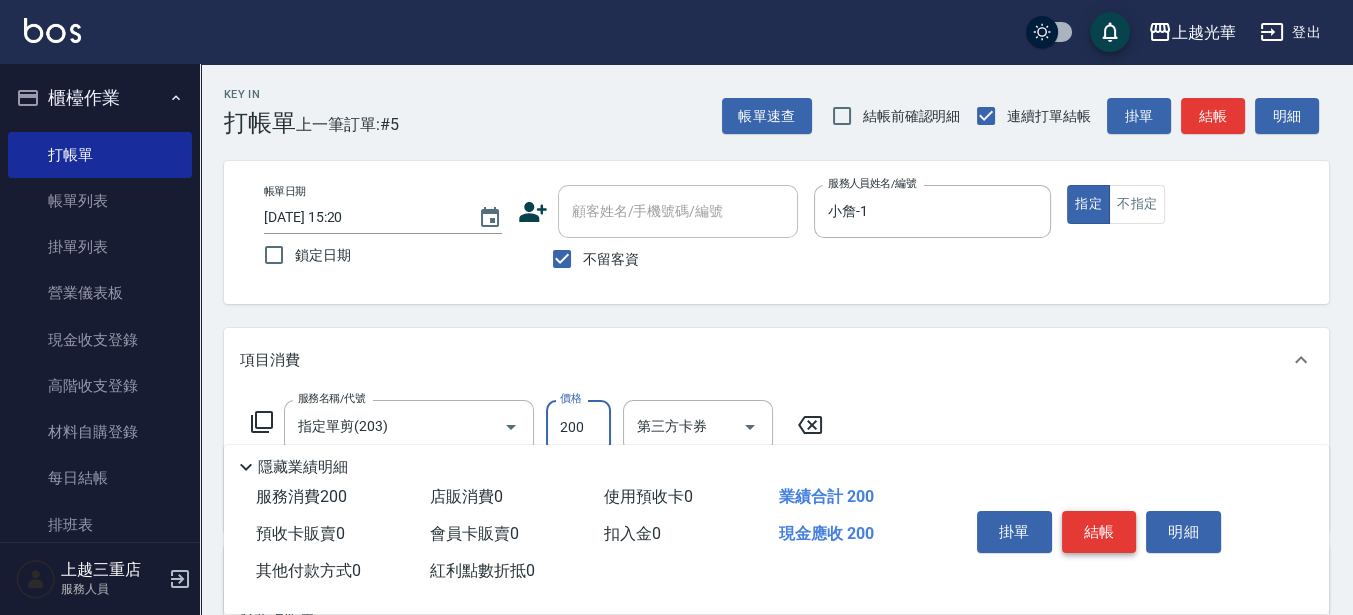 type on "200" 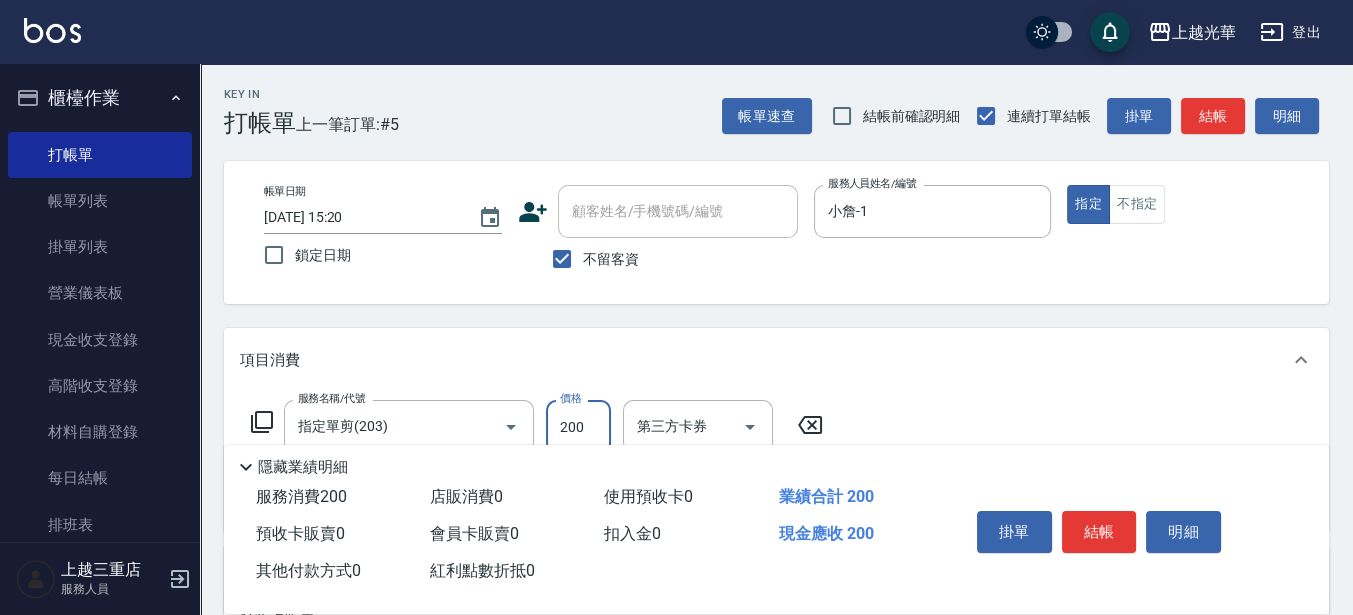 click on "結帳" at bounding box center [1099, 532] 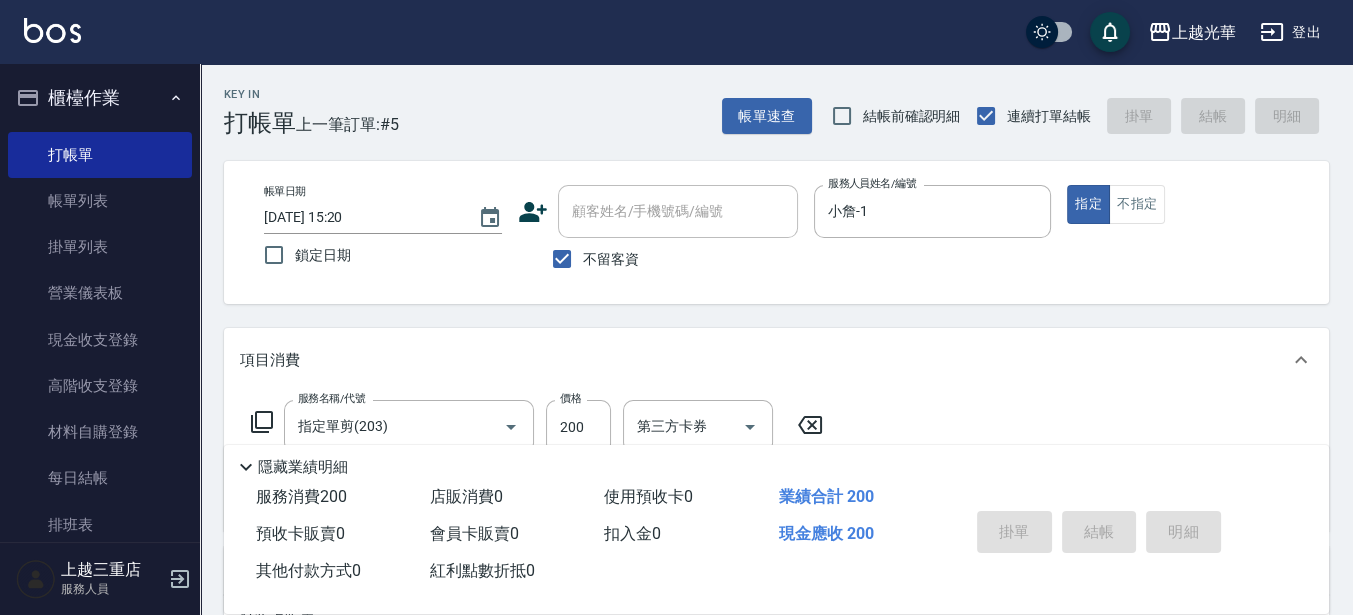 type on "[DATE] 15:57" 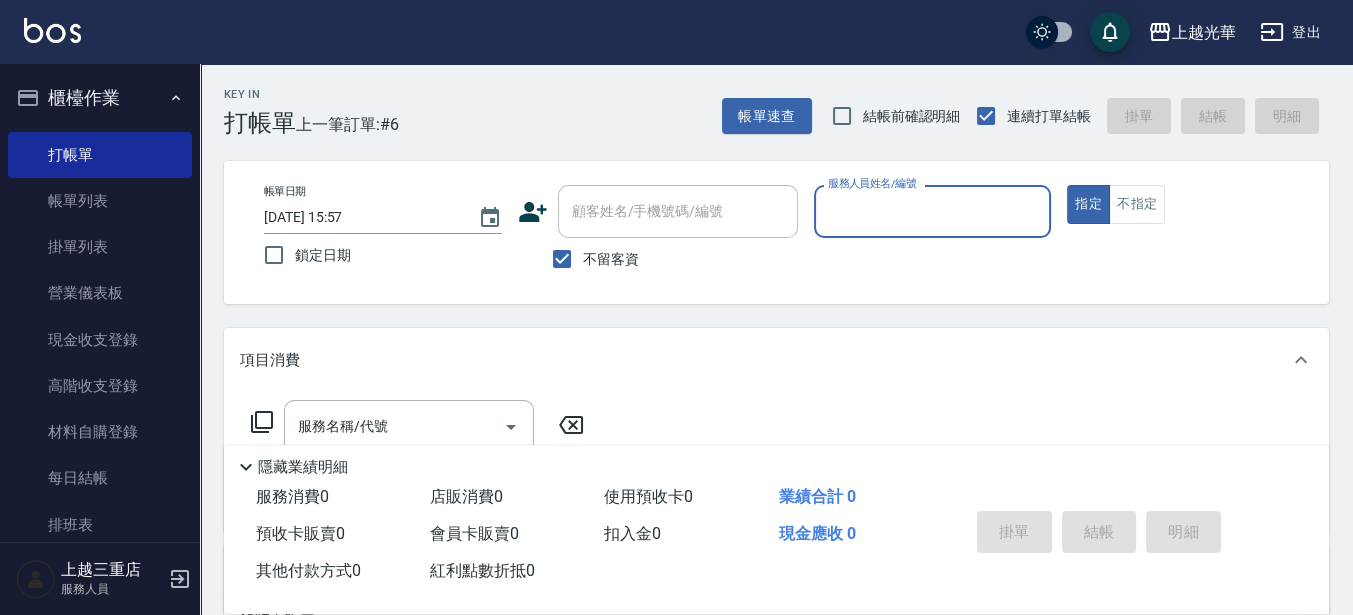 click 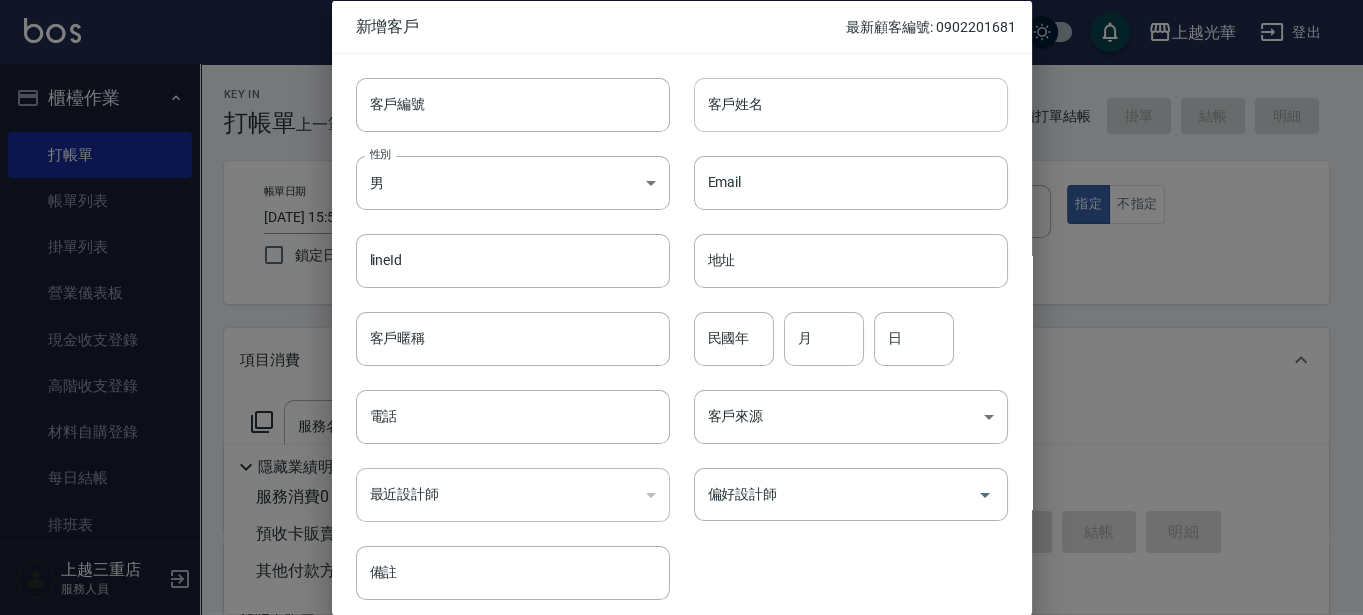 click on "客戶姓名" at bounding box center (851, 104) 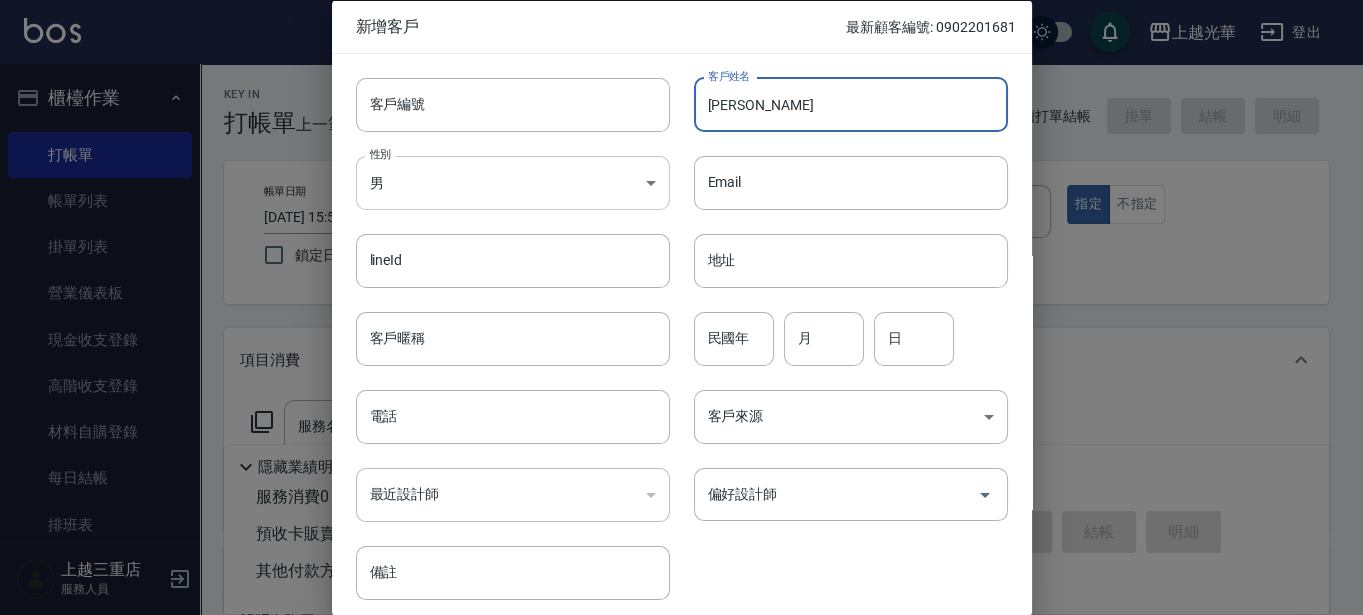 type on "[PERSON_NAME]" 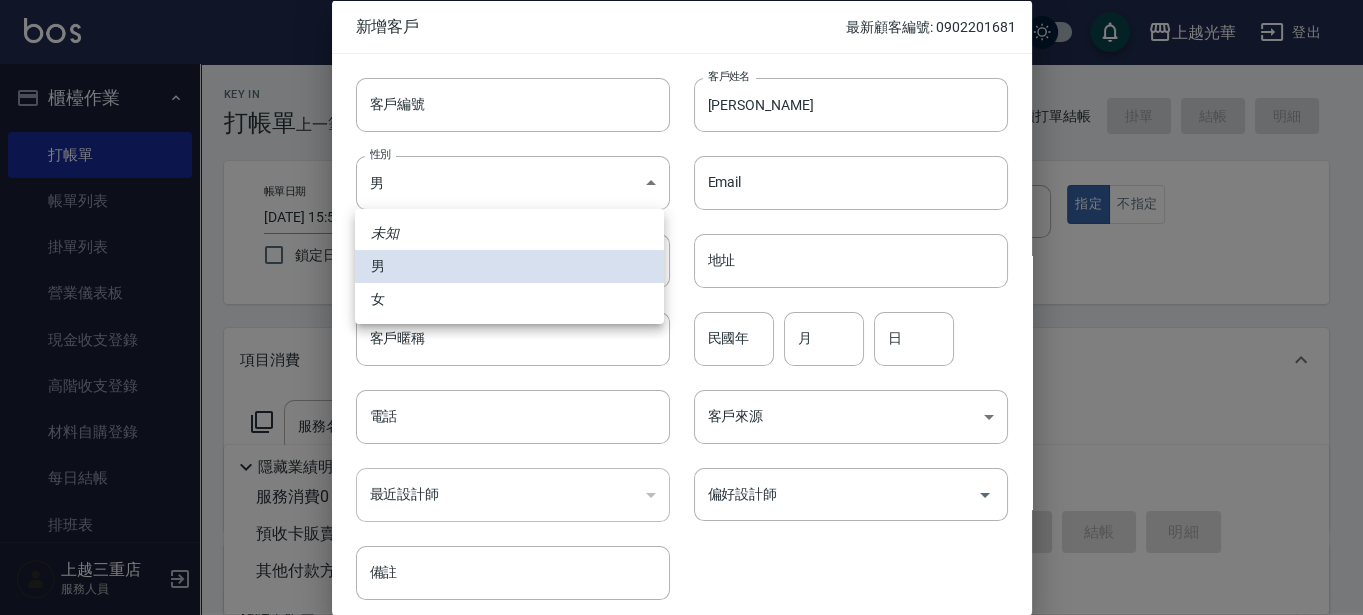click on "女" at bounding box center (509, 299) 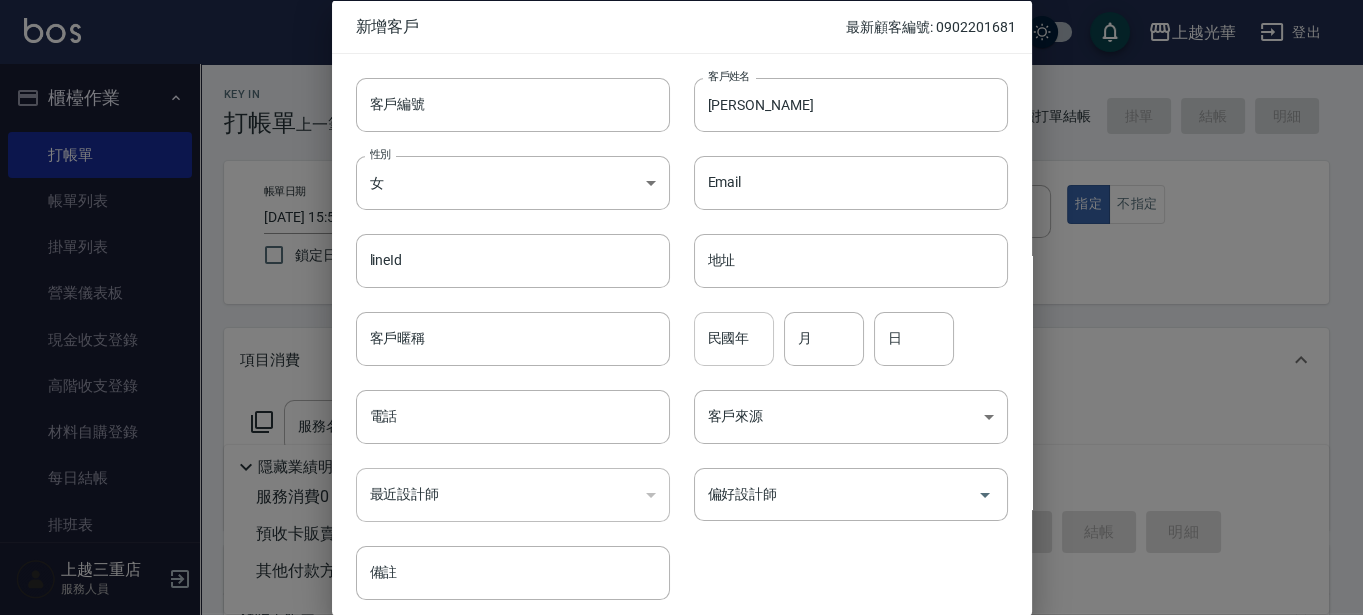click on "民國年 民國年" at bounding box center [734, 338] 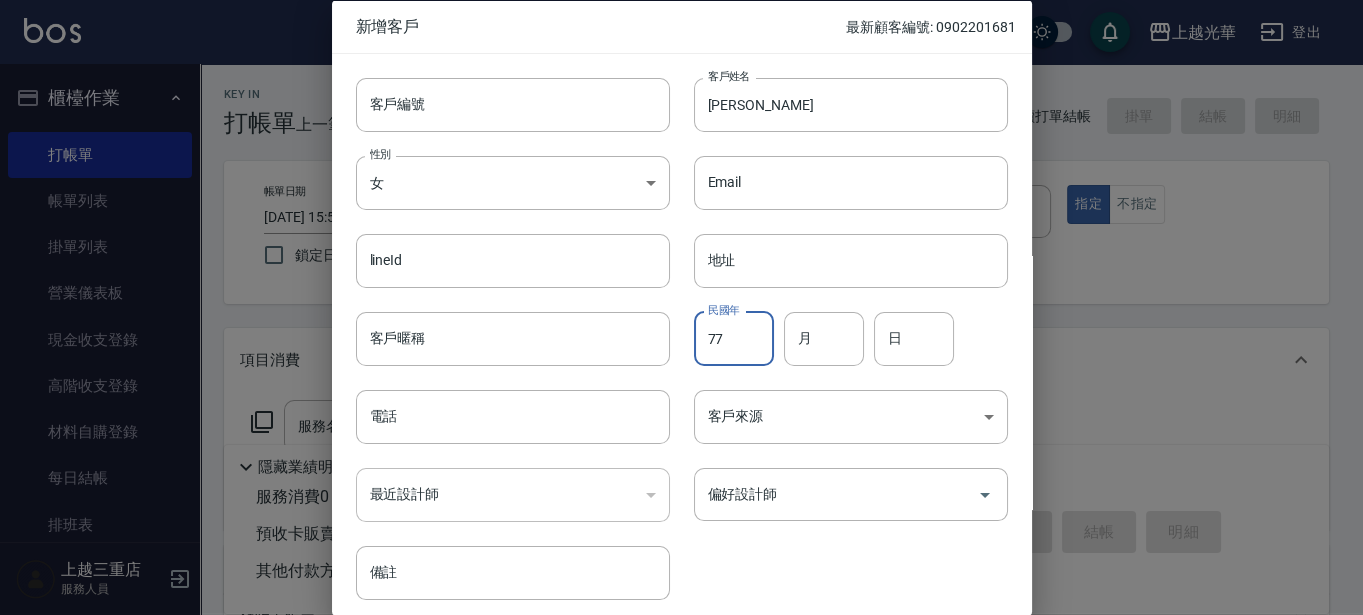 type on "77" 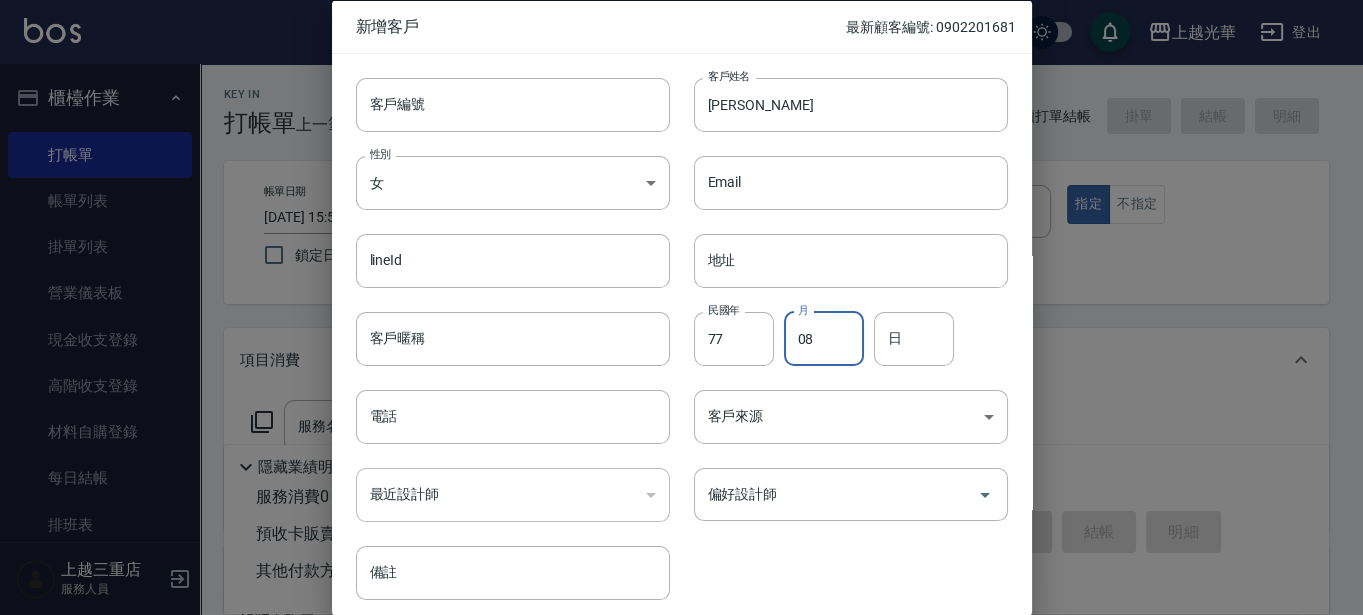 type on "08" 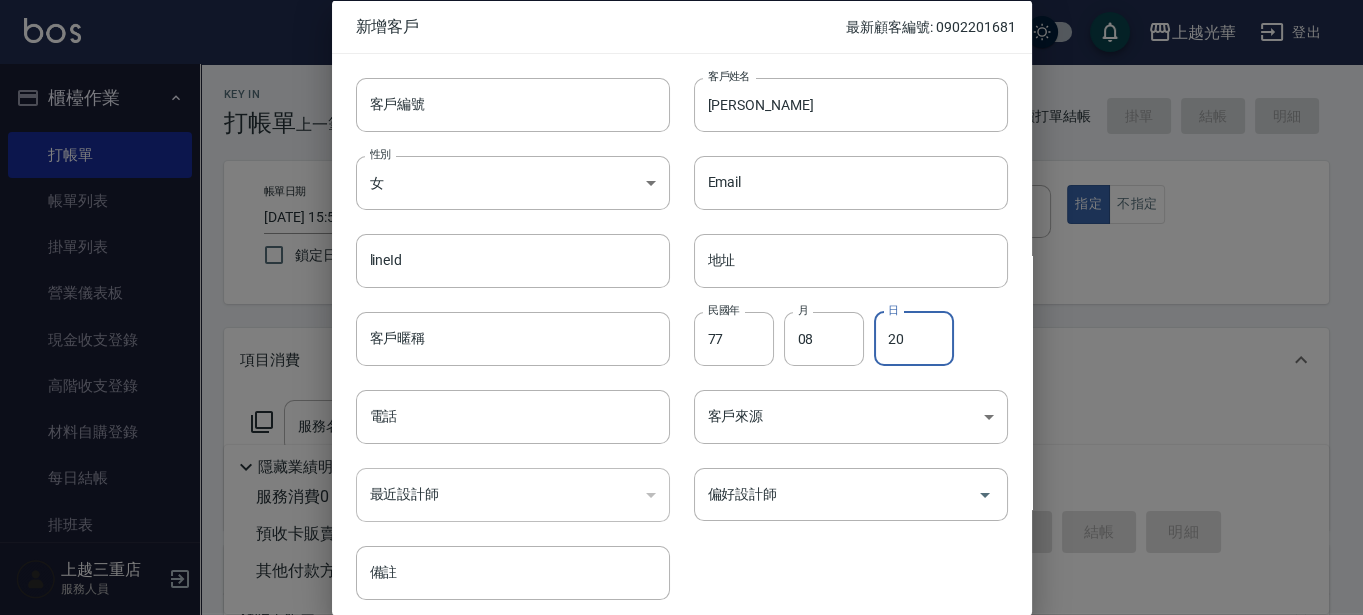 type on "20" 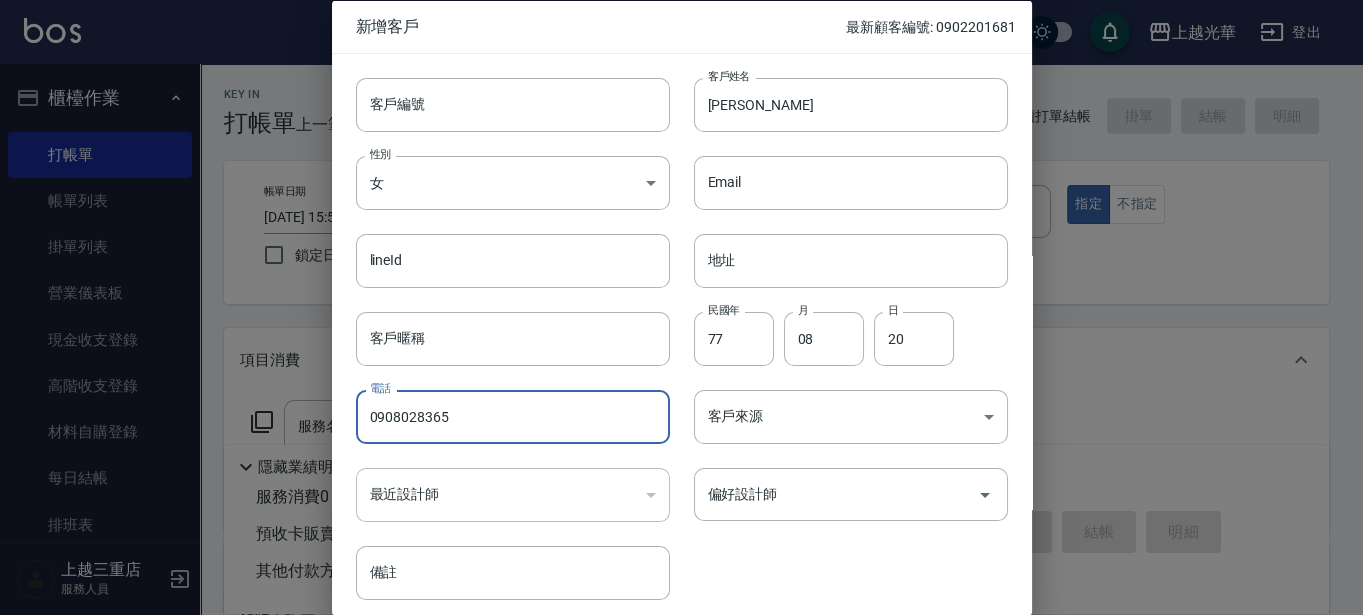 type on "0908028365" 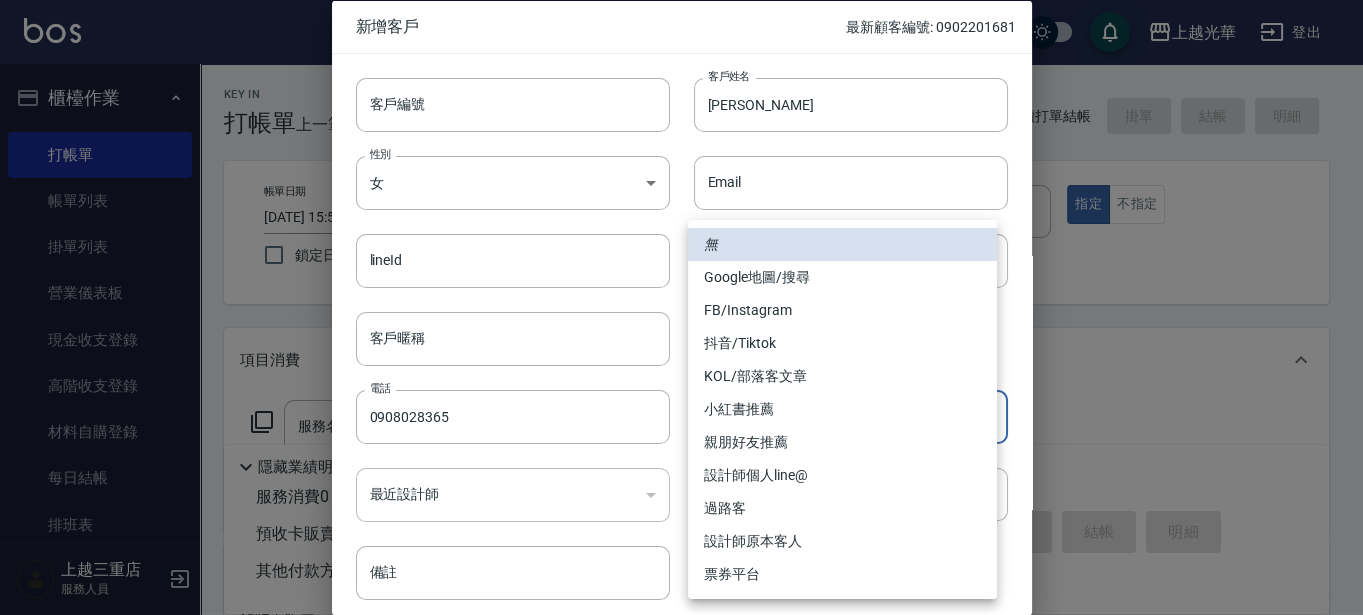 click on "上越光華 登出 櫃檯作業 打帳單 帳單列表 掛單列表 營業儀表板 現金收支登錄 高階收支登錄 材料自購登錄 每日結帳 排班表 現場電腦打卡 預約管理 預約管理 單日預約紀錄 單週預約紀錄 報表及分析 報表目錄 店家日報表 互助日報表 互助排行榜 互助點數明細 互助業績報表 全店業績分析表 設計師日報表 設計師業績分析表 設計師業績月報表 設計師排行榜 商品銷售排行榜 商品消耗明細 店販抽成明細 顧客入金餘額表 每日非現金明細 每日收支明細 收支分類明細表 客戶管理 客戶列表 卡券管理 入金管理 員工及薪資 員工列表 全店打卡記錄 上越三重店 服務人員 Key In 打帳單 上一筆訂單:#6 帳單速查 結帳前確認明細 連續打單結帳 掛單 結帳 明細 帳單日期 [DATE] 15:57 鎖定日期 顧客姓名/手機號碼/編號 顧客姓名/手機號碼/編號 不留客資 服務人員姓名/編號 指定 不指定 0" at bounding box center (681, 463) 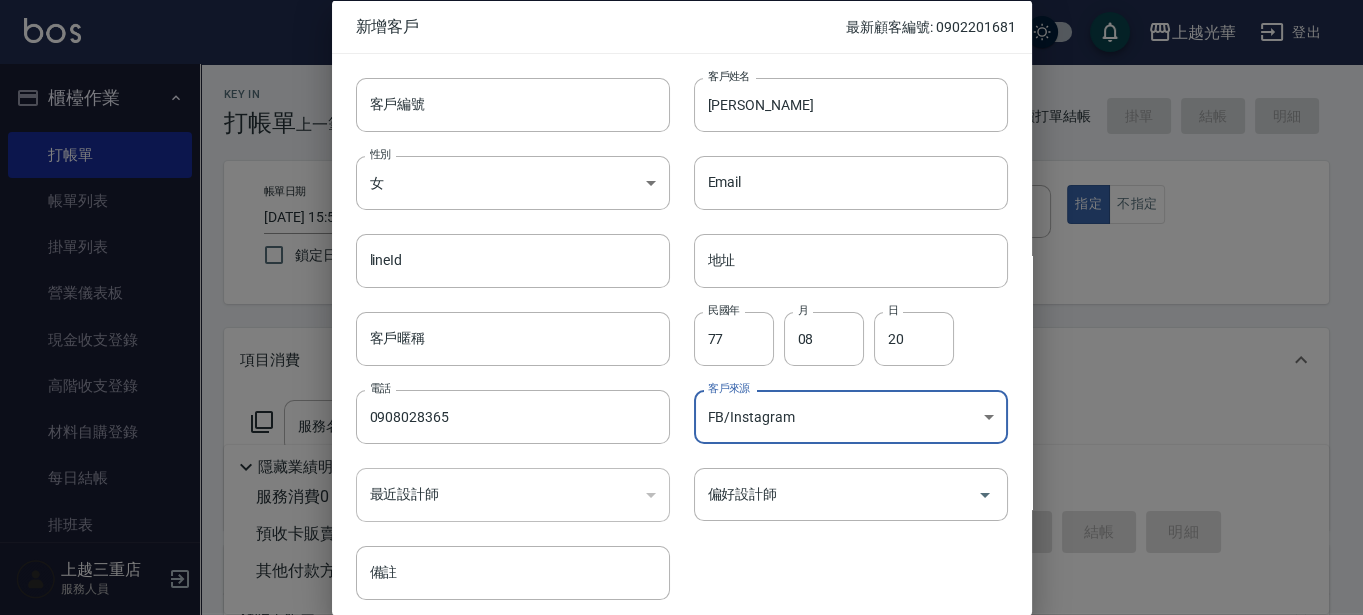 scroll, scrollTop: 77, scrollLeft: 0, axis: vertical 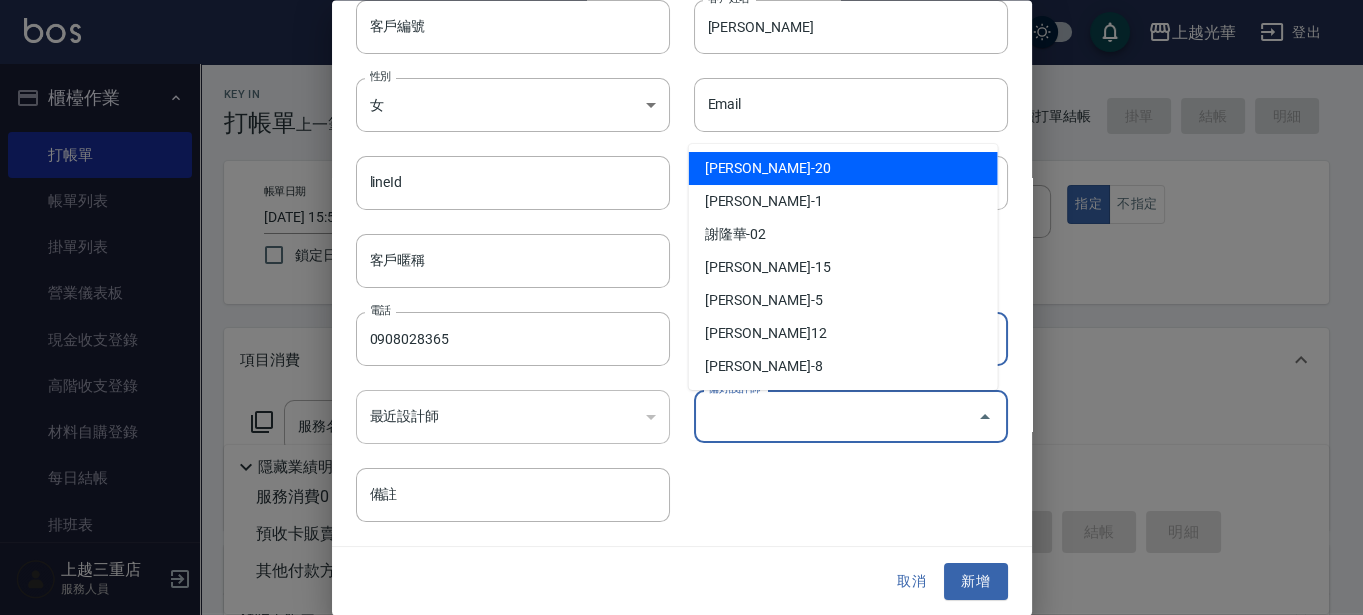 click on "偏好設計師" at bounding box center (836, 417) 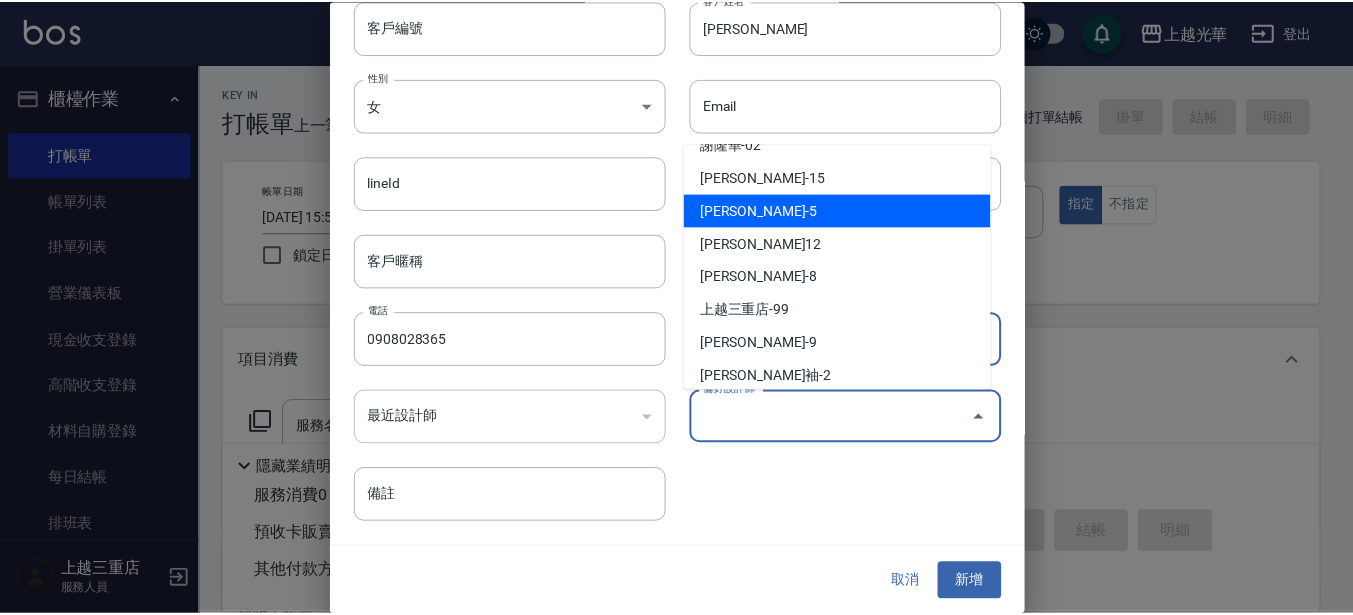 scroll, scrollTop: 125, scrollLeft: 0, axis: vertical 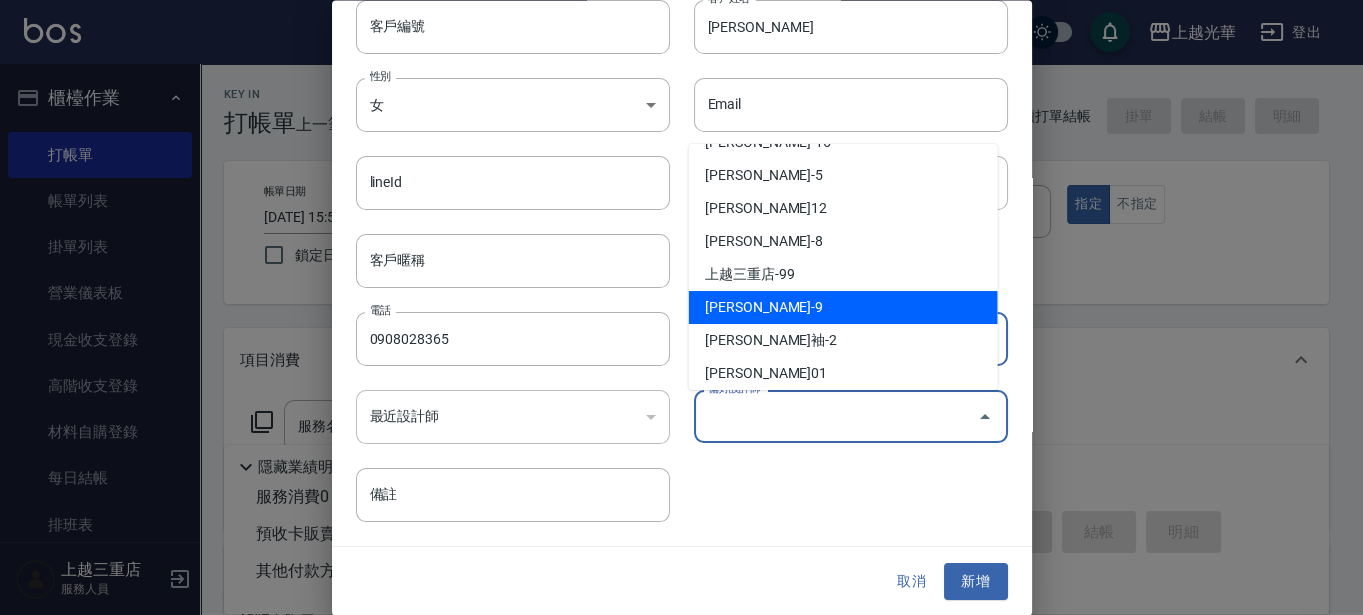 click on "[PERSON_NAME]-9" at bounding box center (843, 307) 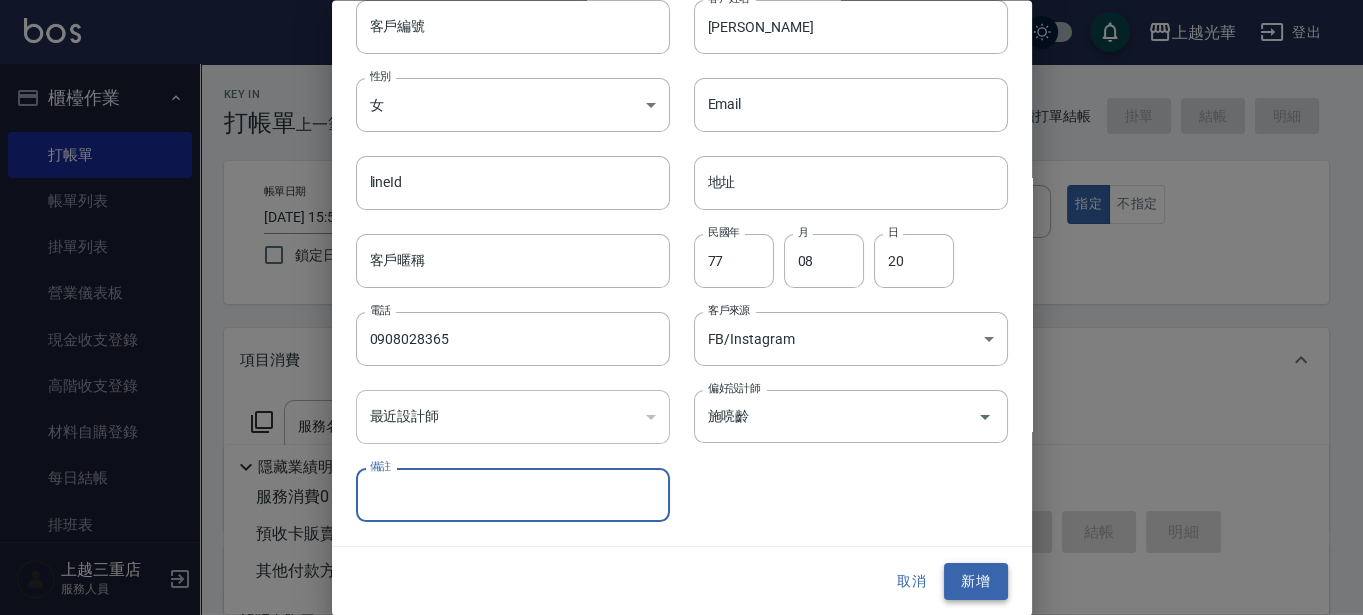 click on "新增" at bounding box center [976, 582] 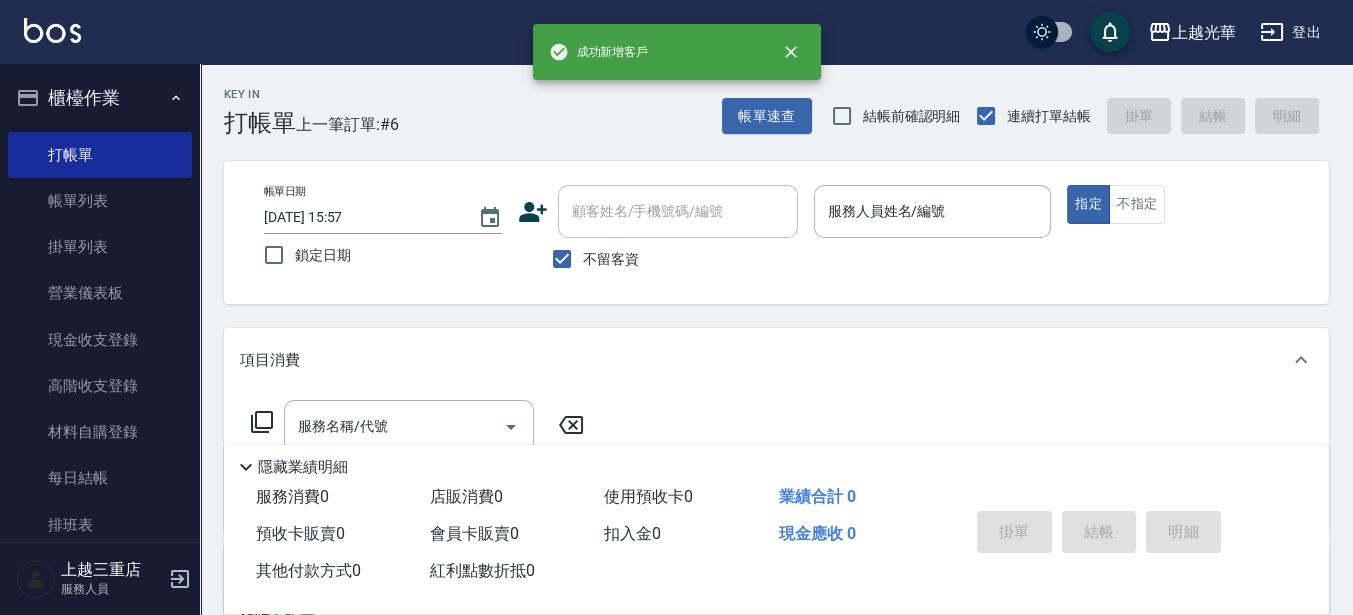 click on "顧客姓名/手機號碼/編號" at bounding box center (678, 211) 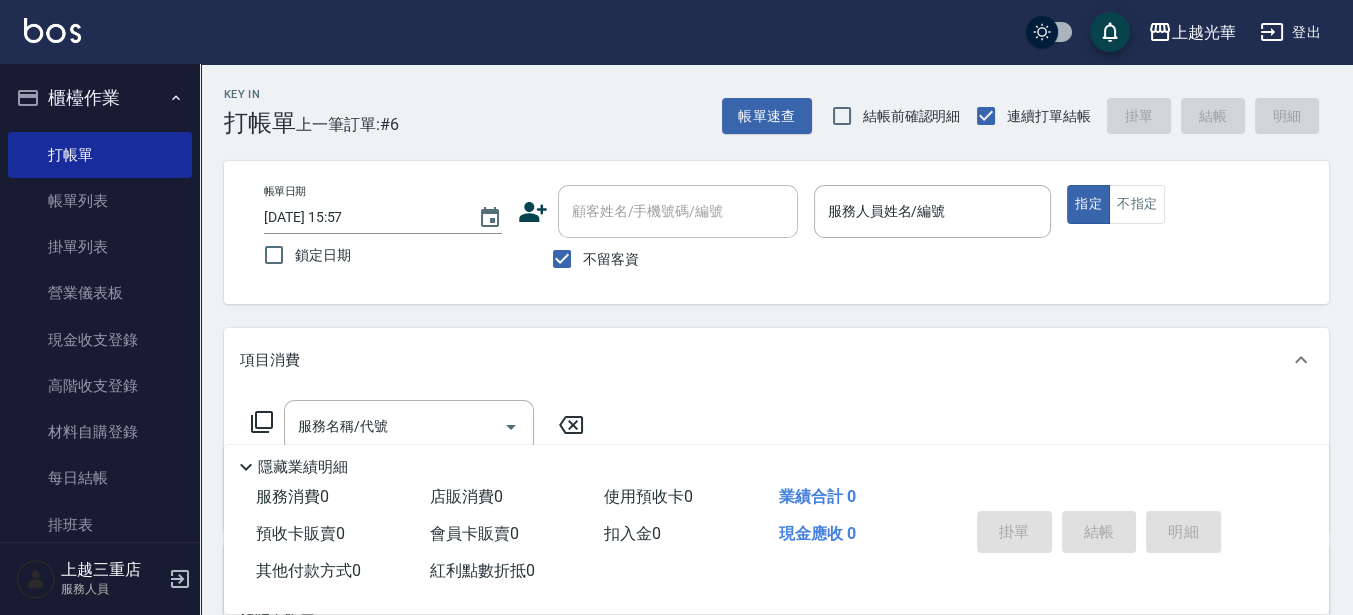 click on "不留客資" at bounding box center (590, 259) 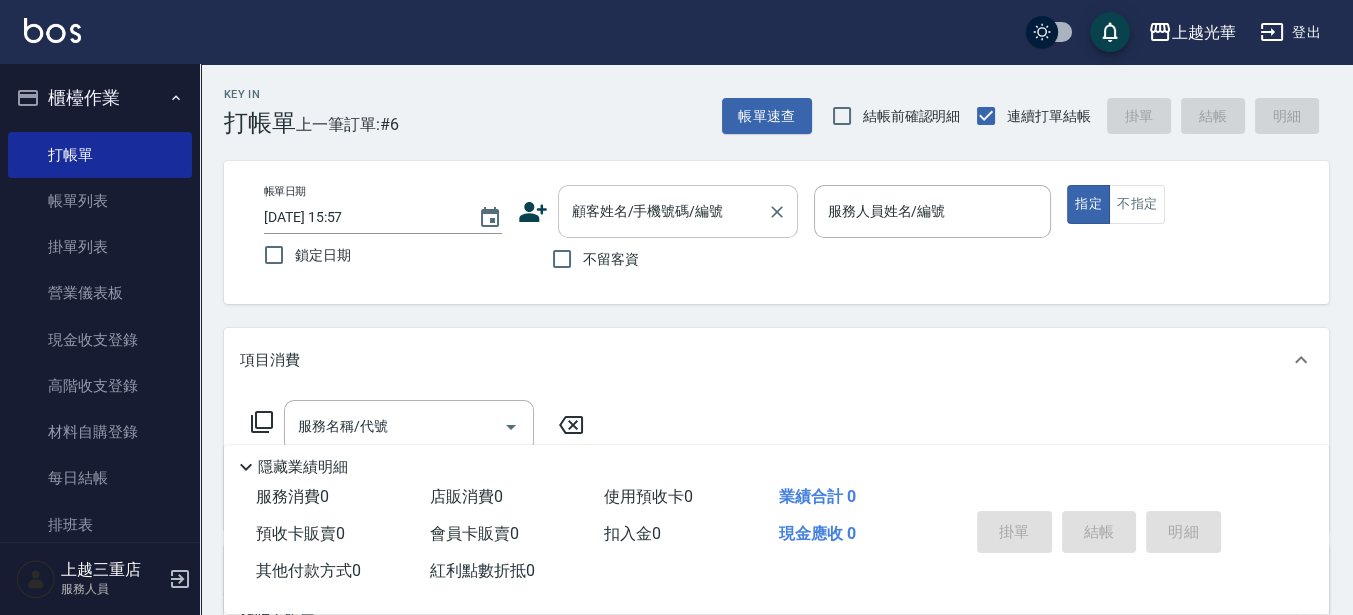click on "顧客姓名/手機號碼/編號" at bounding box center [663, 211] 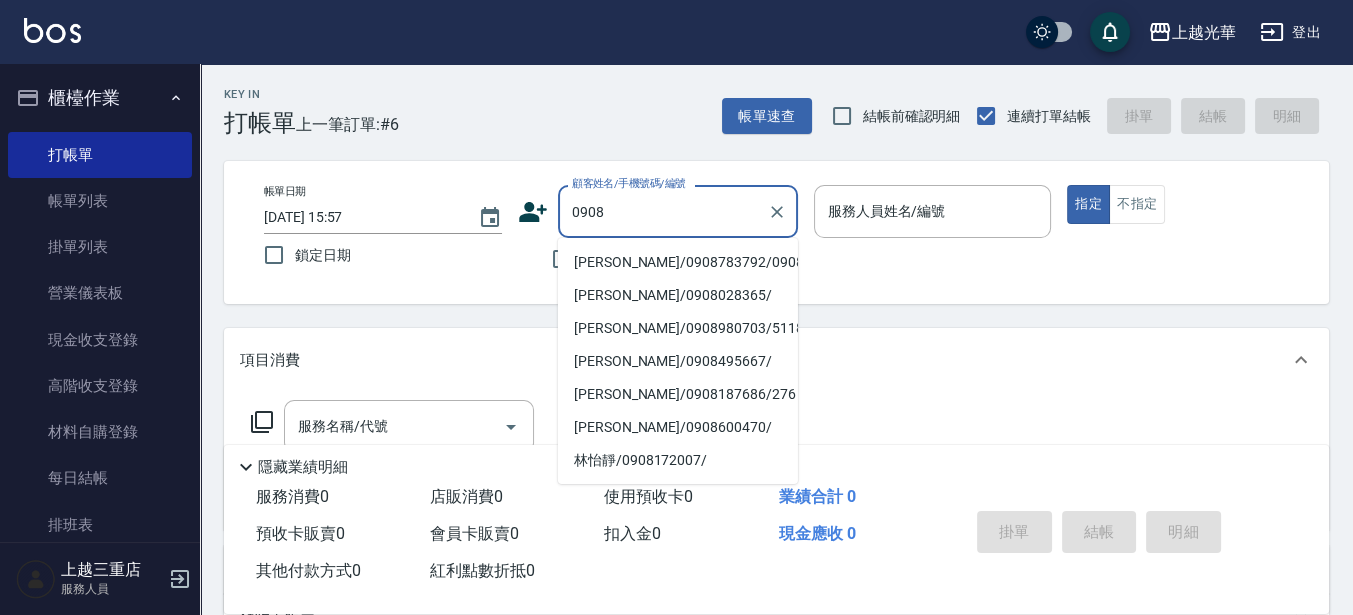 click on "[PERSON_NAME]/0908783792/0908" at bounding box center (678, 262) 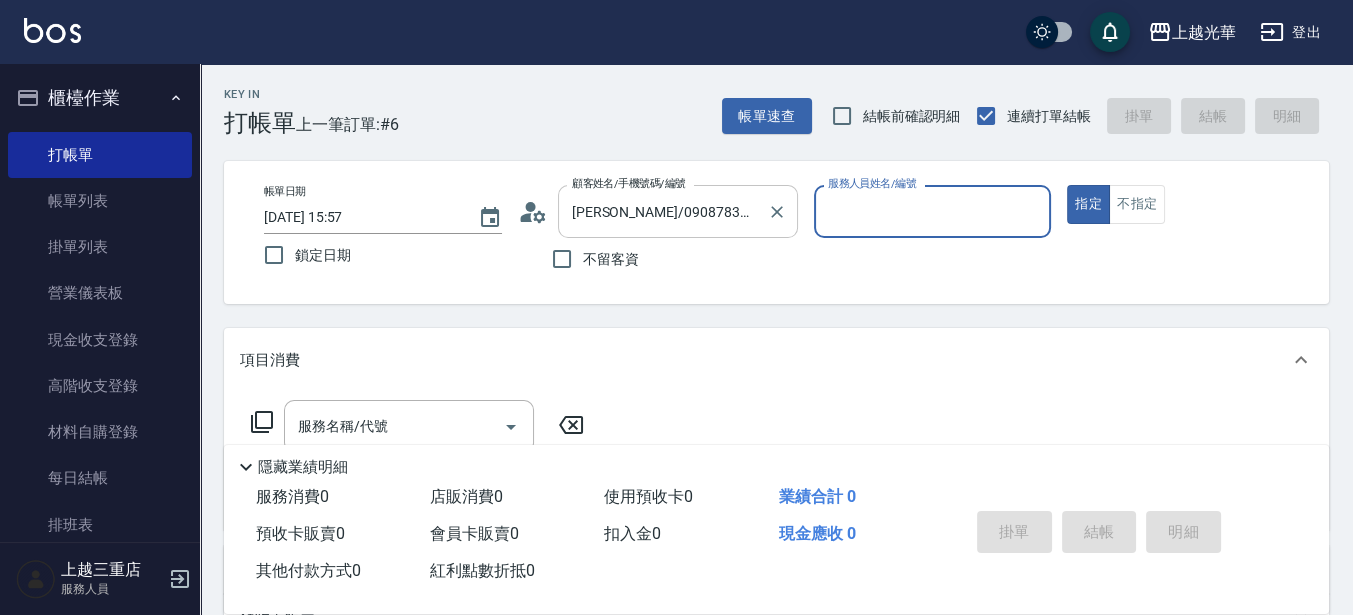 drag, startPoint x: 777, startPoint y: 215, endPoint x: 762, endPoint y: 213, distance: 15.132746 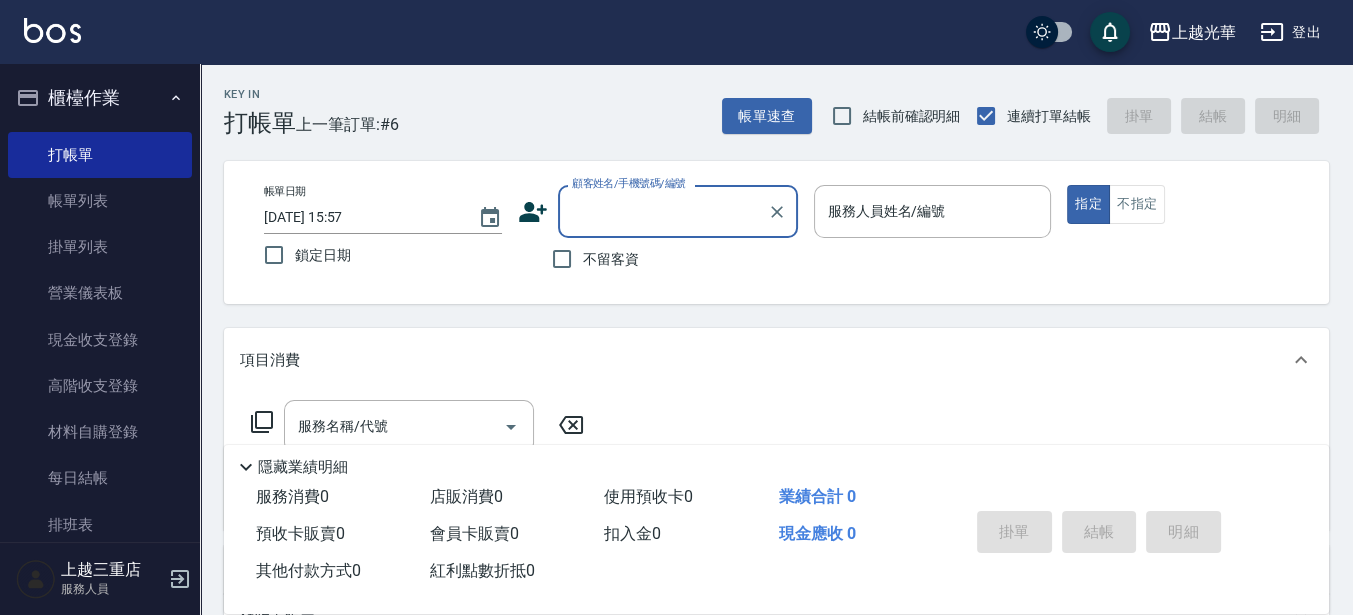 click on "顧客姓名/手機號碼/編號" at bounding box center (663, 211) 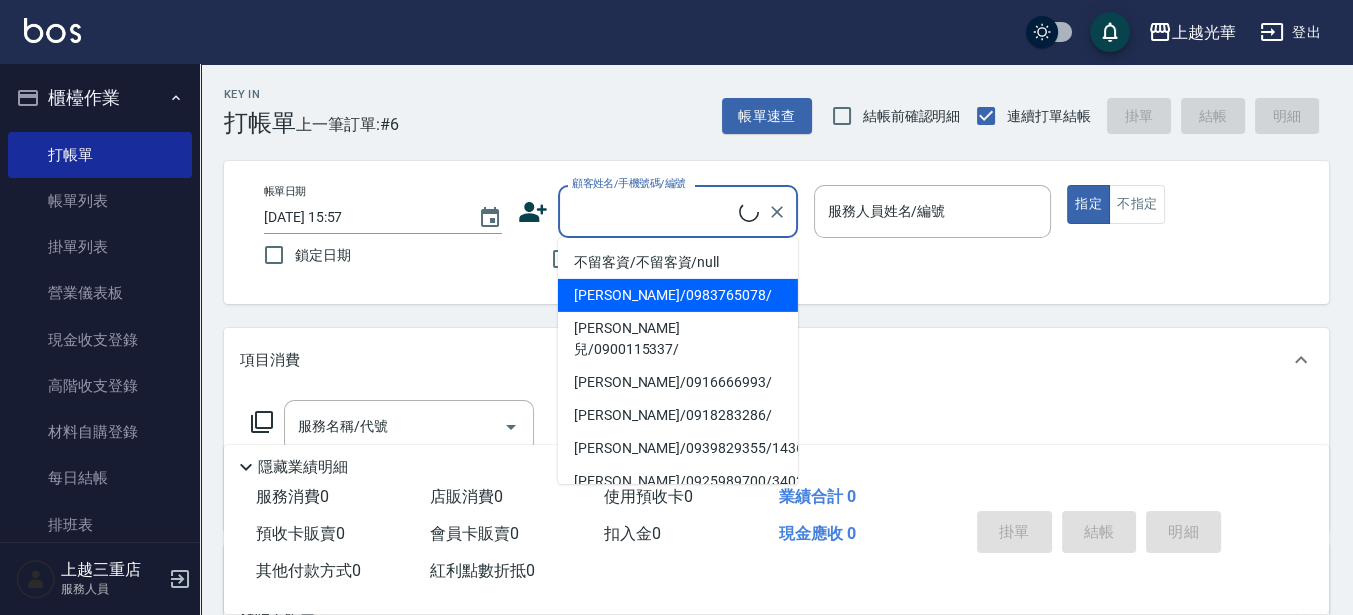 click on "不留客資/不留客資/null" at bounding box center (678, 262) 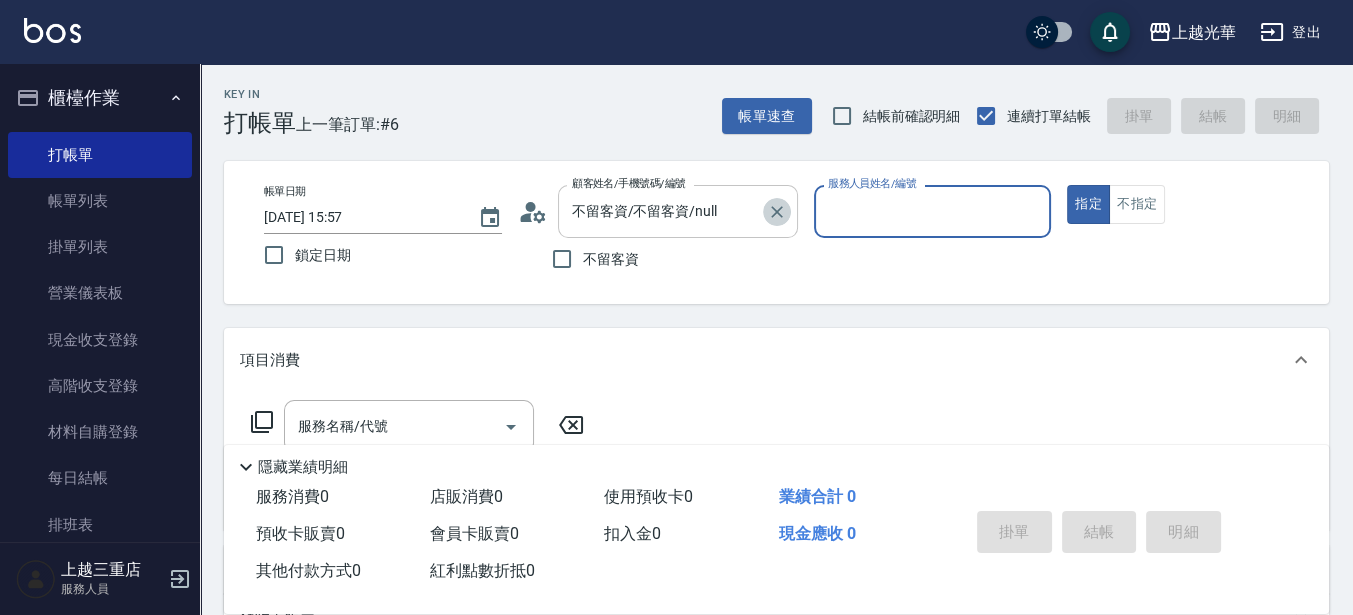 drag, startPoint x: 775, startPoint y: 213, endPoint x: 759, endPoint y: 213, distance: 16 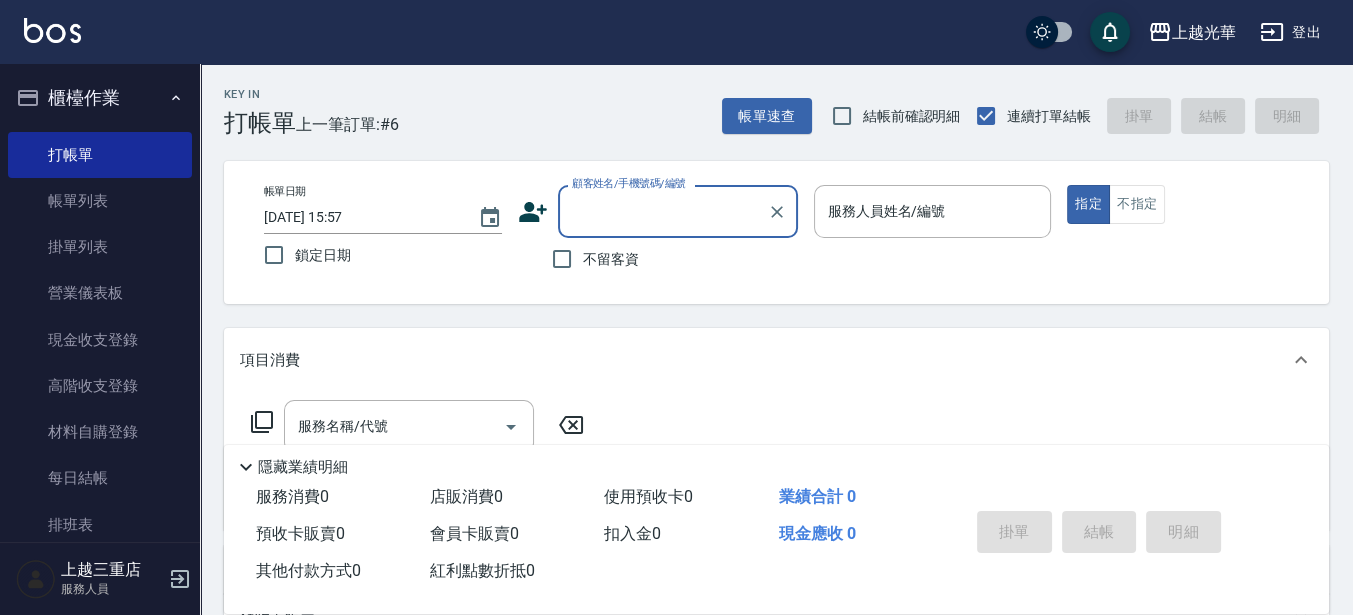 click on "顧客姓名/手機號碼/編號" at bounding box center (663, 211) 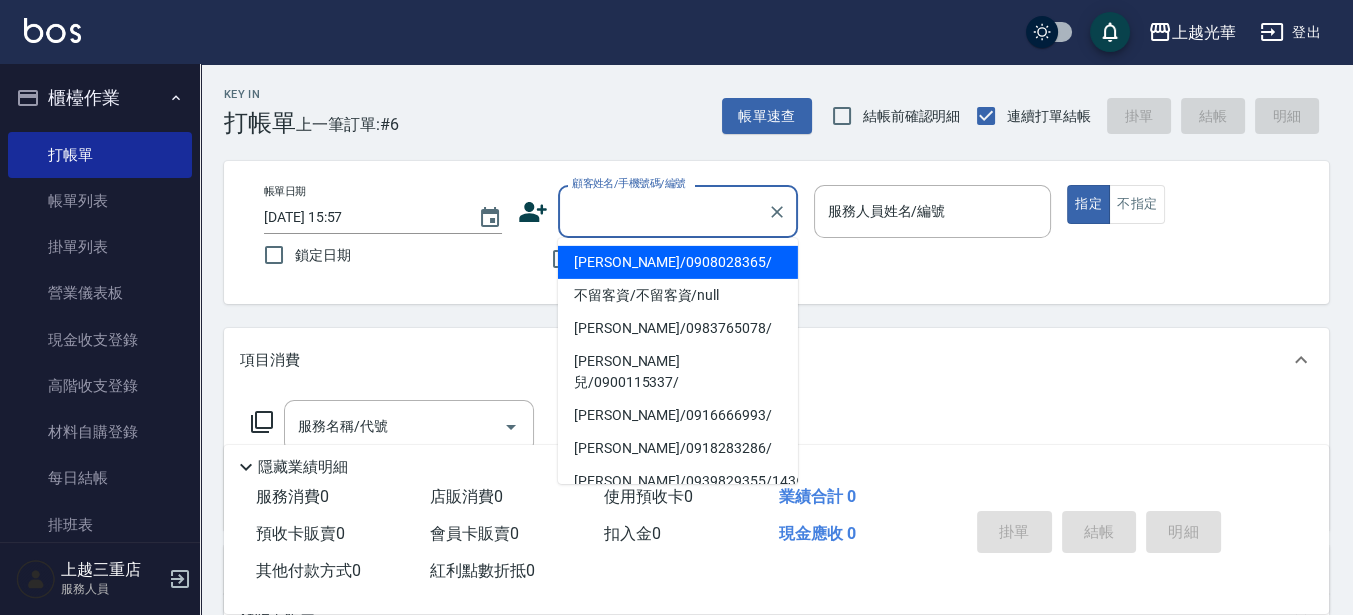 click on "[PERSON_NAME]/0908028365/" at bounding box center [678, 262] 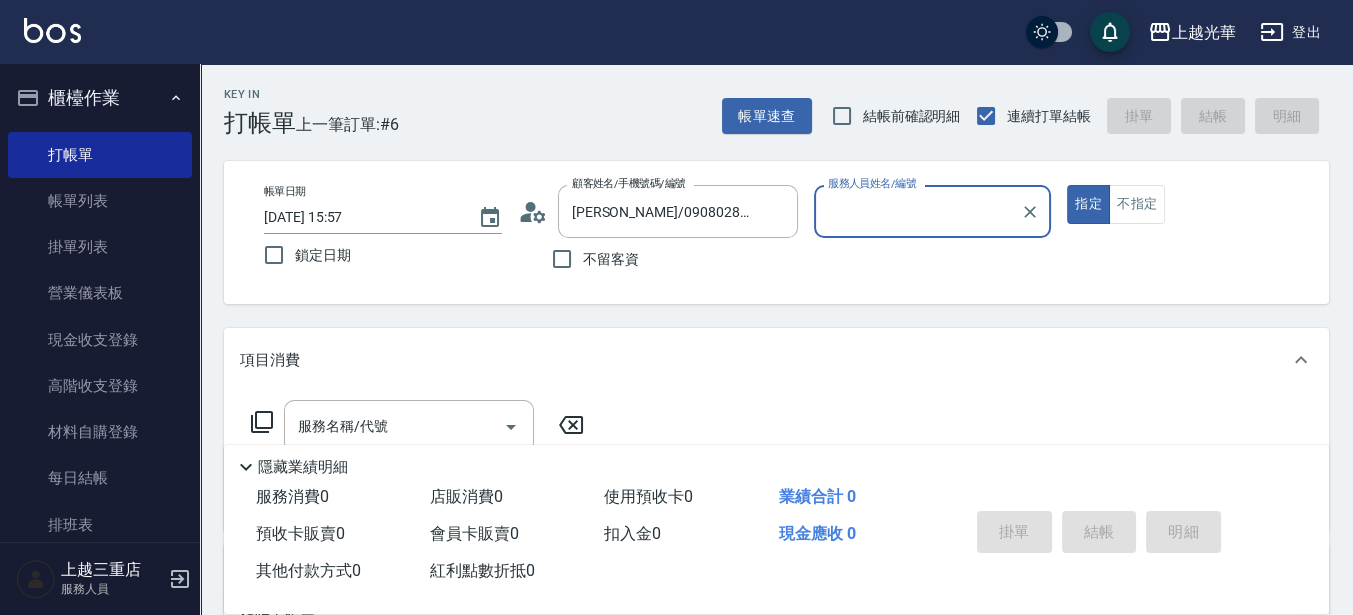 type on "喨喨-9" 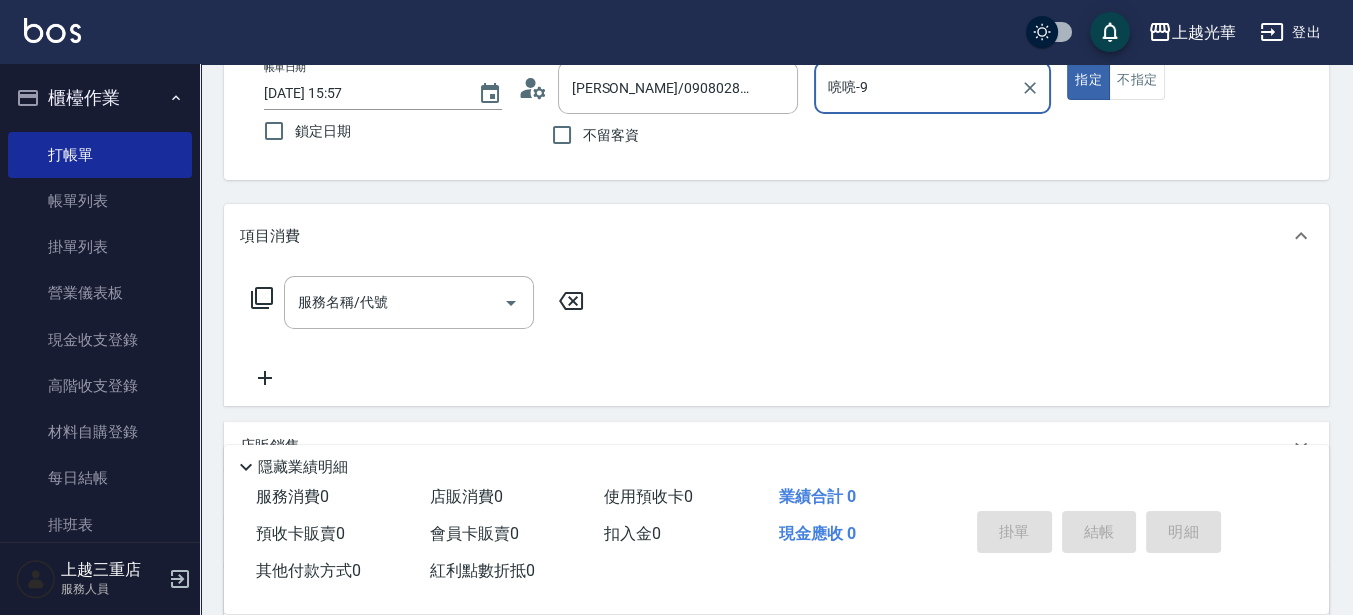 scroll, scrollTop: 125, scrollLeft: 0, axis: vertical 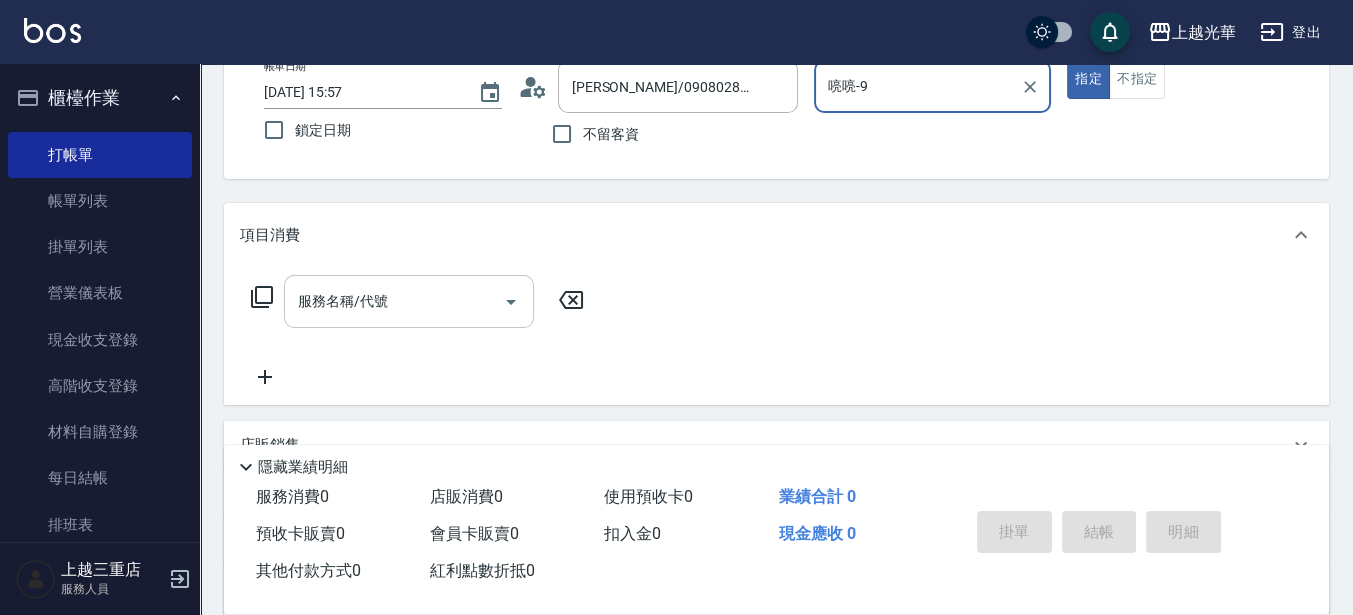 drag, startPoint x: 413, startPoint y: 285, endPoint x: 386, endPoint y: 317, distance: 41.868843 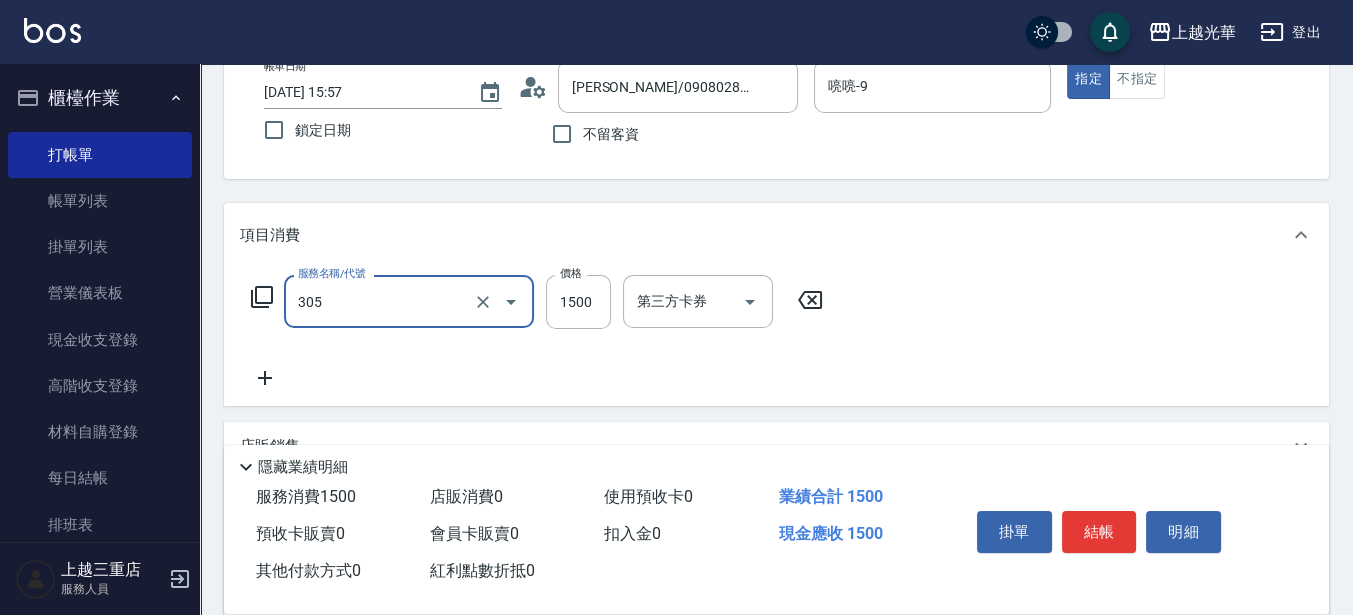 type on "設計燙髮1500(305)" 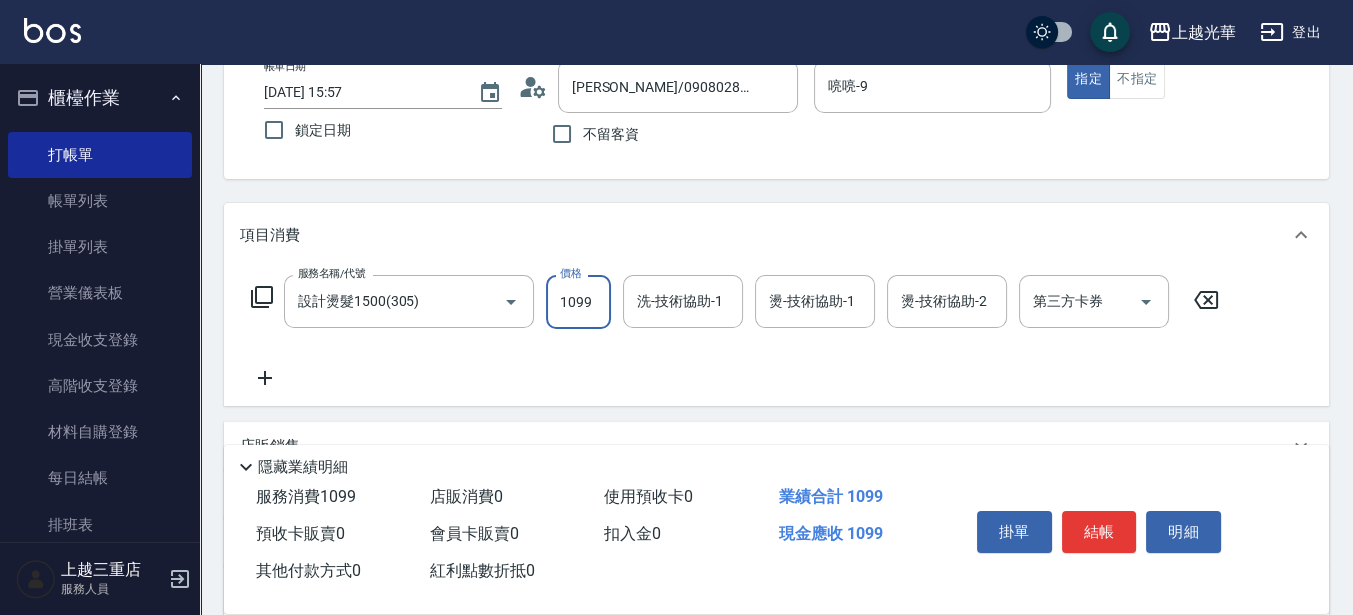 type on "1099" 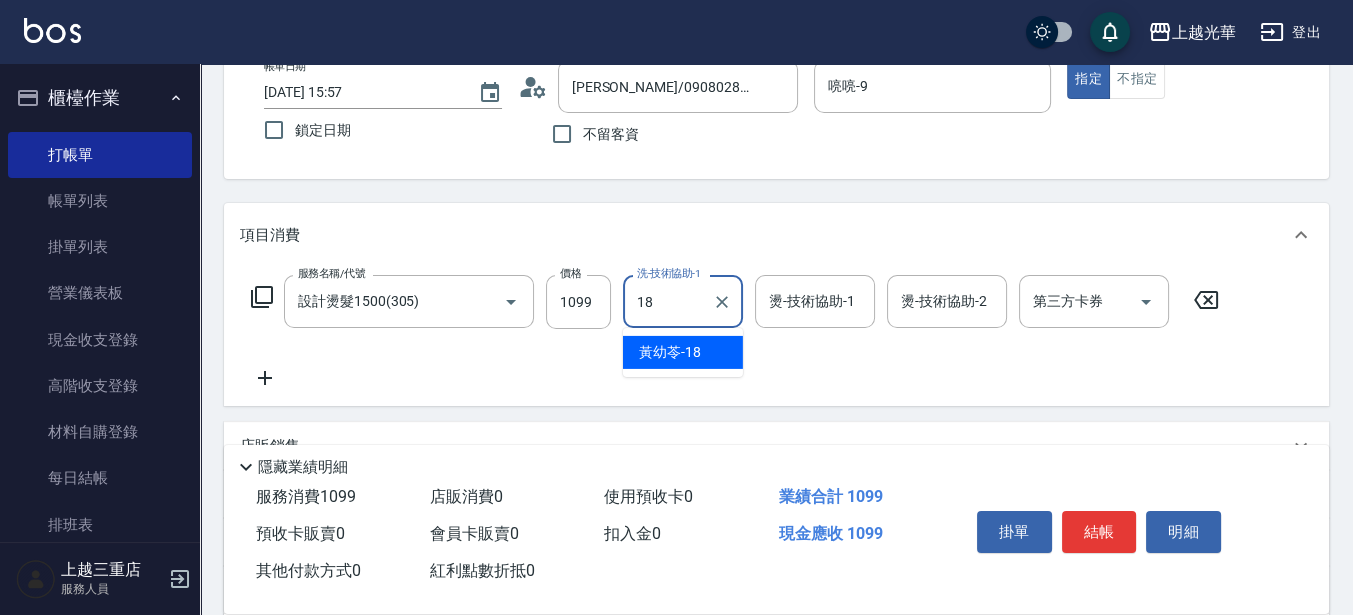type on "[PERSON_NAME]-18" 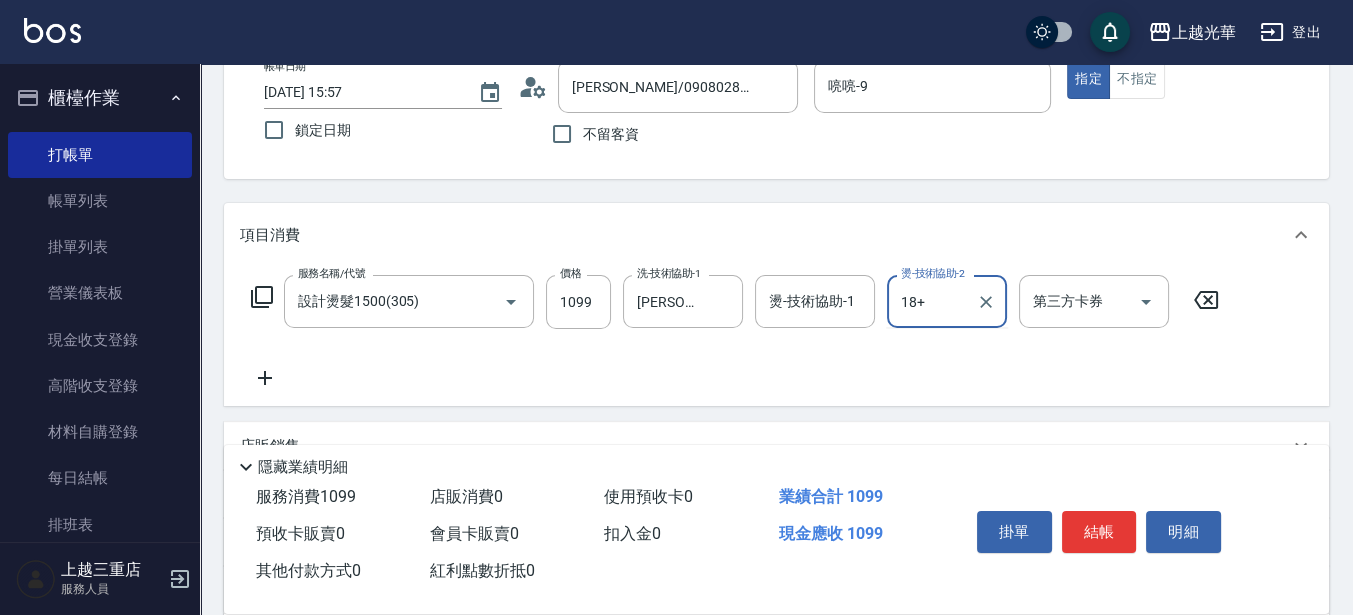 type on "18+" 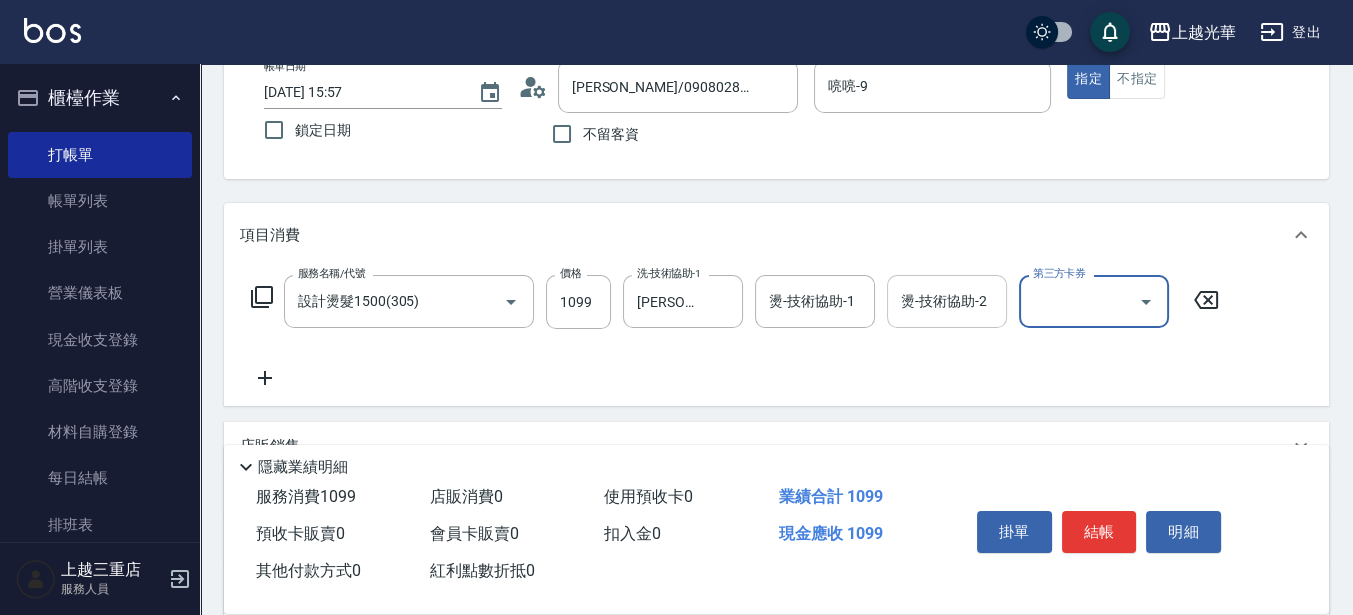 click on "燙-技術協助-2" at bounding box center [947, 301] 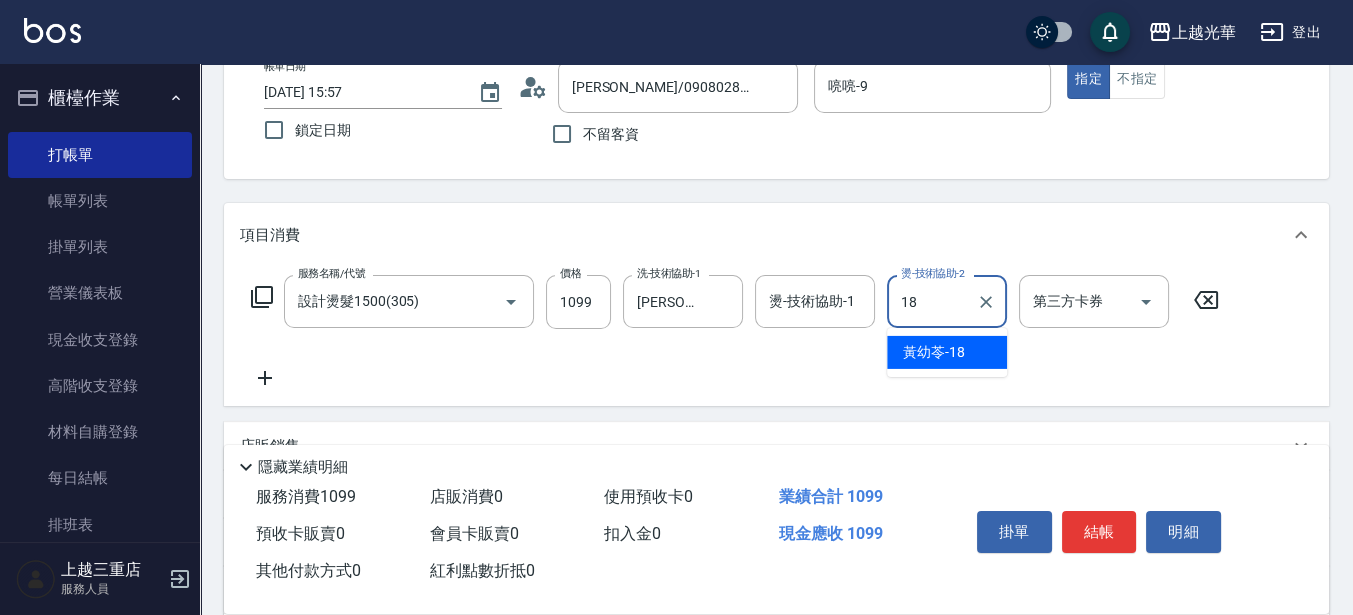 type on "[PERSON_NAME]-18" 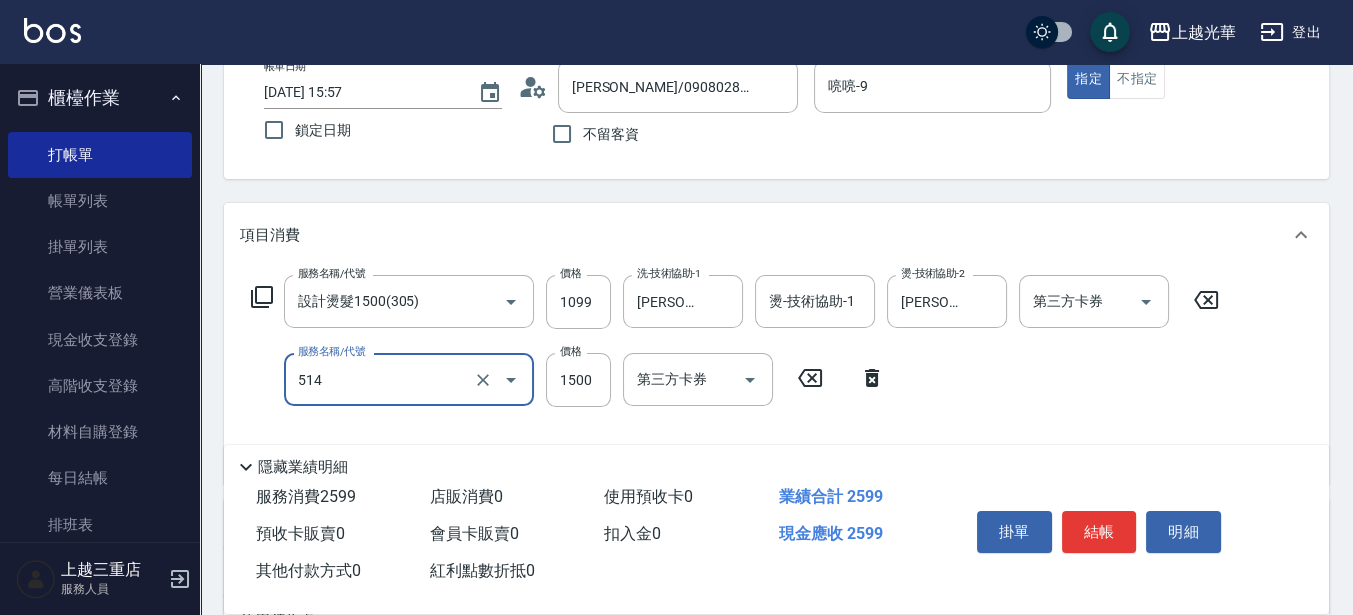 type on "歐納西斯5G護髮/單次(514)" 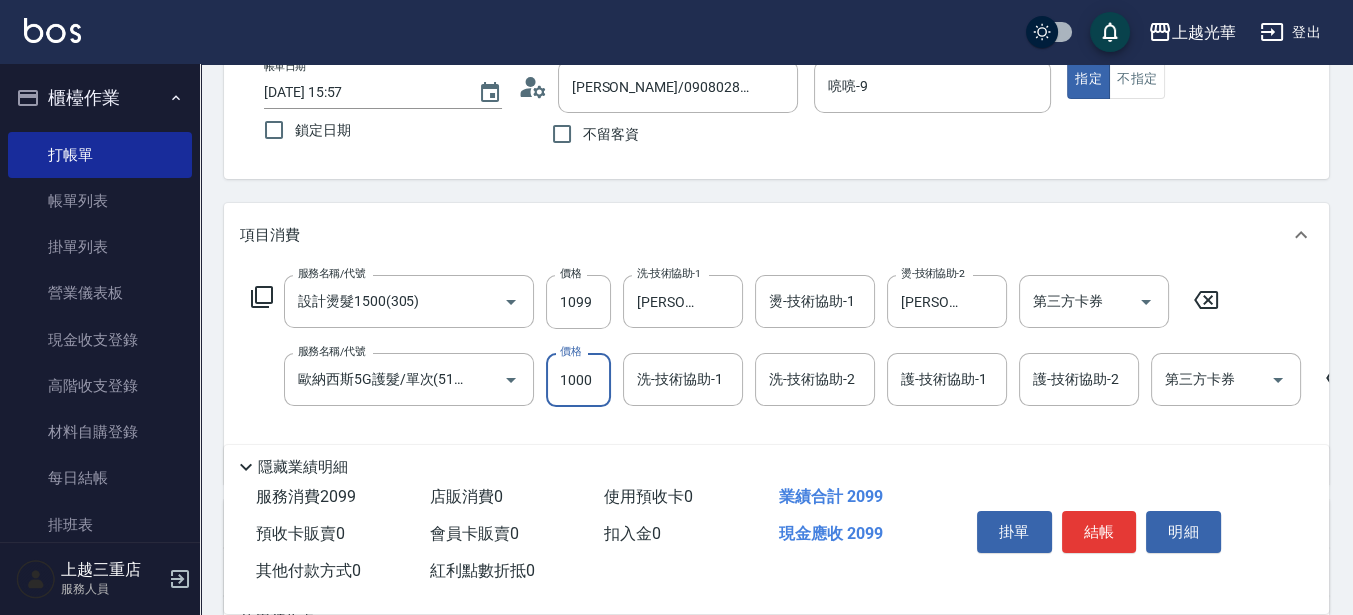 scroll, scrollTop: 0, scrollLeft: 0, axis: both 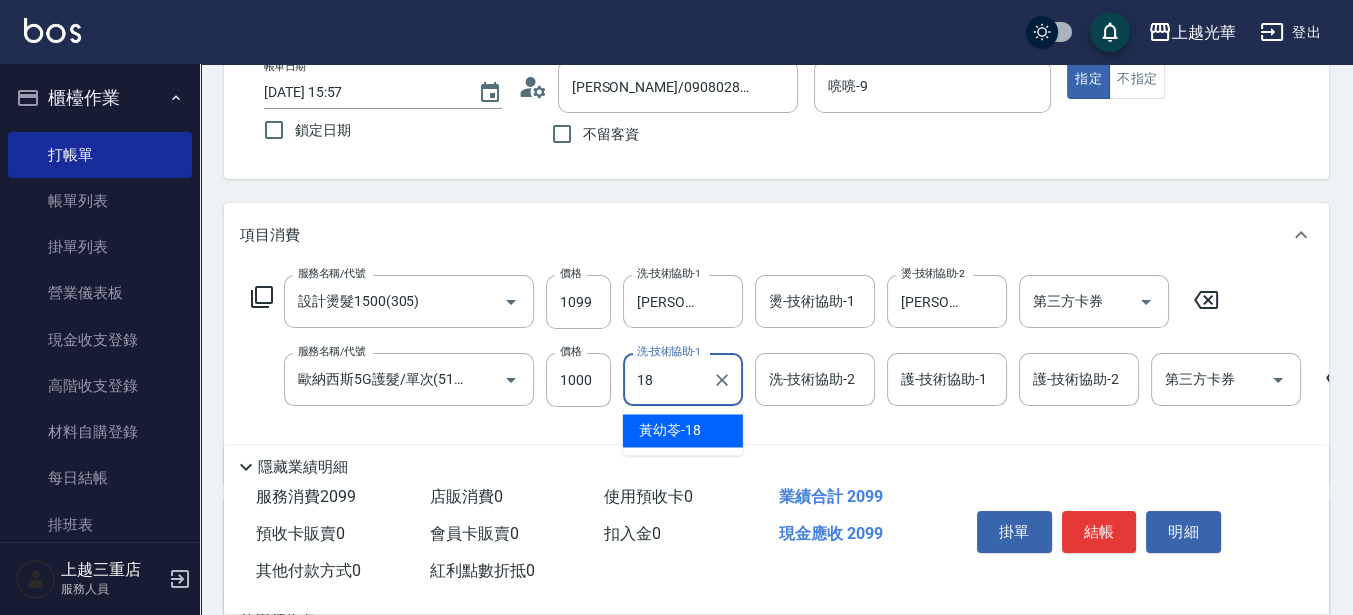type on "[PERSON_NAME]-18" 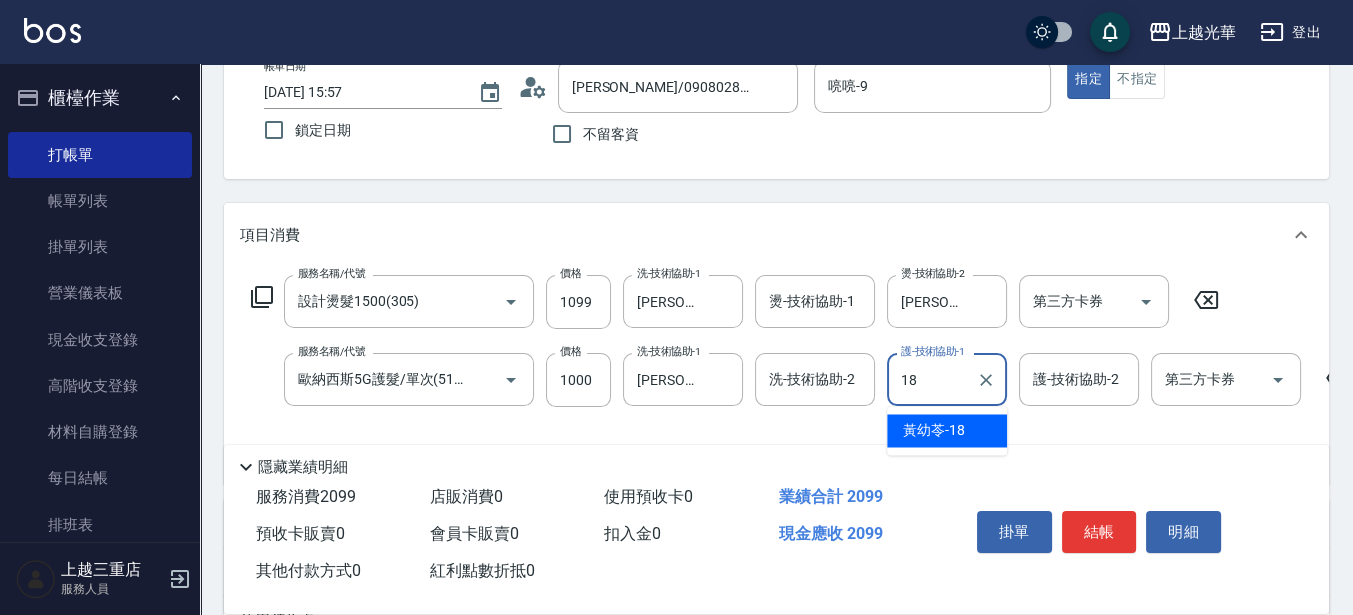 type on "[PERSON_NAME]-18" 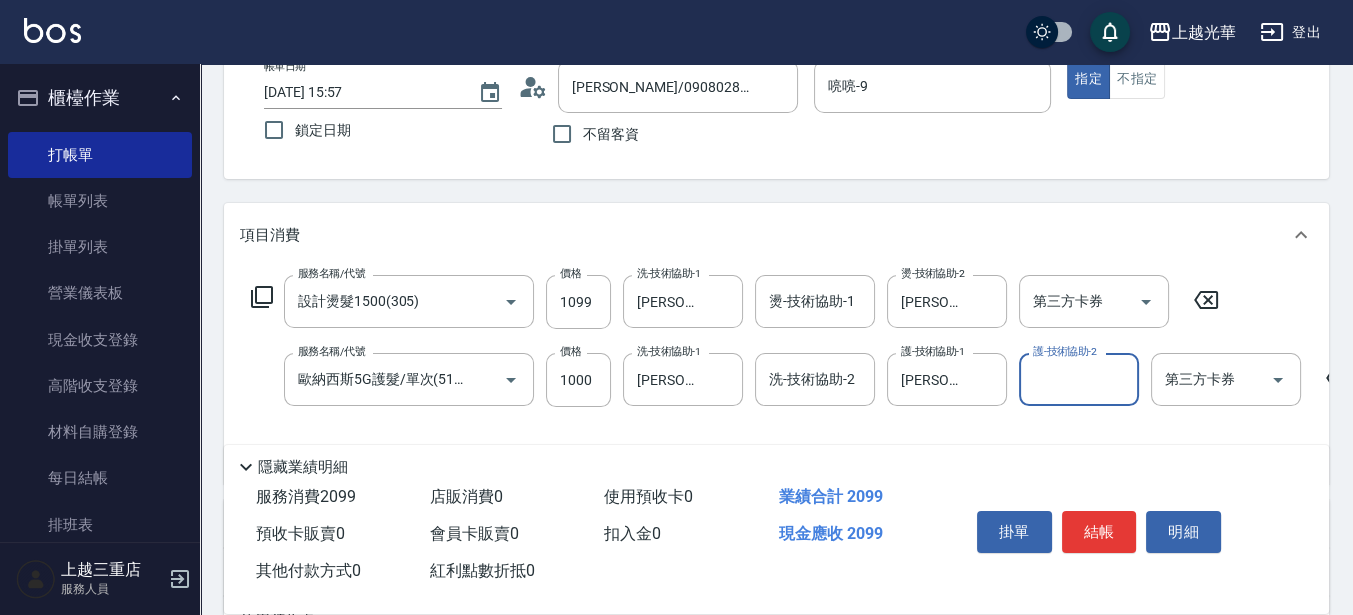 click on "結帳" at bounding box center (1099, 532) 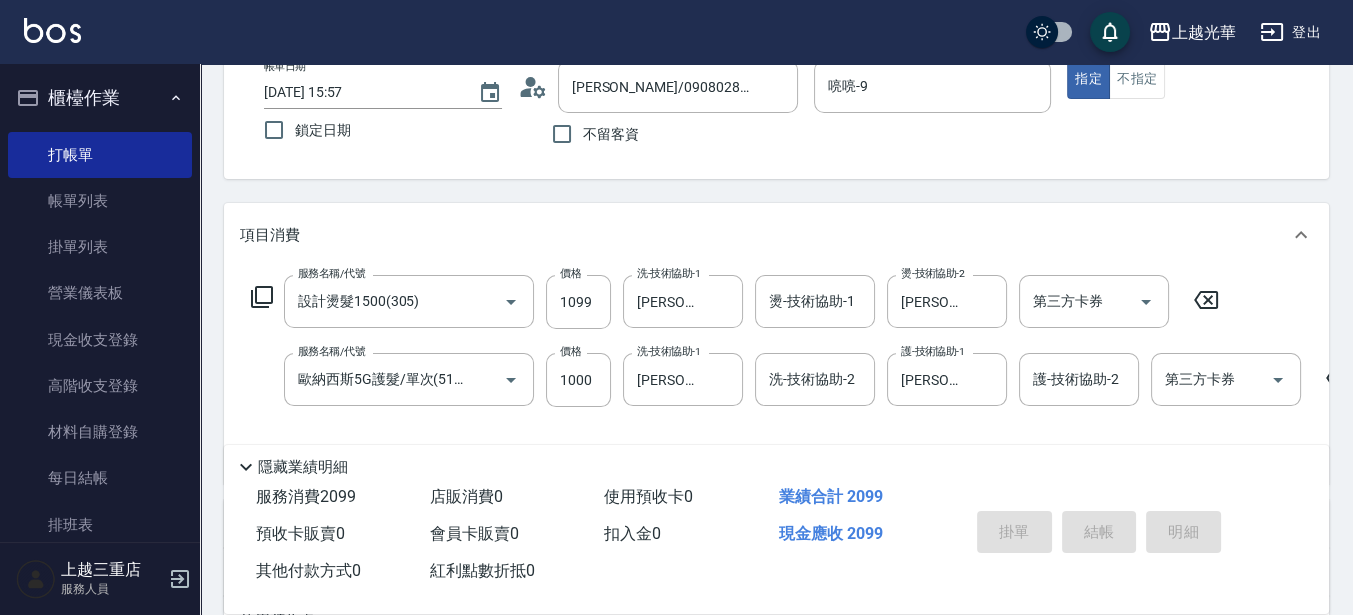 scroll, scrollTop: 34, scrollLeft: 0, axis: vertical 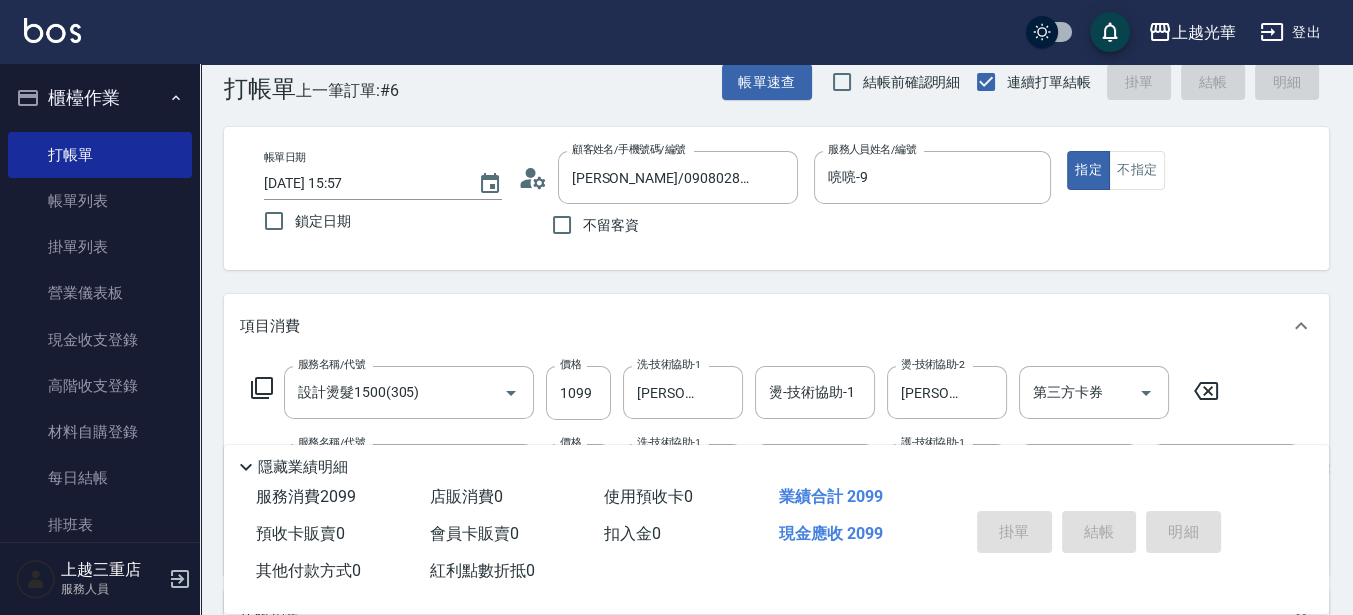 type on "[DATE] 16:06" 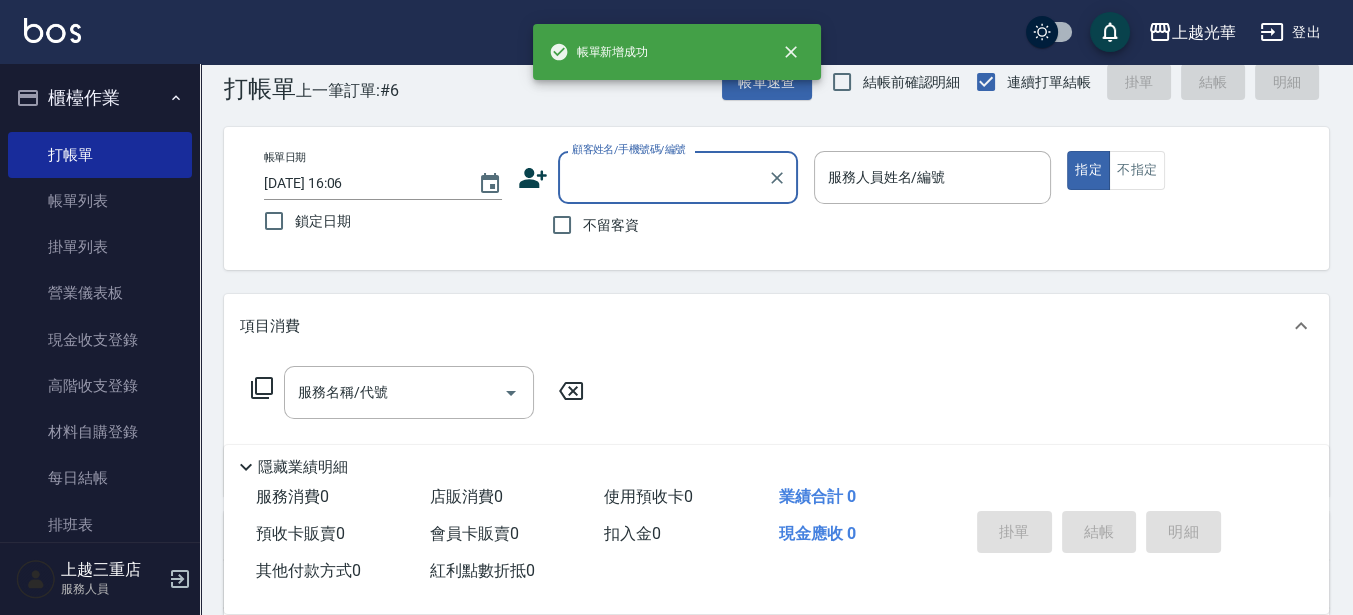 scroll, scrollTop: 0, scrollLeft: 0, axis: both 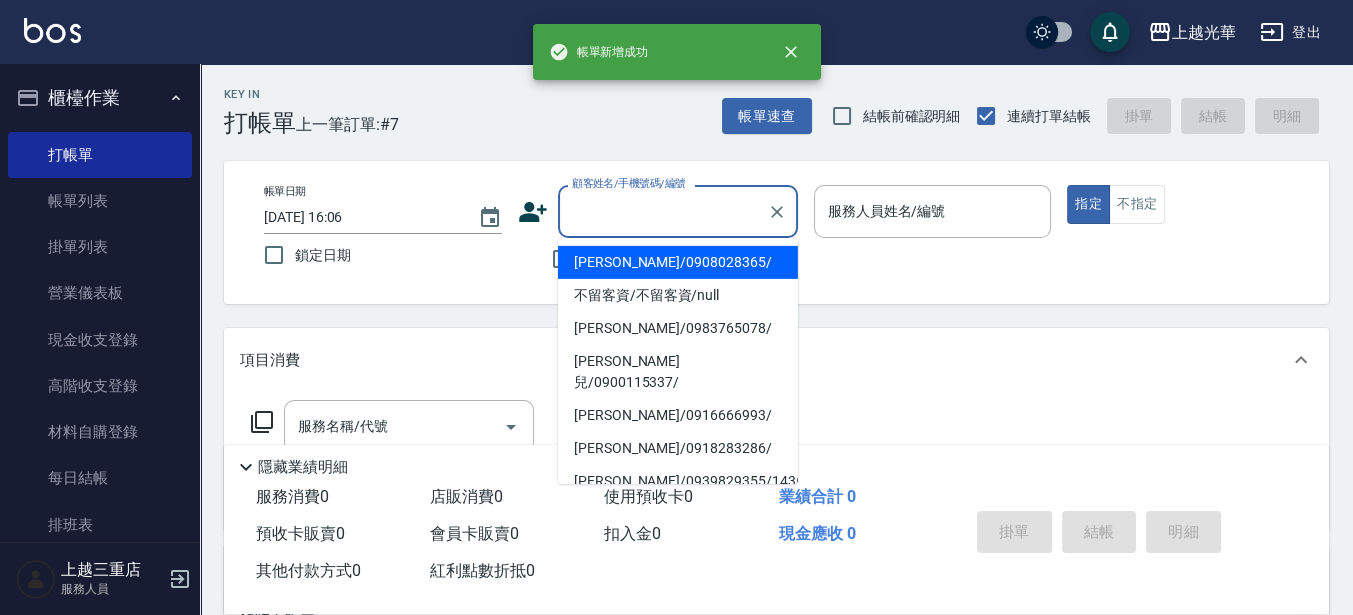 click on "顧客姓名/手機號碼/編號" at bounding box center (663, 211) 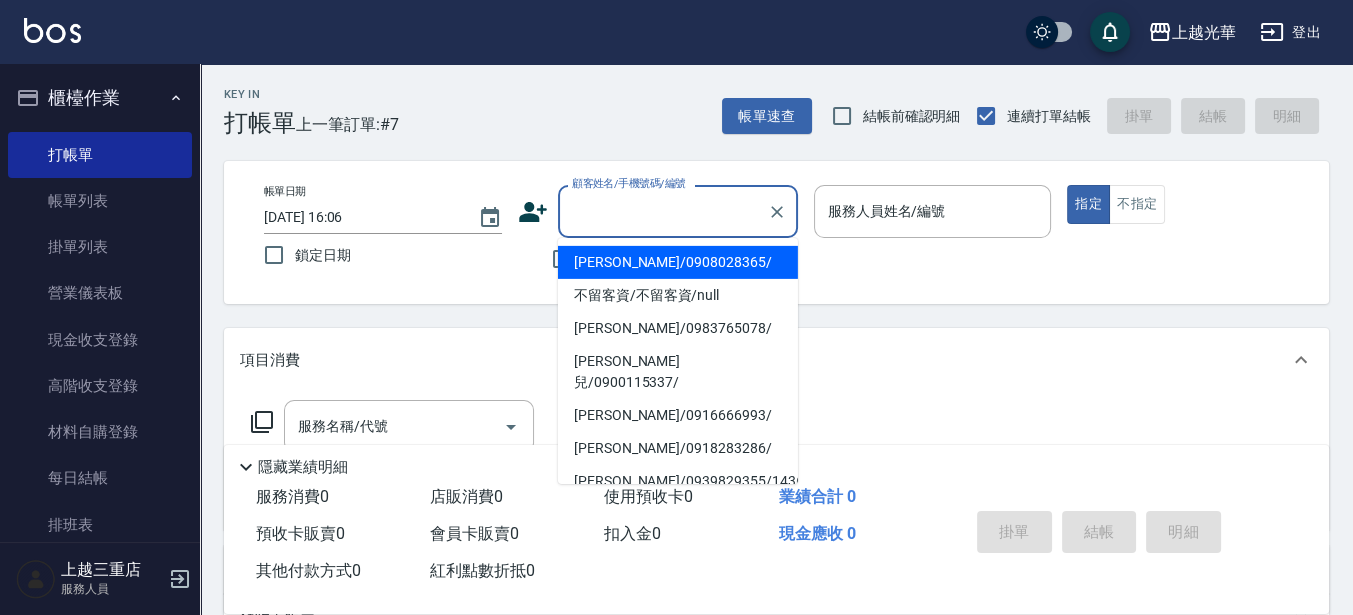 click on "[PERSON_NAME]/0908028365/" at bounding box center (678, 262) 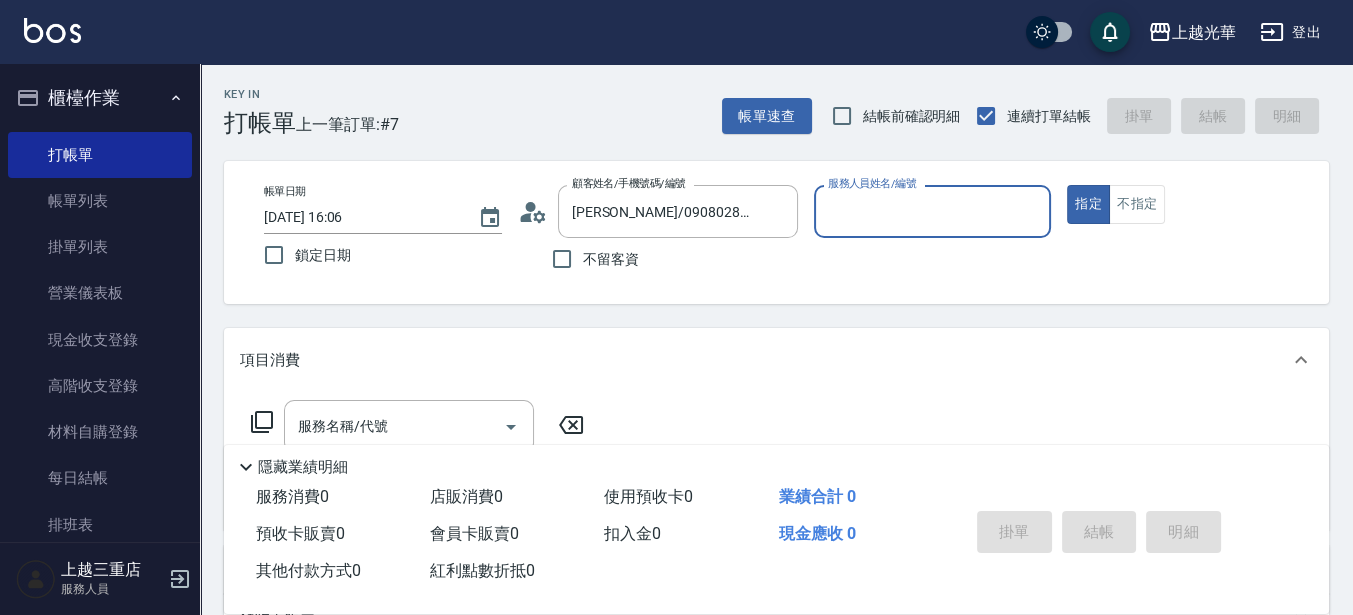 type on "喨喨-9" 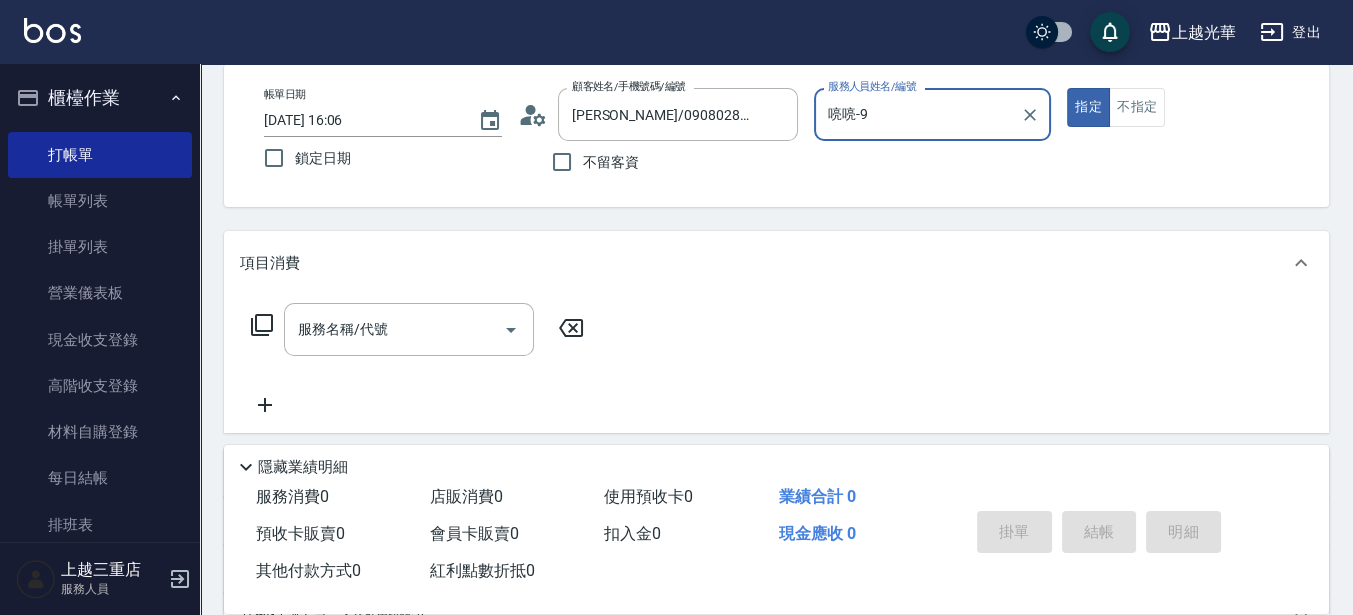 scroll, scrollTop: 125, scrollLeft: 0, axis: vertical 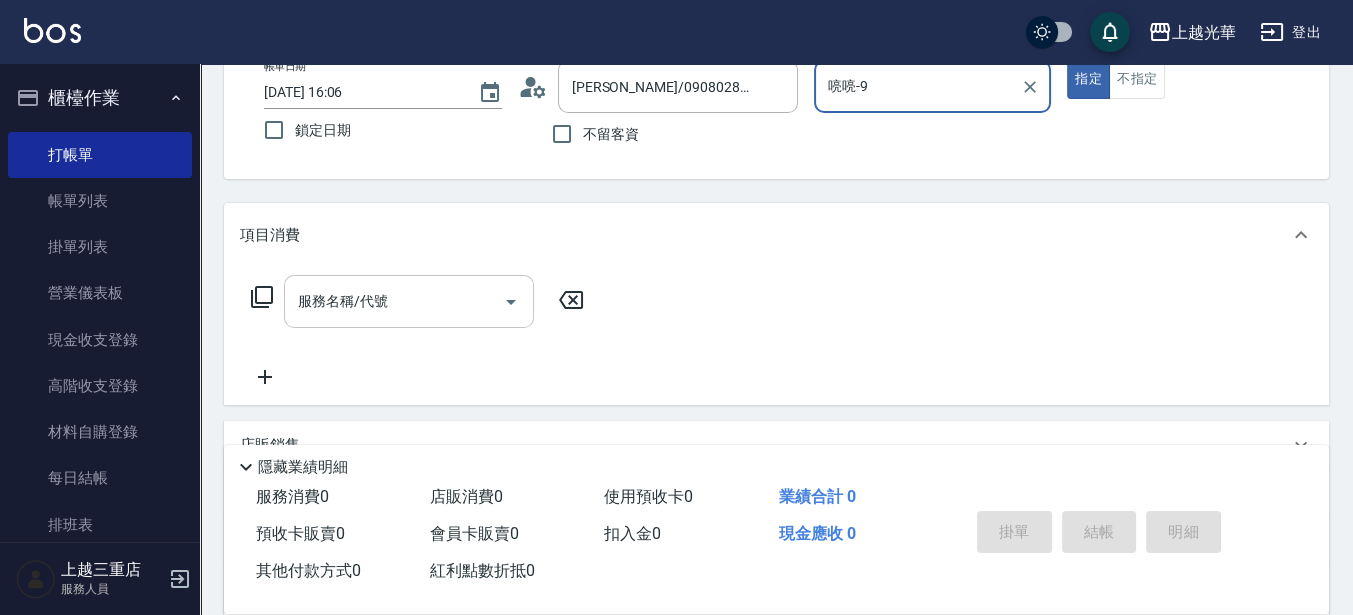click on "服務名稱/代號" at bounding box center [409, 301] 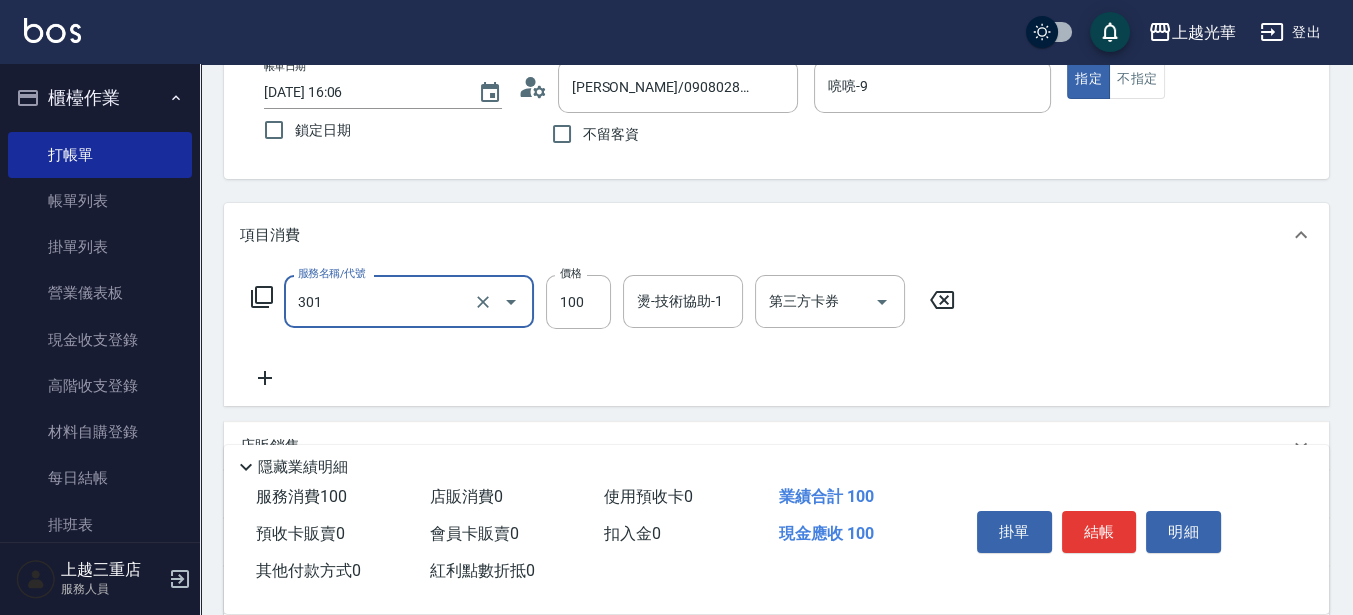 type on "補燙(301)" 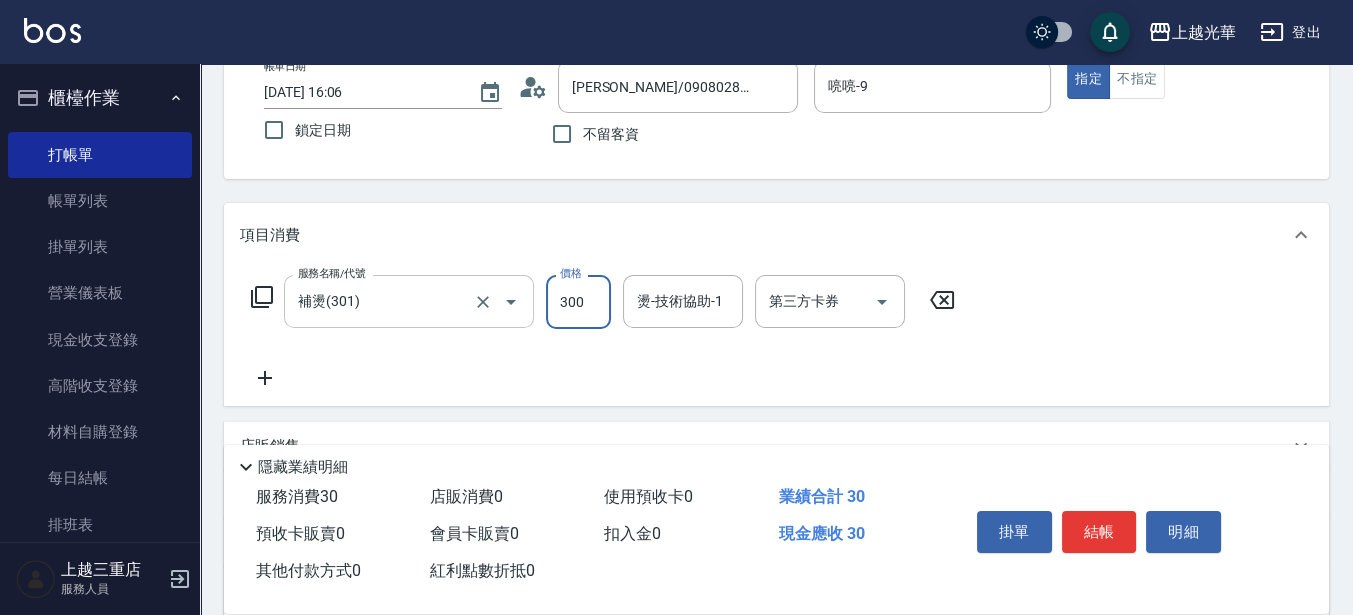 type on "300" 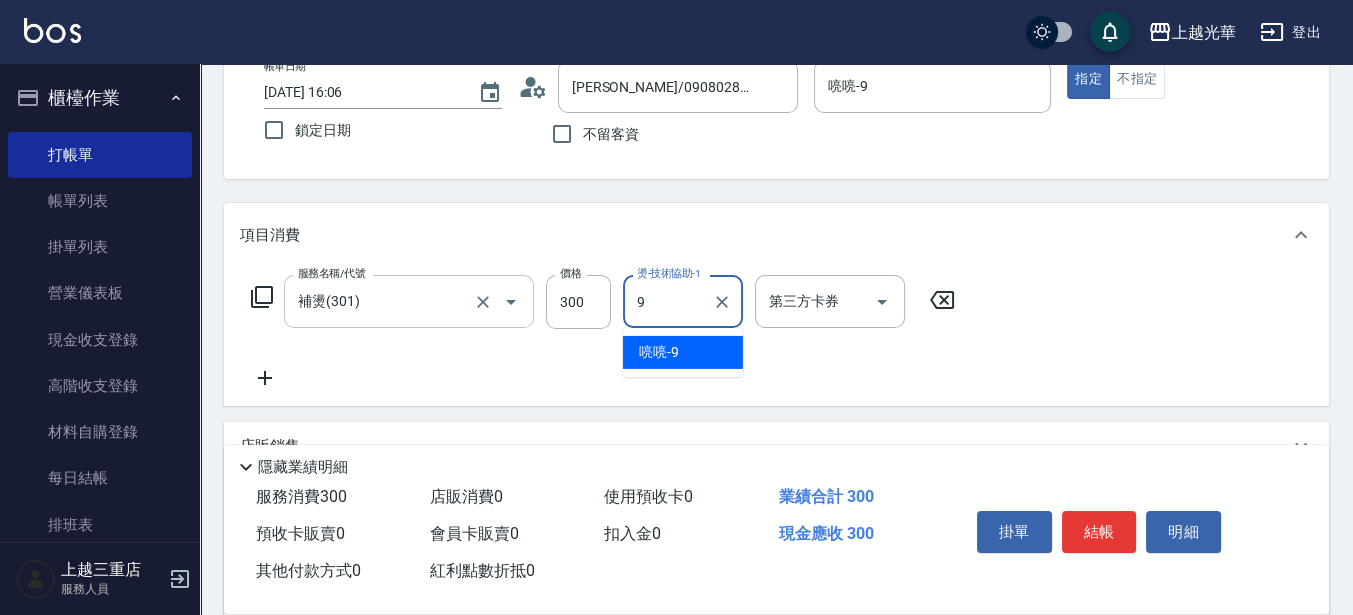 type on "喨喨-9" 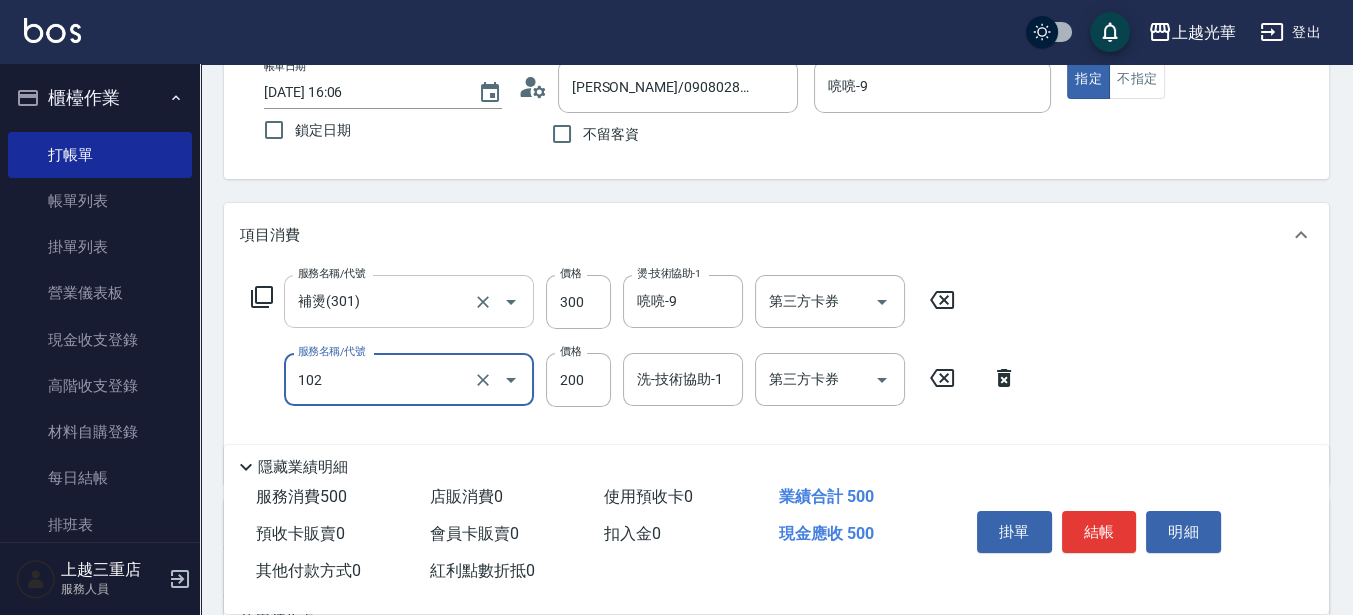 type on "指定洗髮(102)" 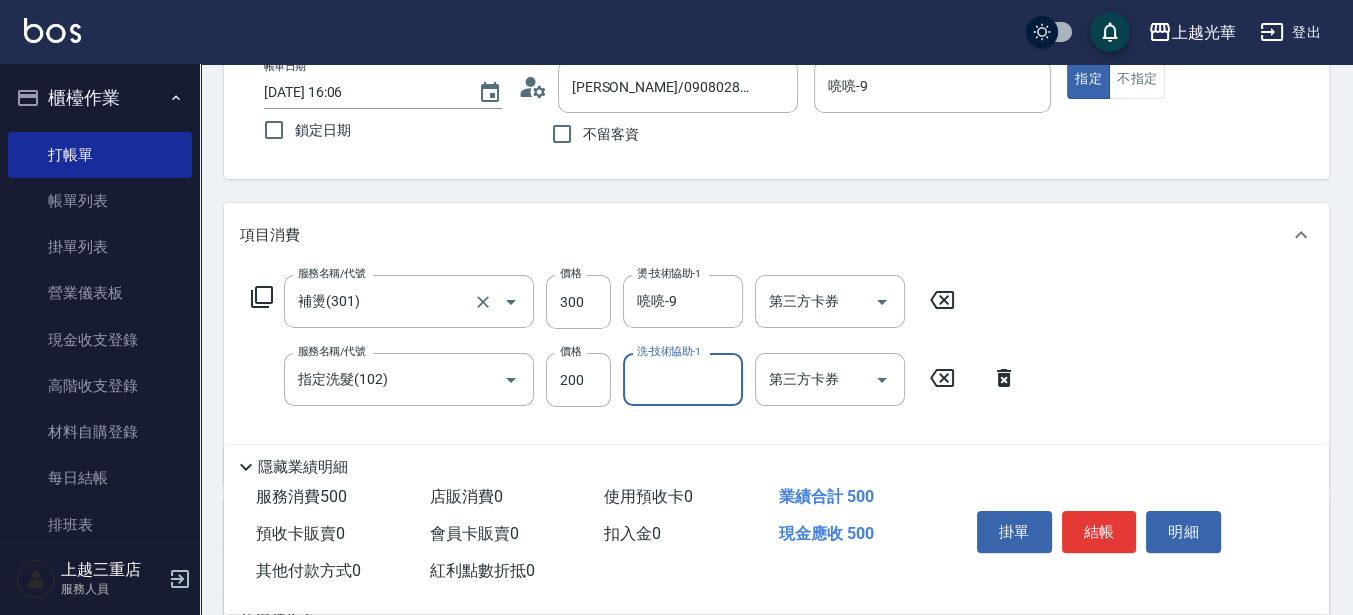 type on "9" 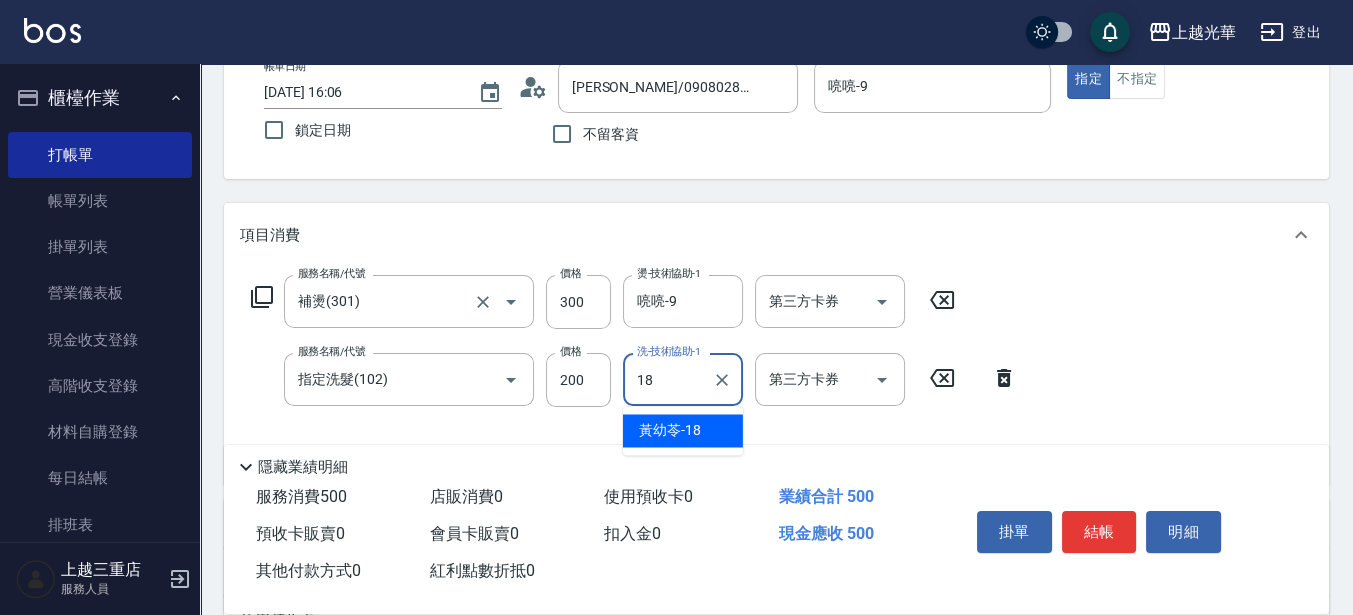 type on "[PERSON_NAME]-18" 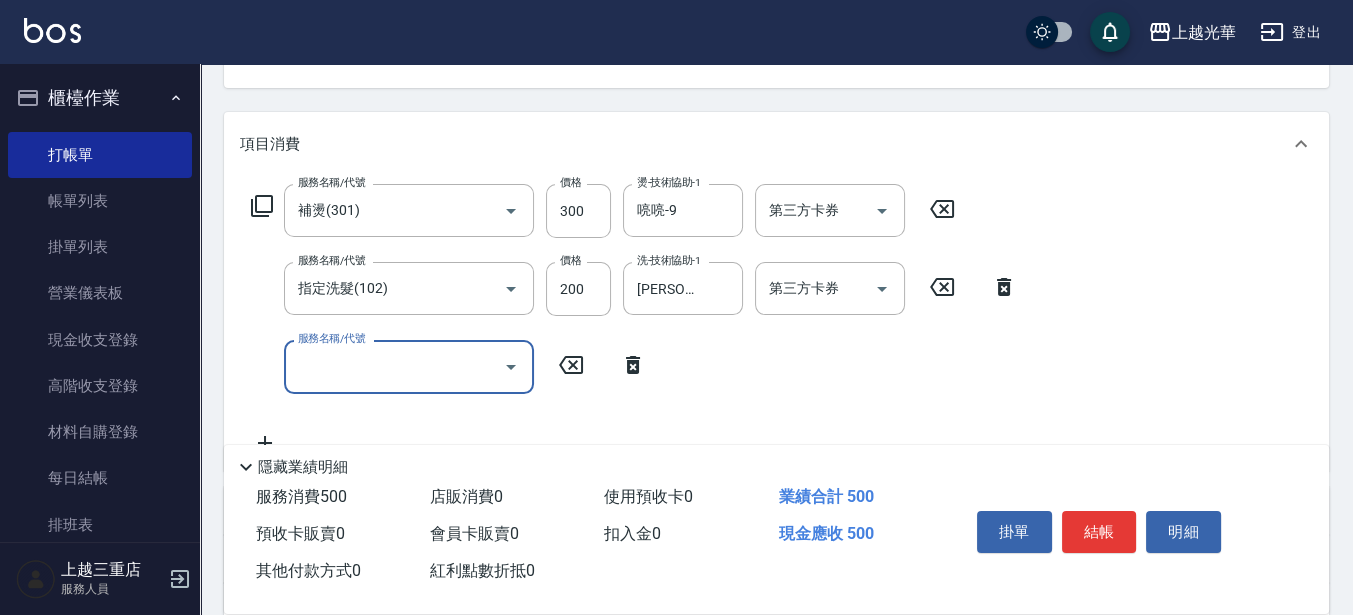 scroll, scrollTop: 250, scrollLeft: 0, axis: vertical 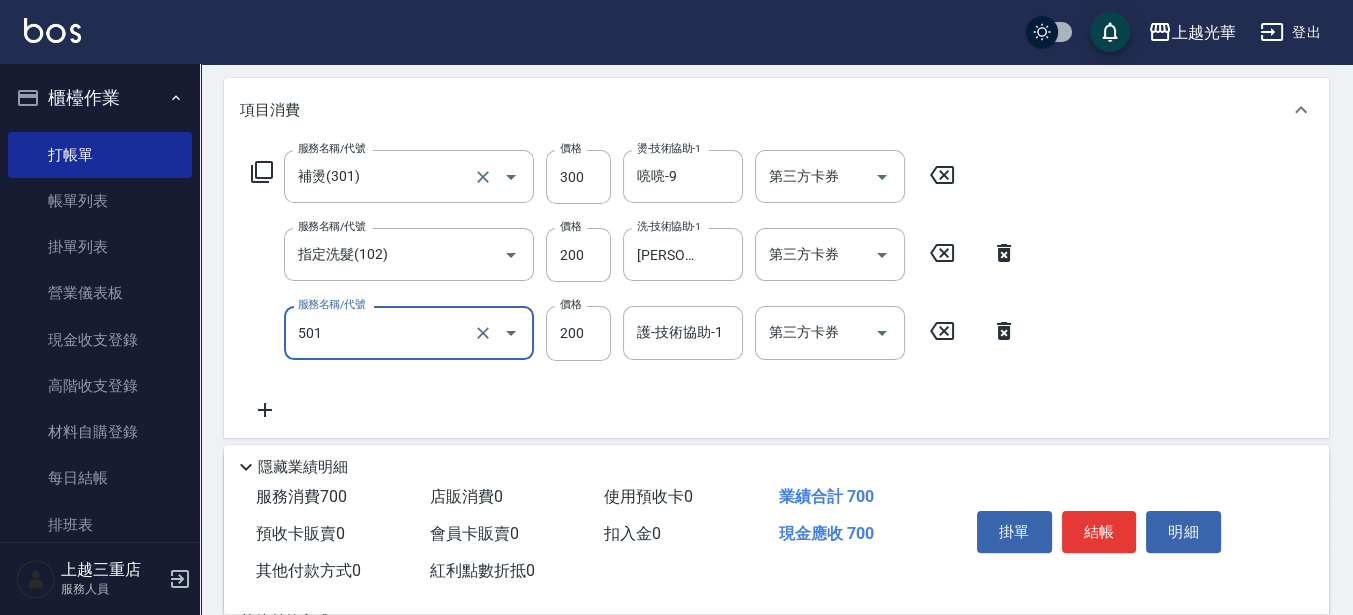 type on "瞬間護髮(501)" 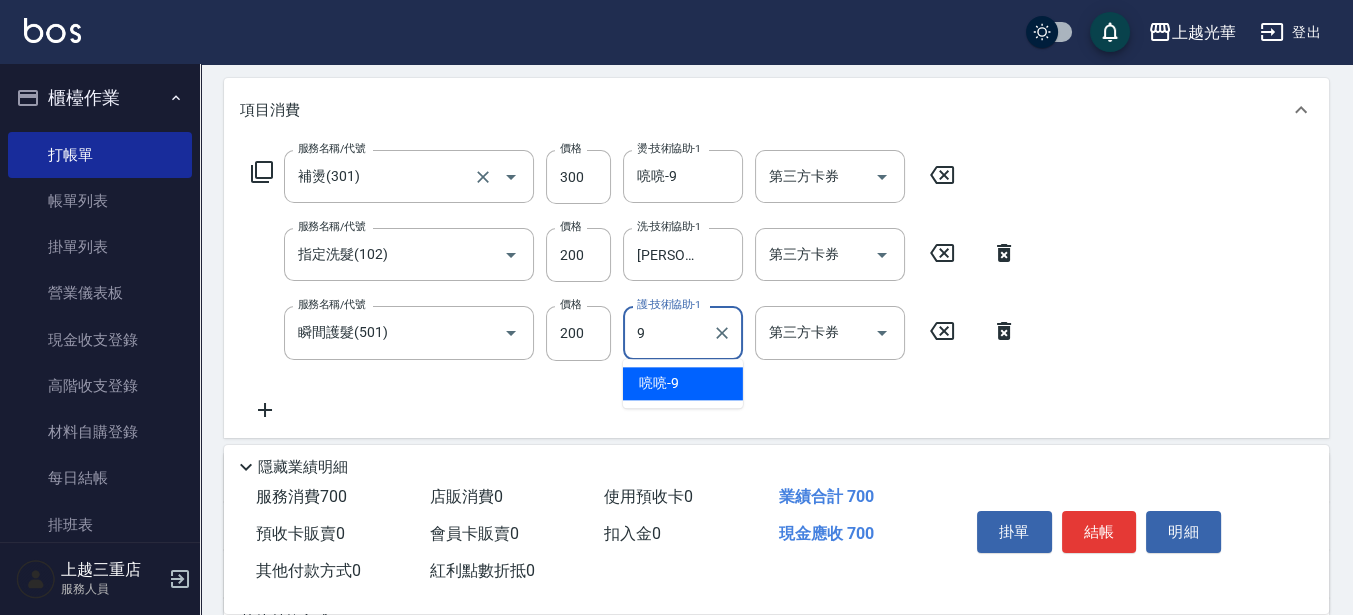 type on "喨喨-9" 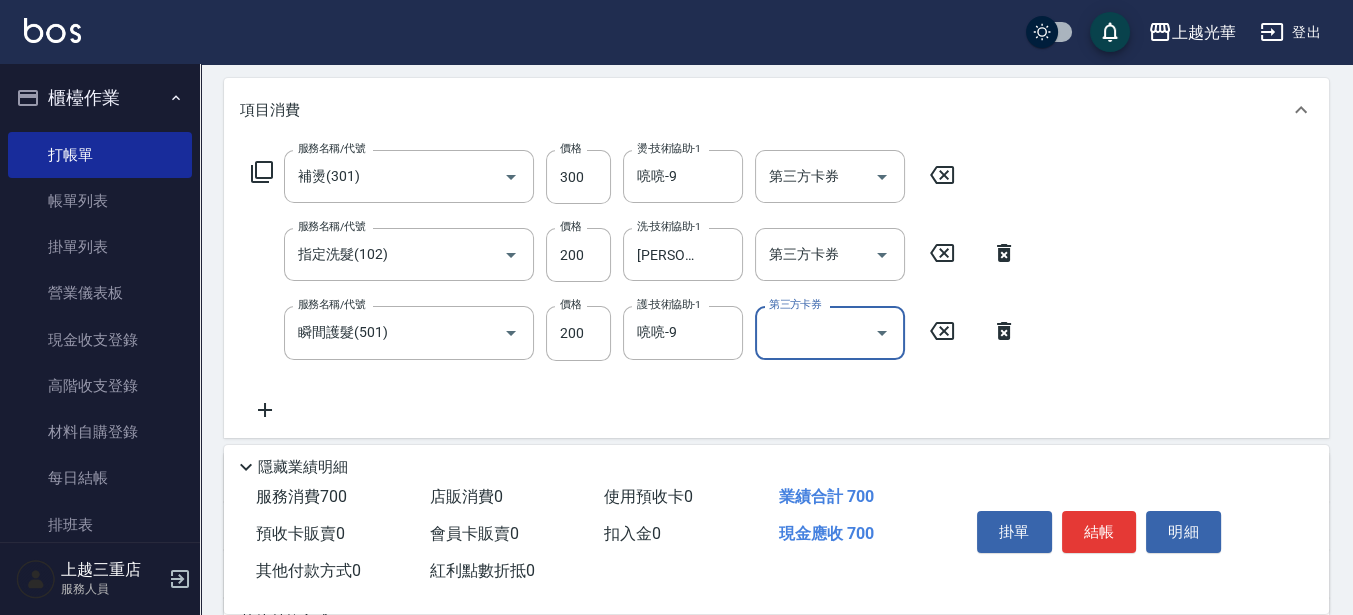 drag, startPoint x: 1145, startPoint y: 487, endPoint x: 1145, endPoint y: 503, distance: 16 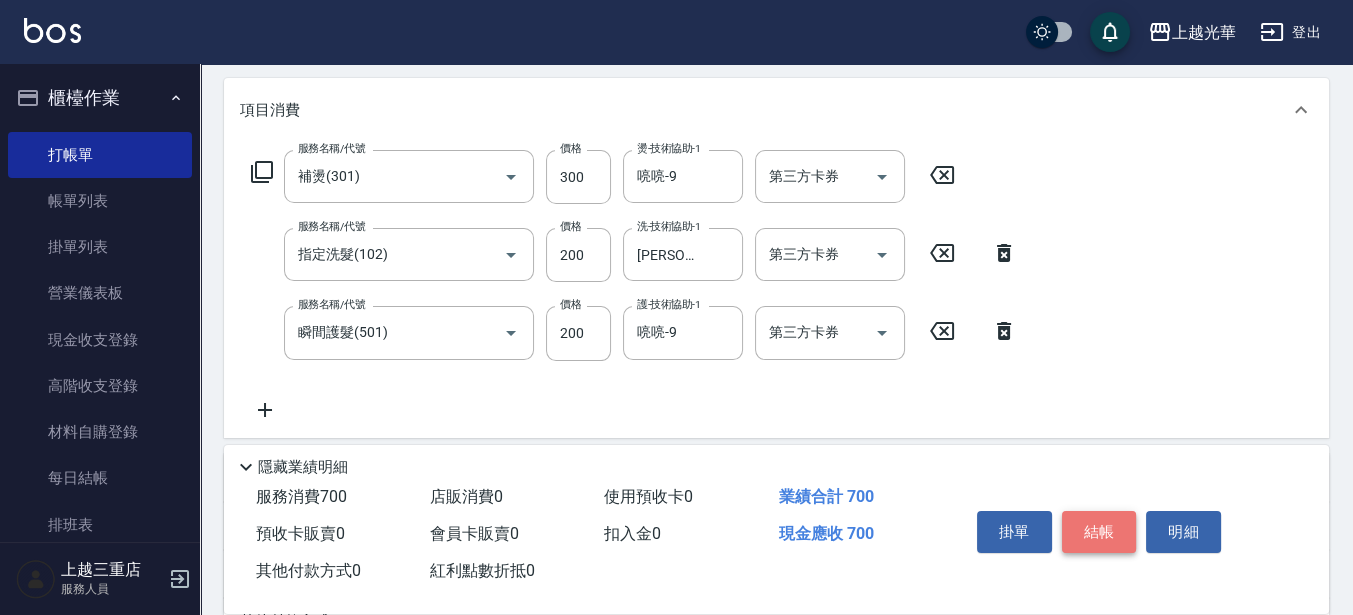 click on "結帳" at bounding box center [1099, 532] 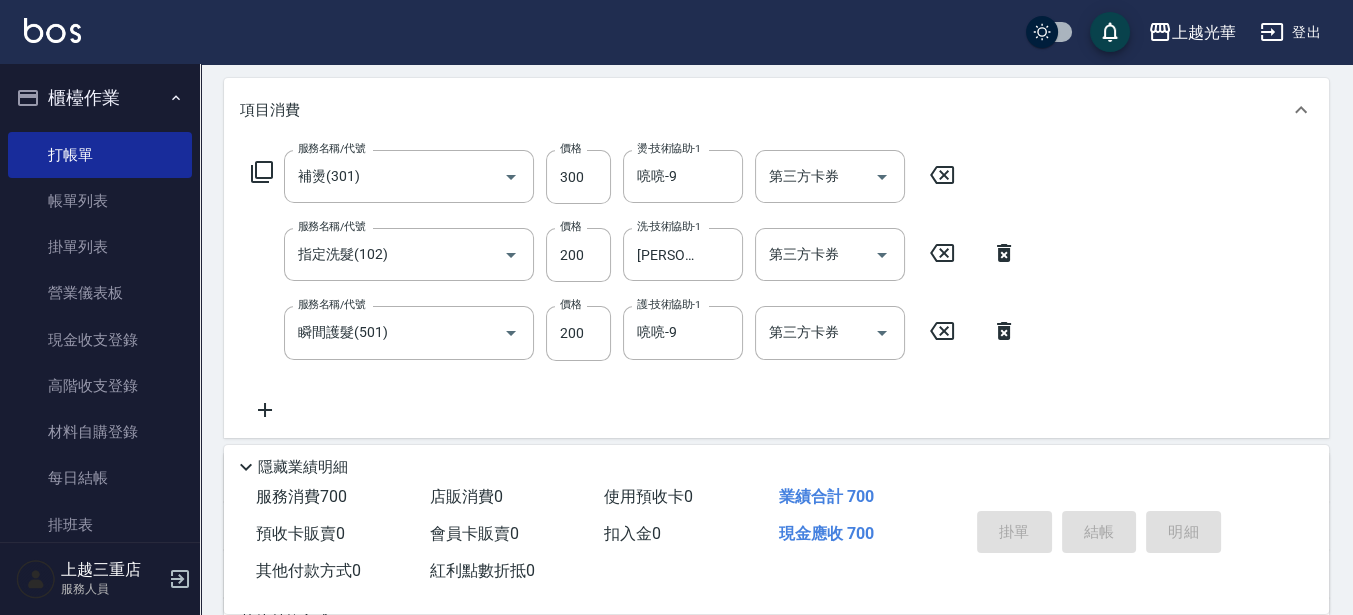 type 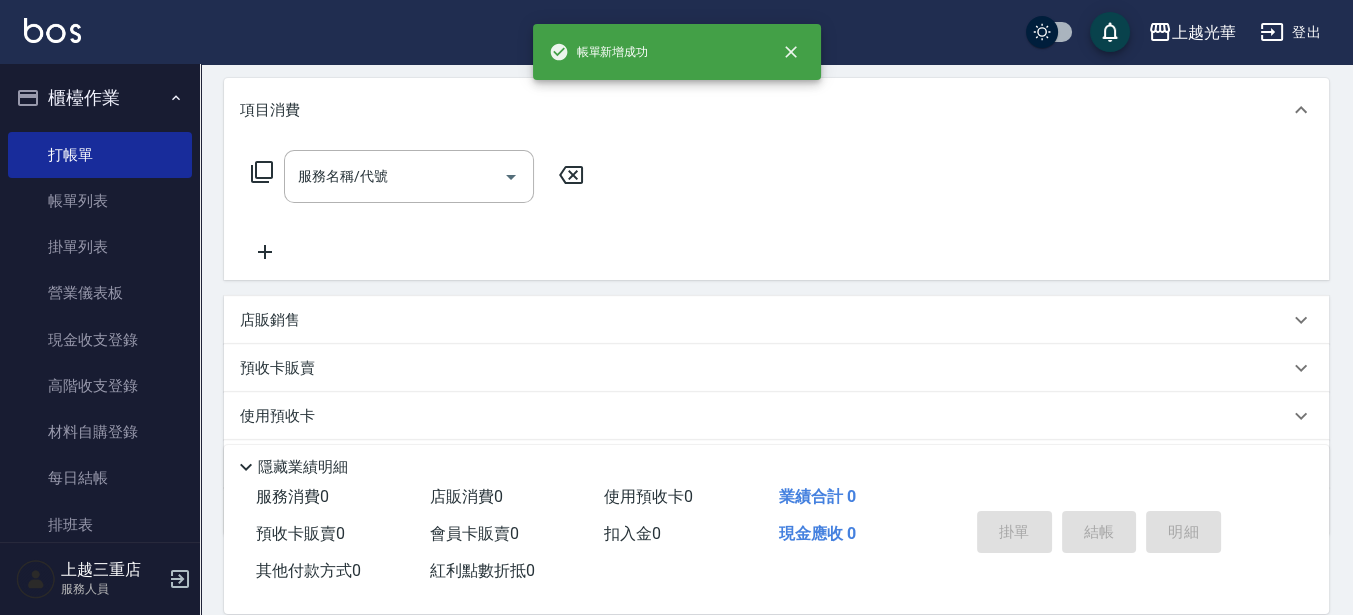 scroll, scrollTop: 0, scrollLeft: 0, axis: both 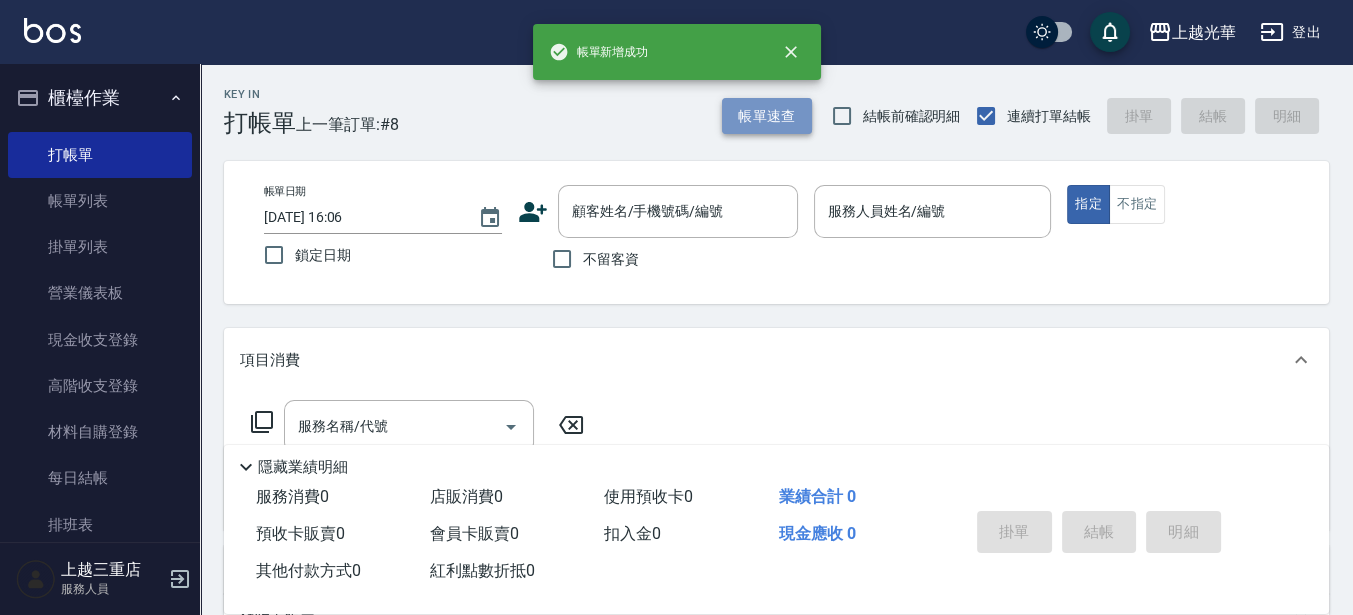 click on "帳單速查" at bounding box center (767, 116) 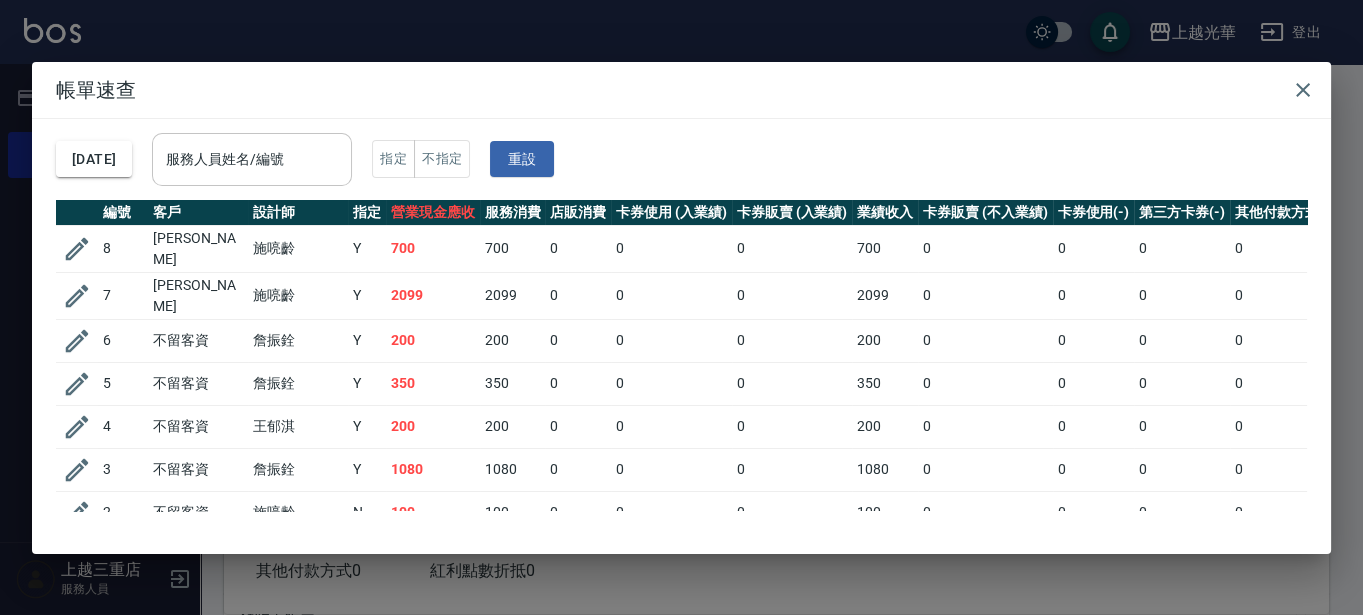 click on "服務人員姓名/編號 服務人員姓名/編號" at bounding box center [252, 159] 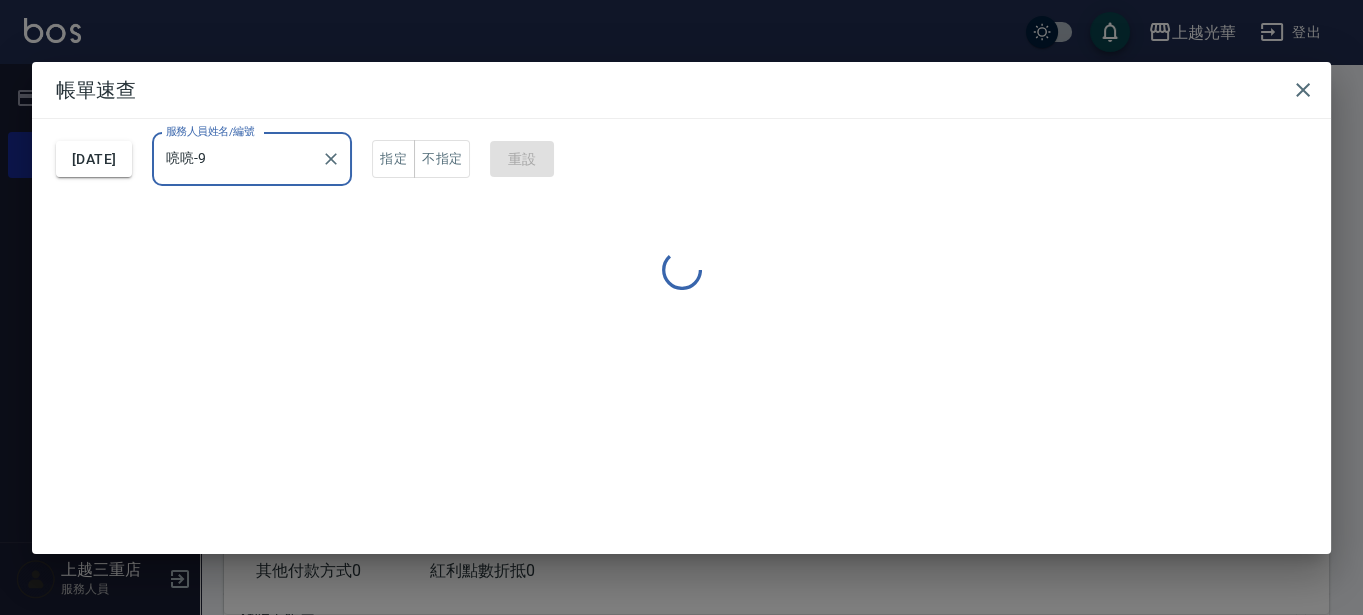 type on "喨喨-9" 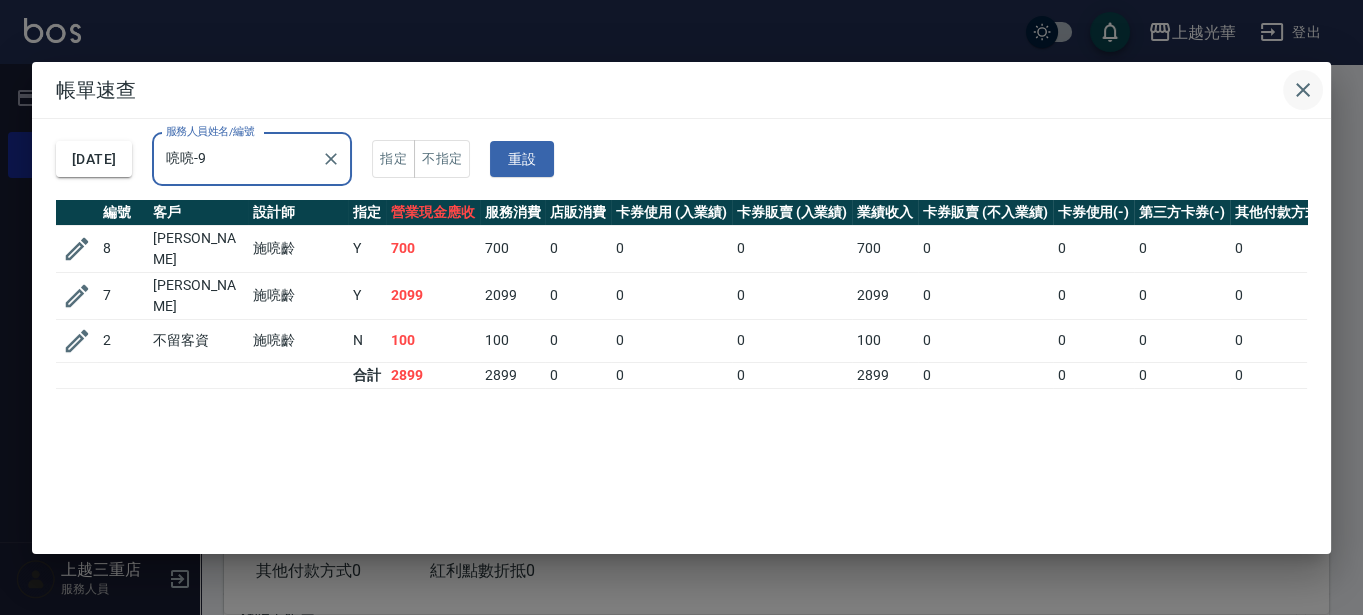 drag, startPoint x: 1297, startPoint y: 83, endPoint x: 1285, endPoint y: 86, distance: 12.369317 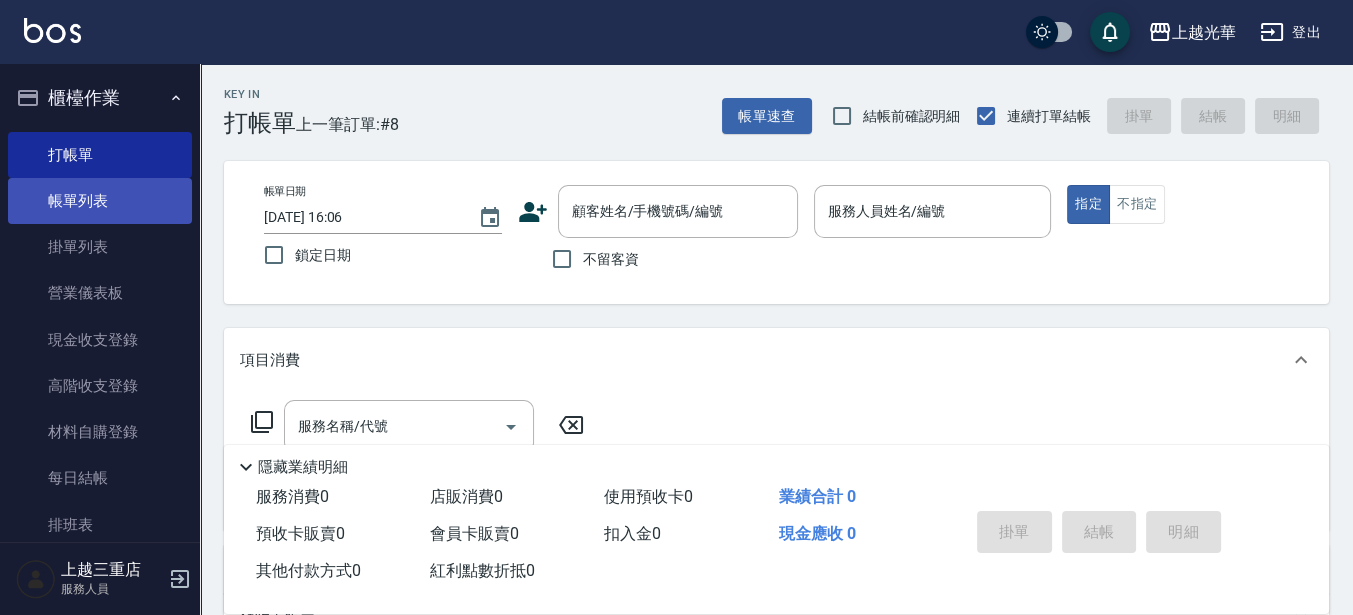 click on "帳單列表" at bounding box center [100, 201] 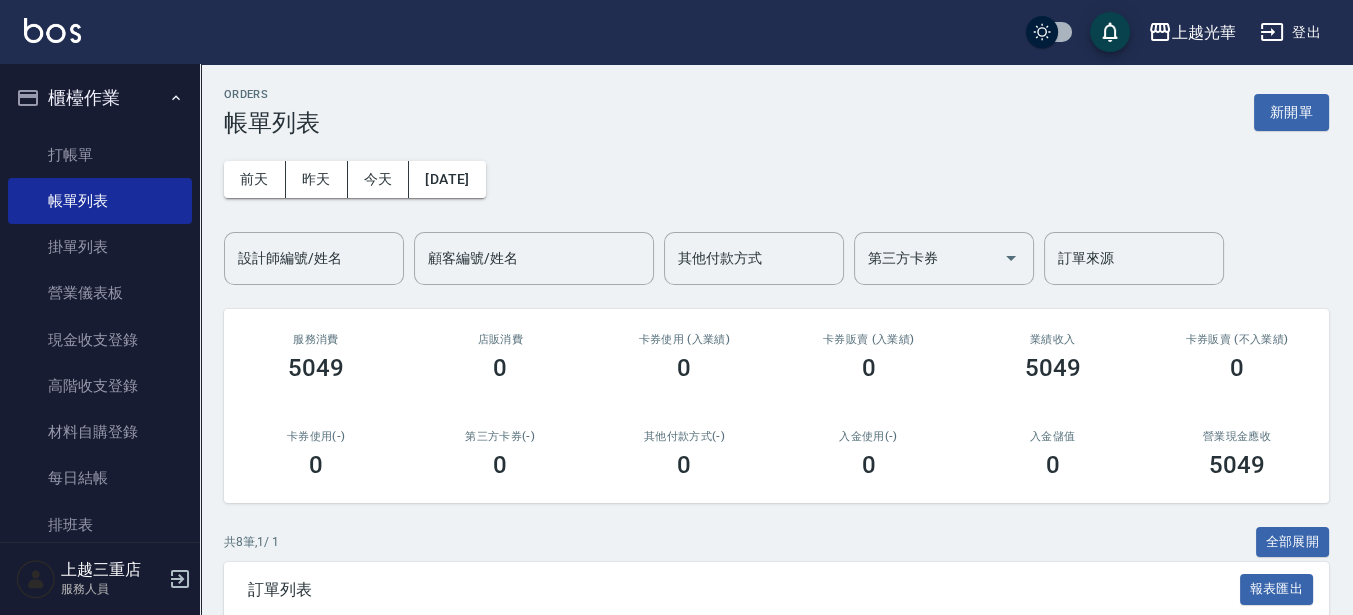 click on "設計師編號/姓名" at bounding box center (314, 258) 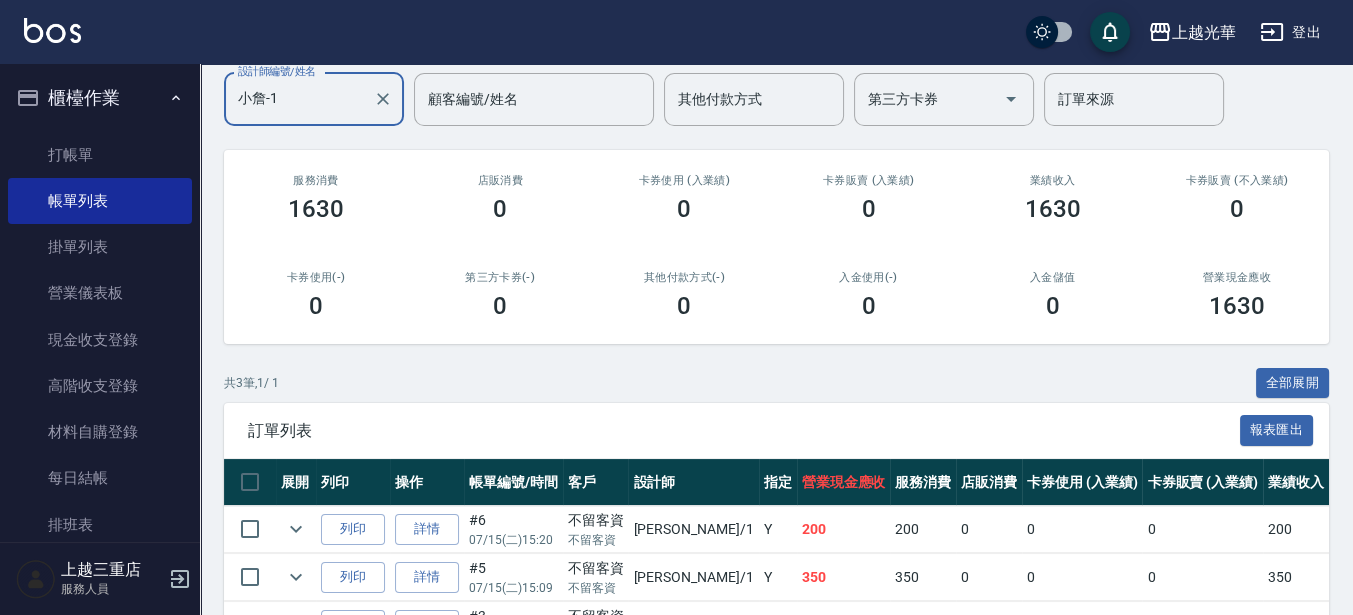 scroll, scrollTop: 288, scrollLeft: 0, axis: vertical 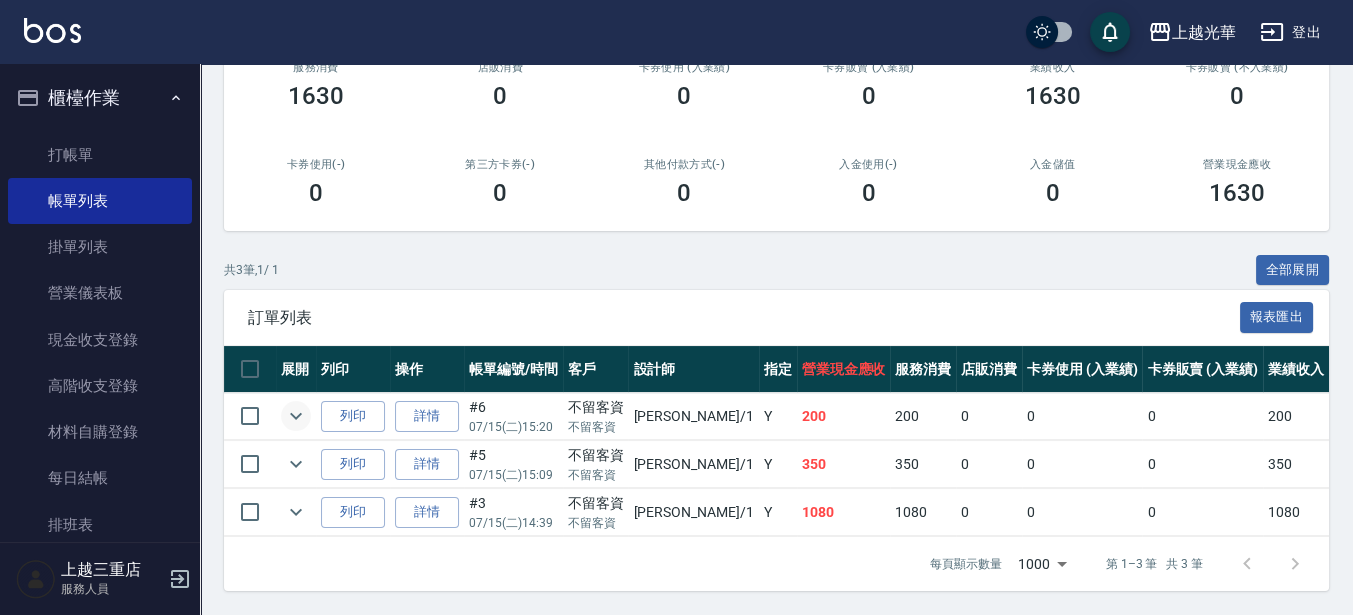 type on "小詹-1" 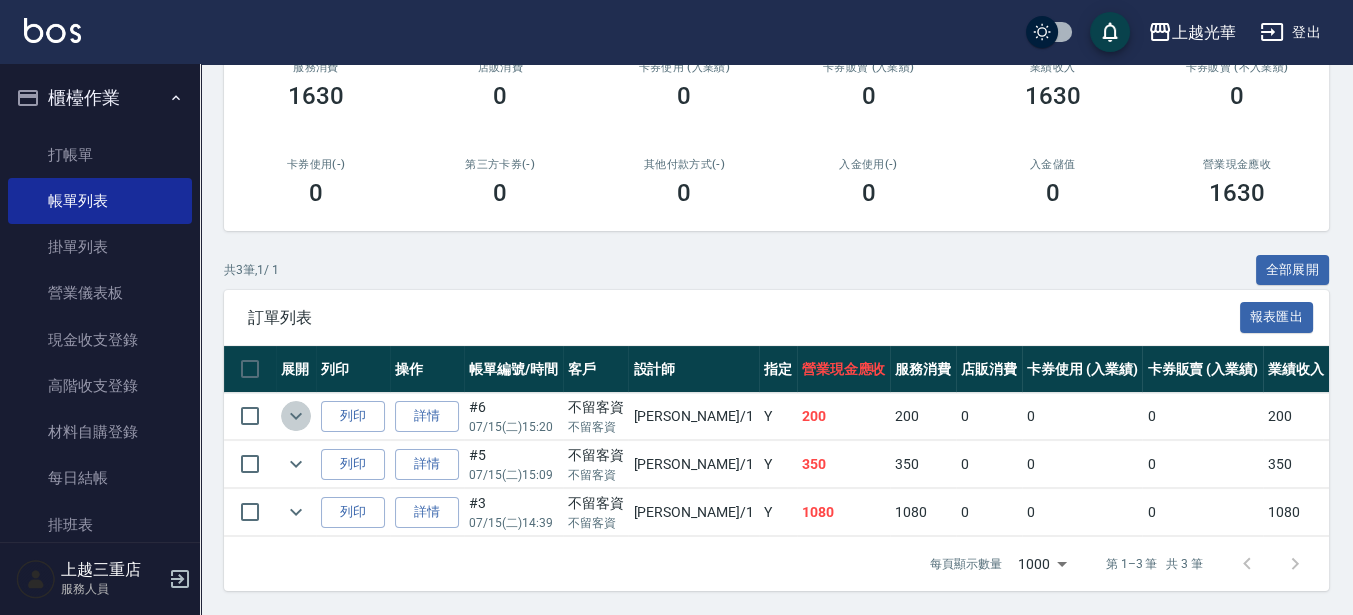 click at bounding box center [296, 416] 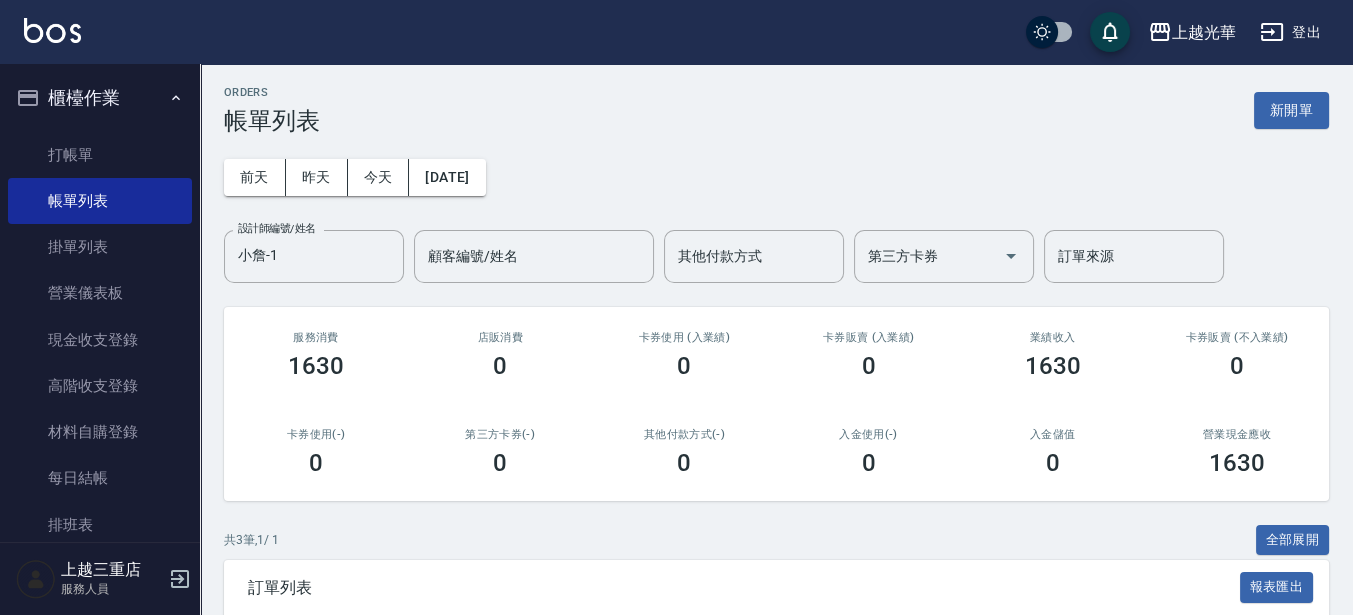 scroll, scrollTop: 0, scrollLeft: 0, axis: both 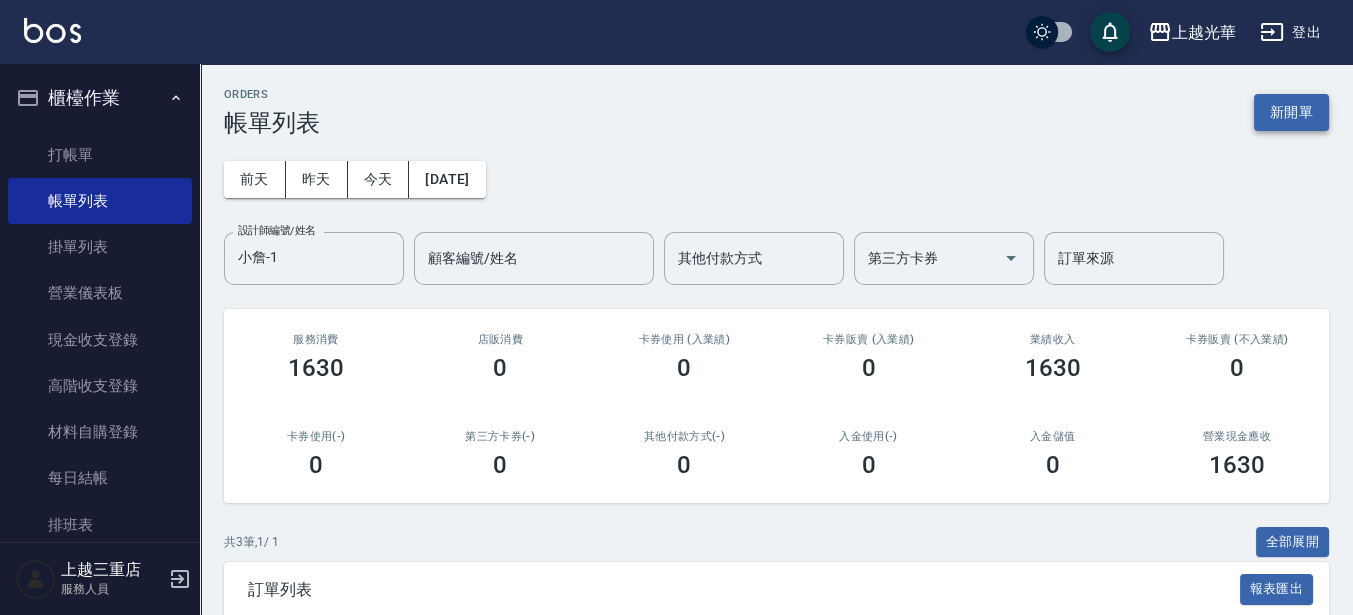 click on "新開單" at bounding box center [1291, 112] 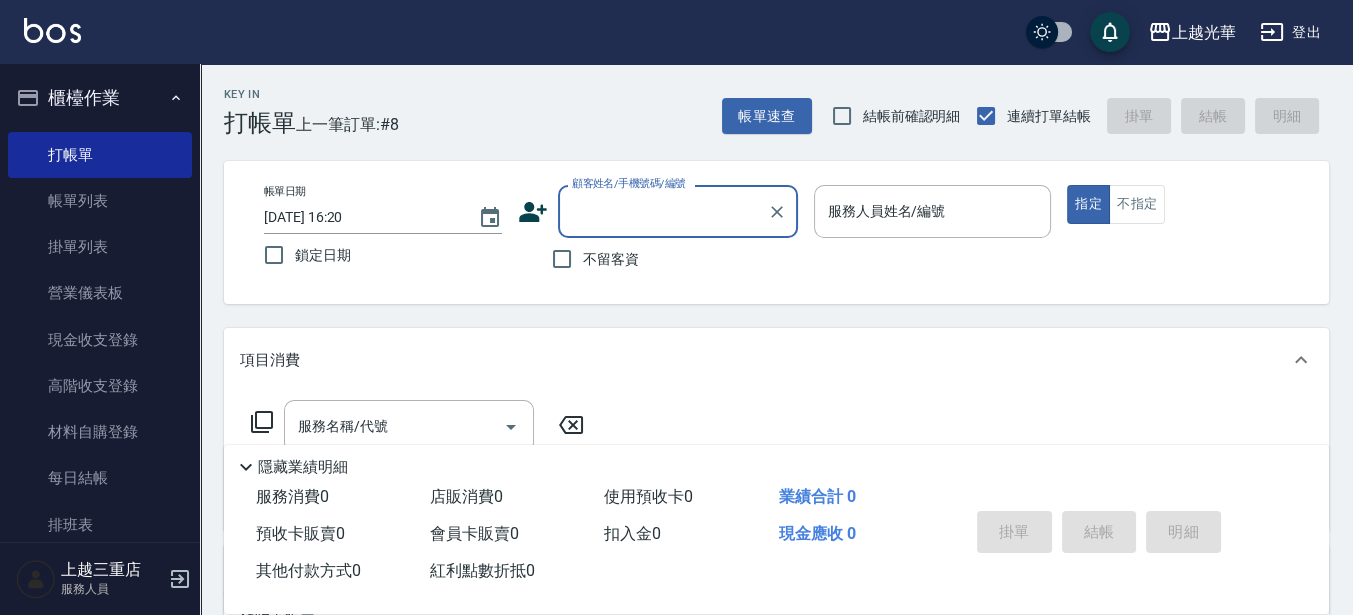 click on "不留客資" at bounding box center (611, 259) 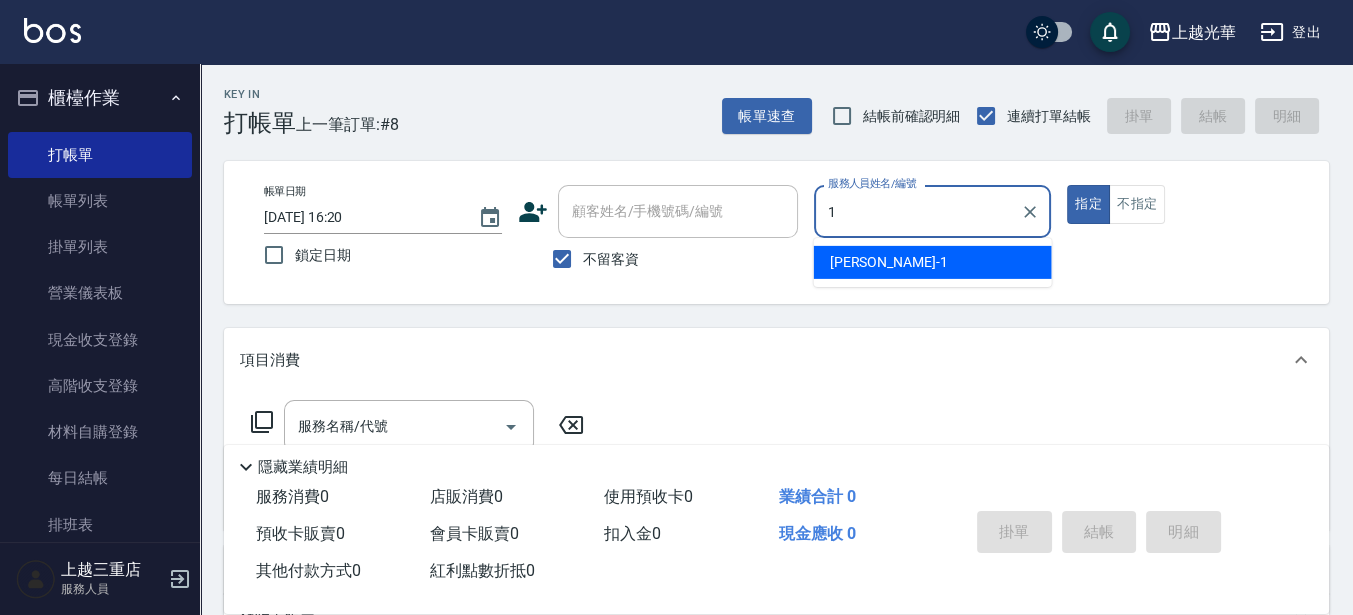 type on "小詹-1" 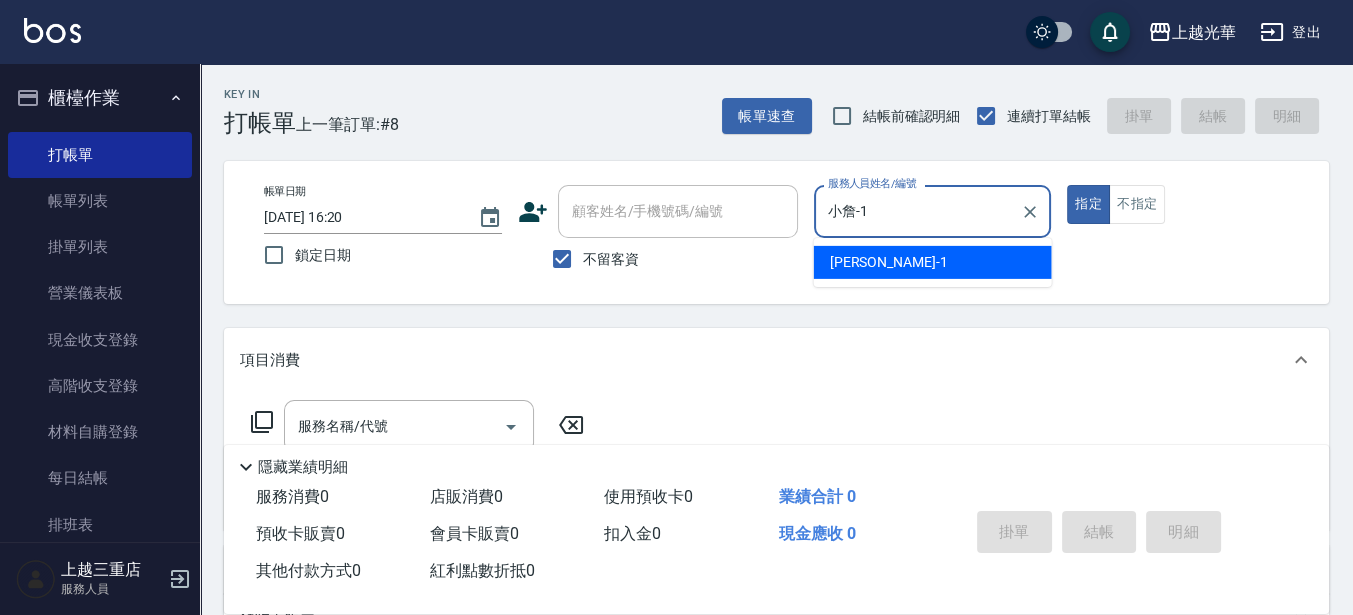 type on "true" 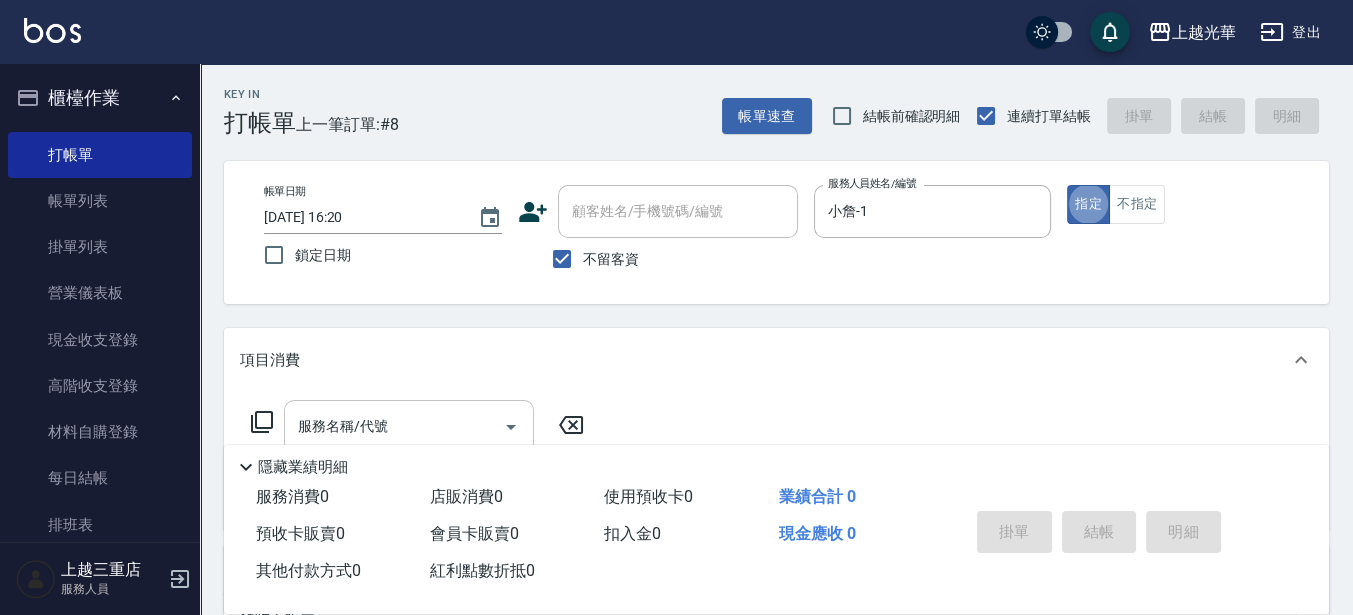 click on "服務名稱/代號" at bounding box center [409, 426] 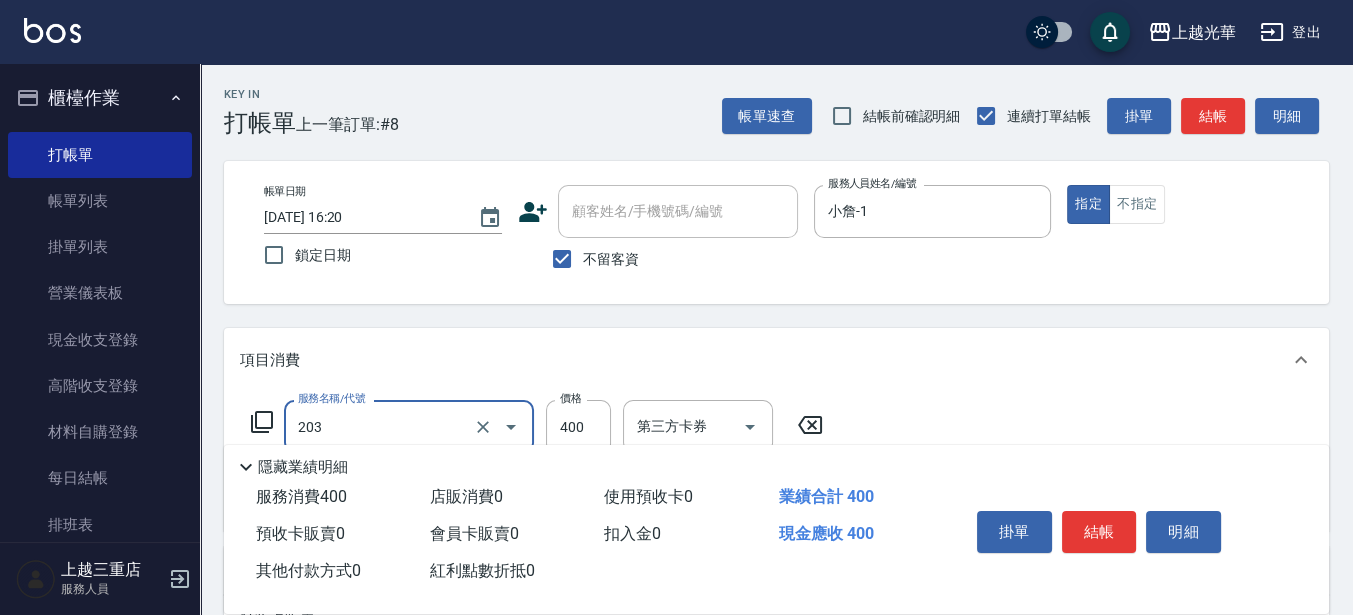 type on "指定單剪(203)" 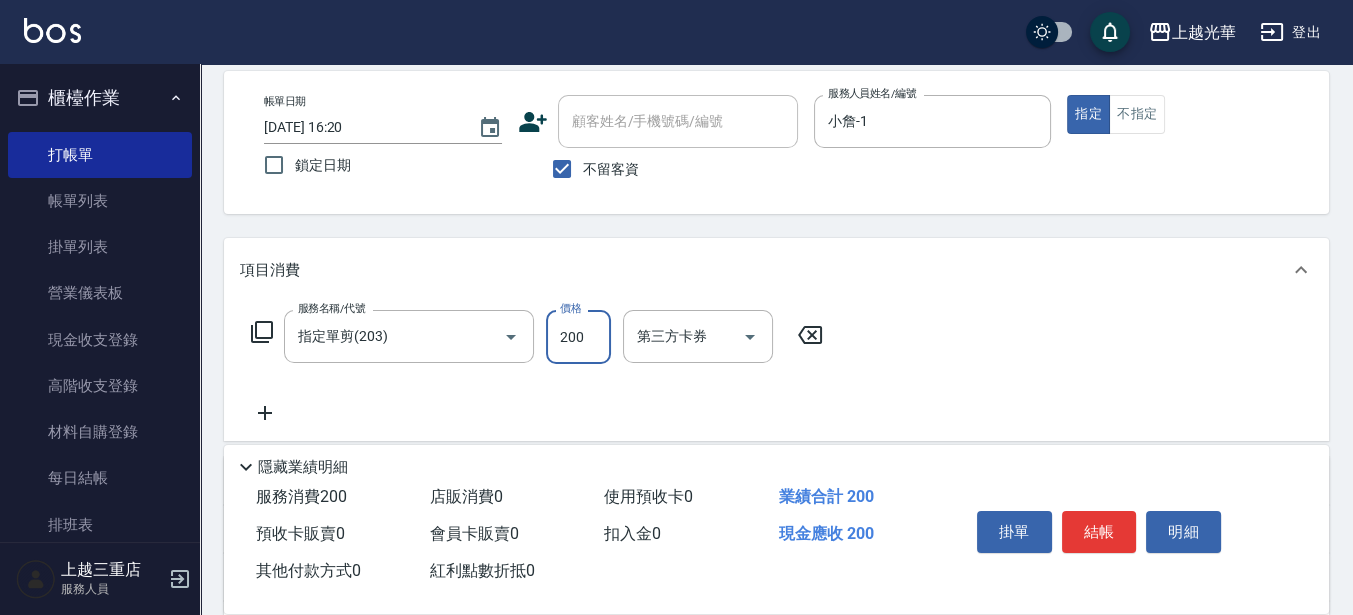 scroll, scrollTop: 125, scrollLeft: 0, axis: vertical 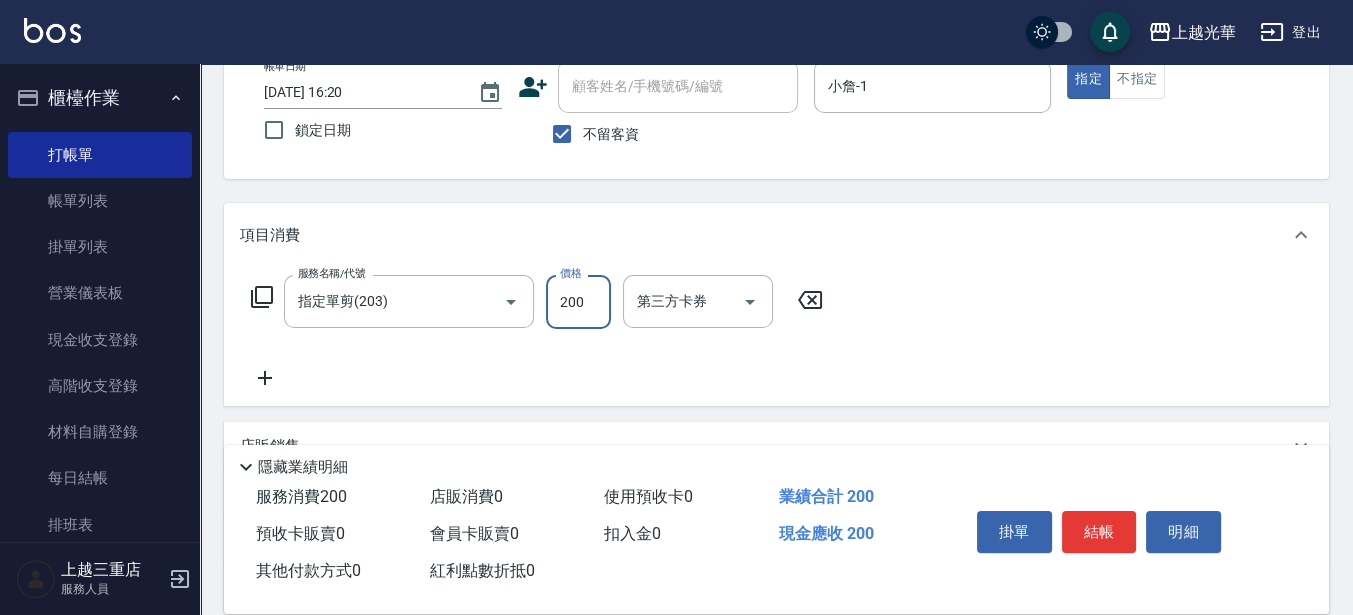 type on "200" 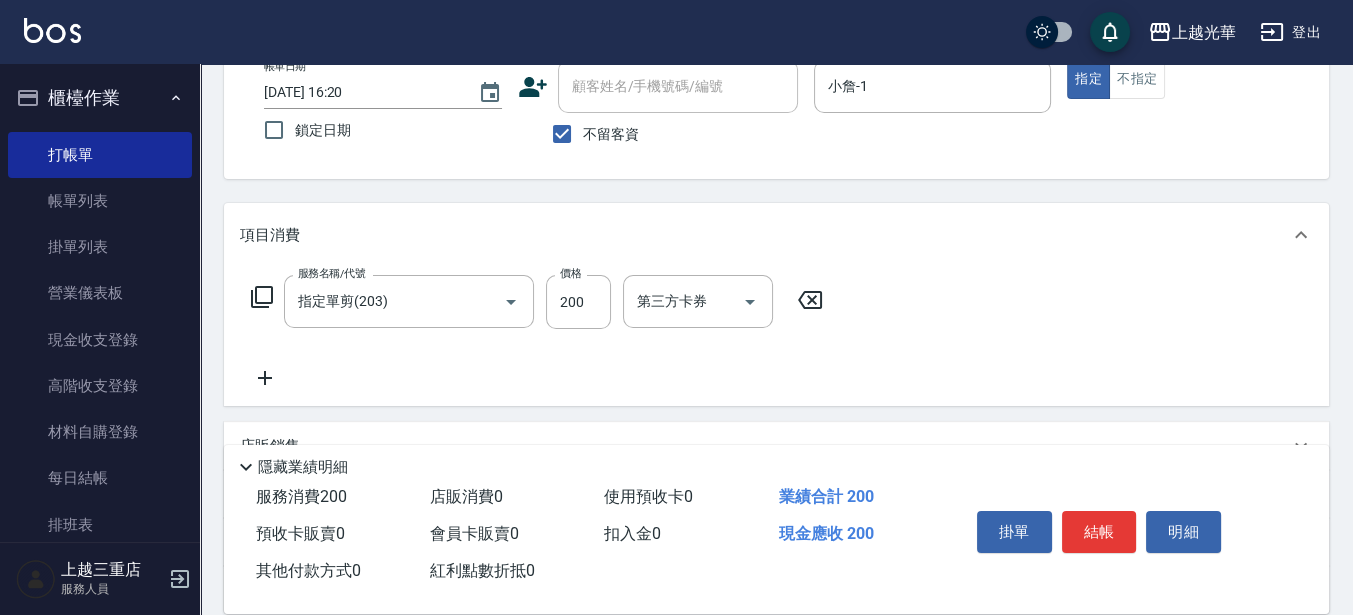 click 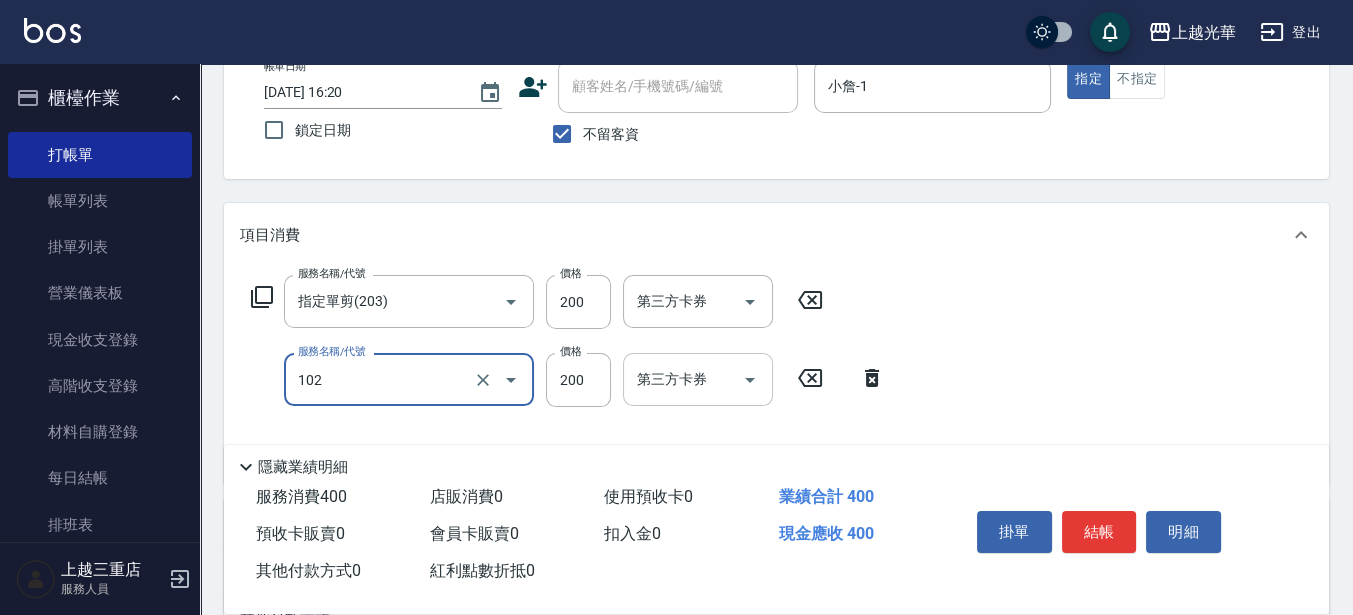 type on "指定洗髮(102)" 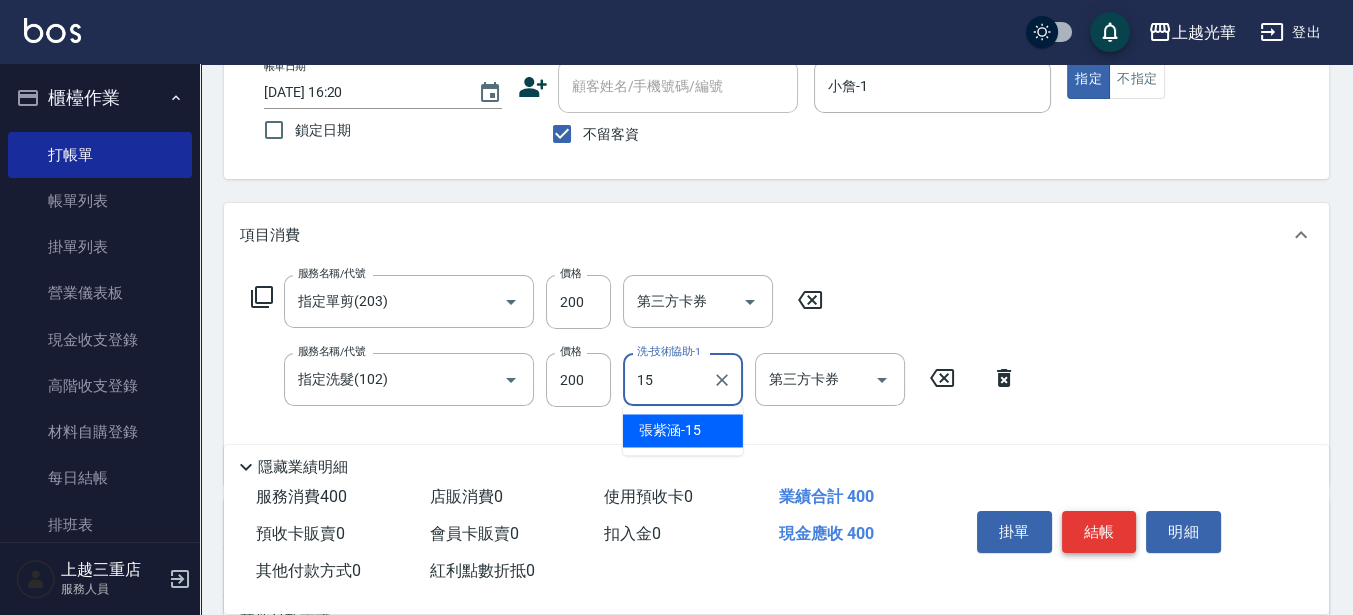type on "[PERSON_NAME]-15" 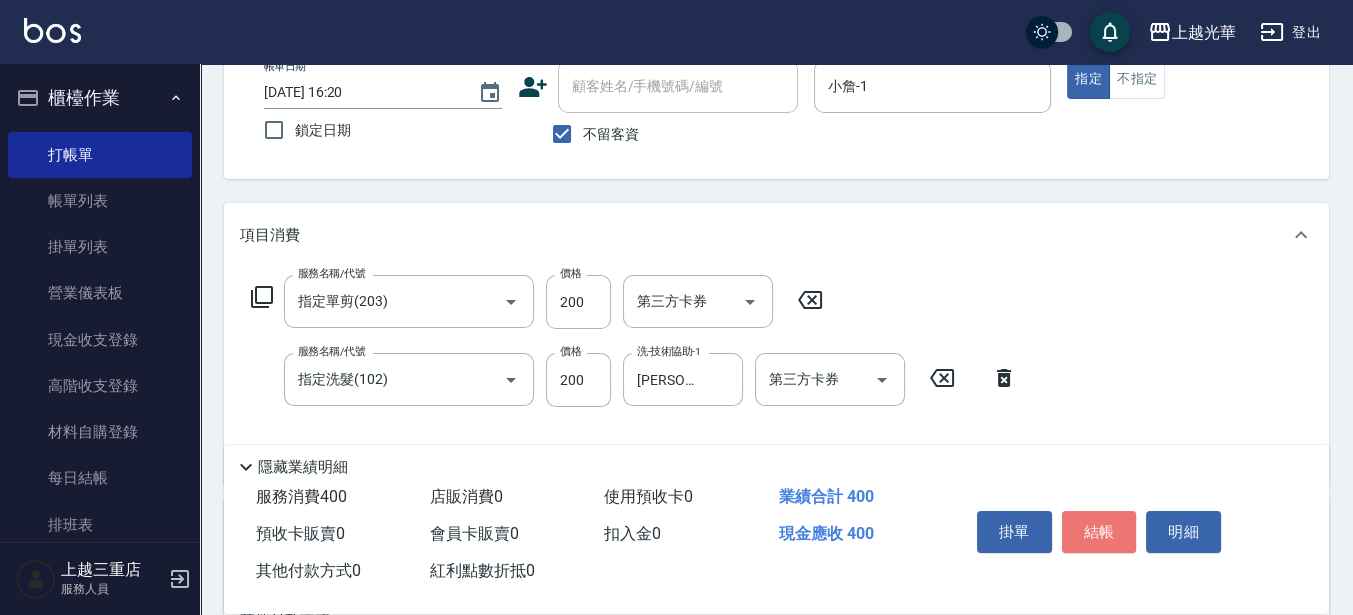 click on "結帳" at bounding box center (1099, 532) 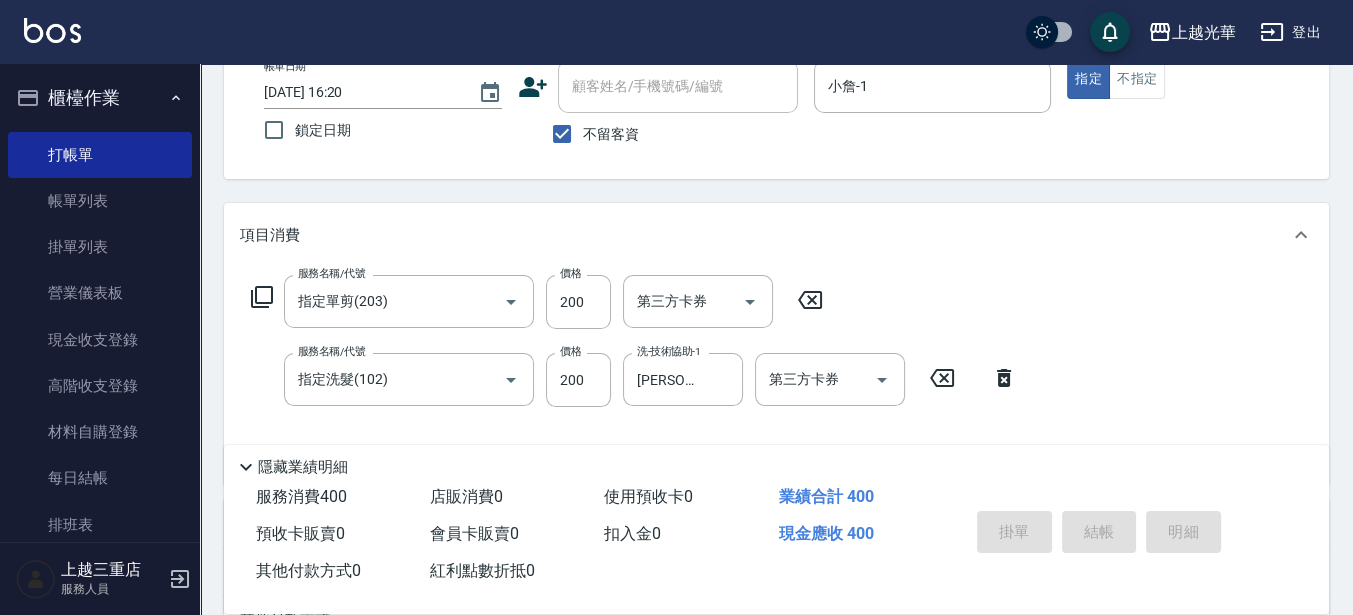 type 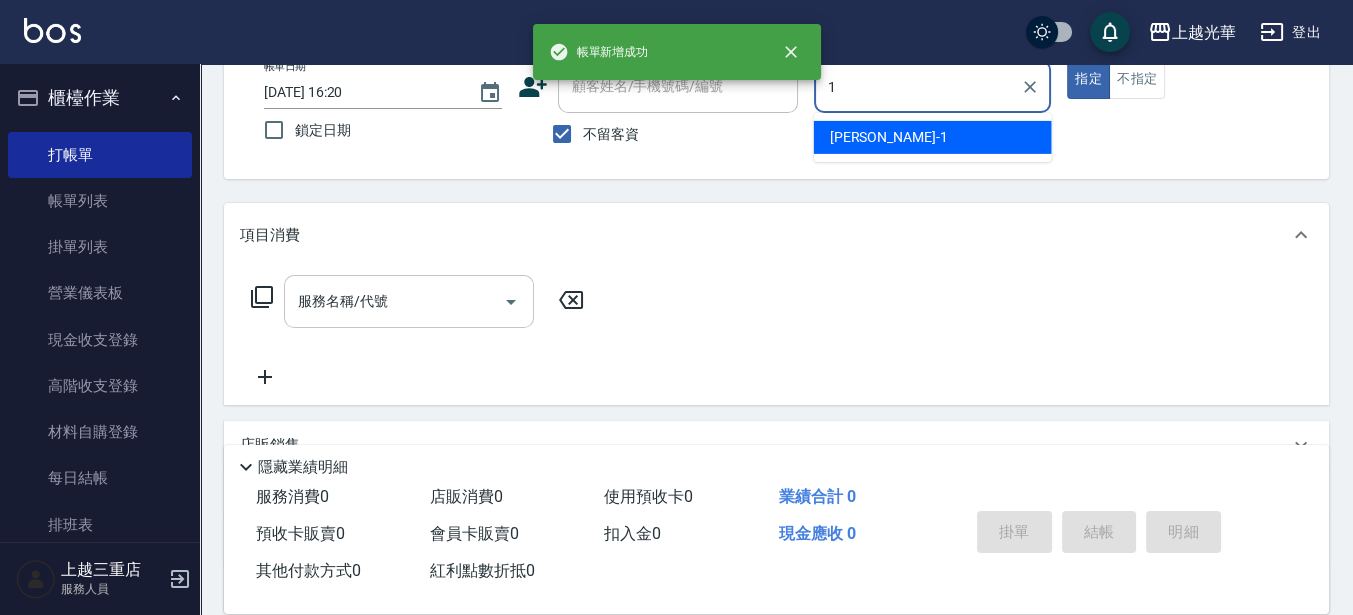 type on "小詹-1" 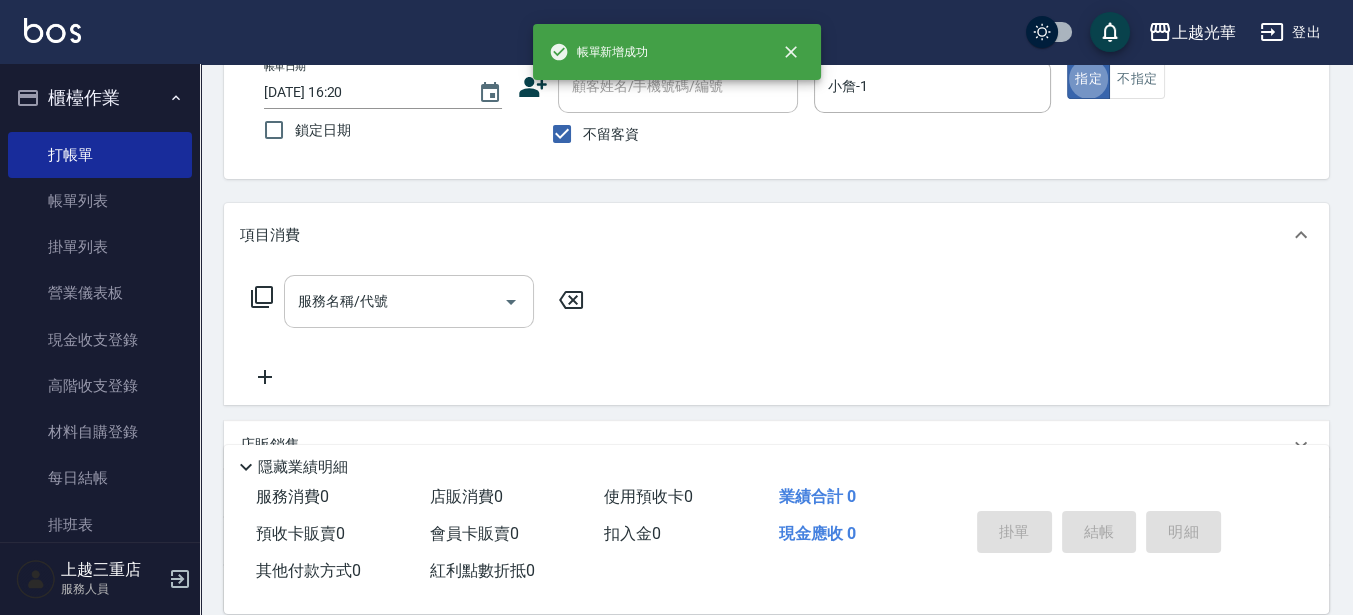click on "服務名稱/代號" at bounding box center (394, 301) 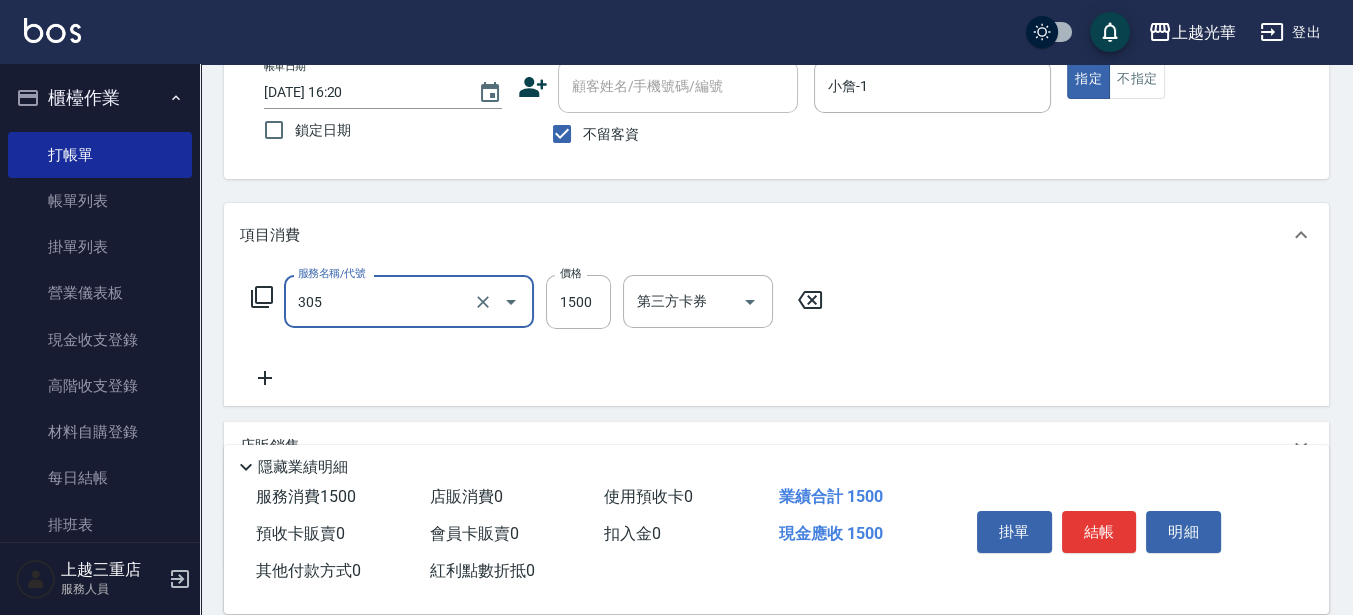 type on "設計燙髮1500(305)" 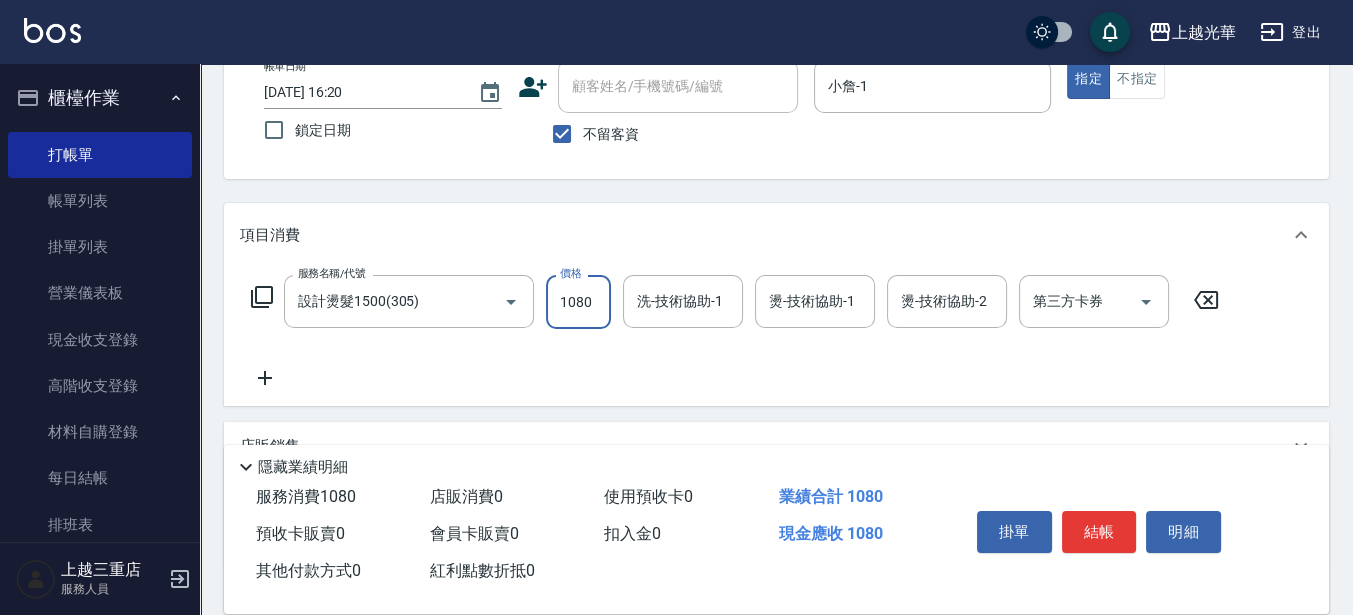 type on "1080" 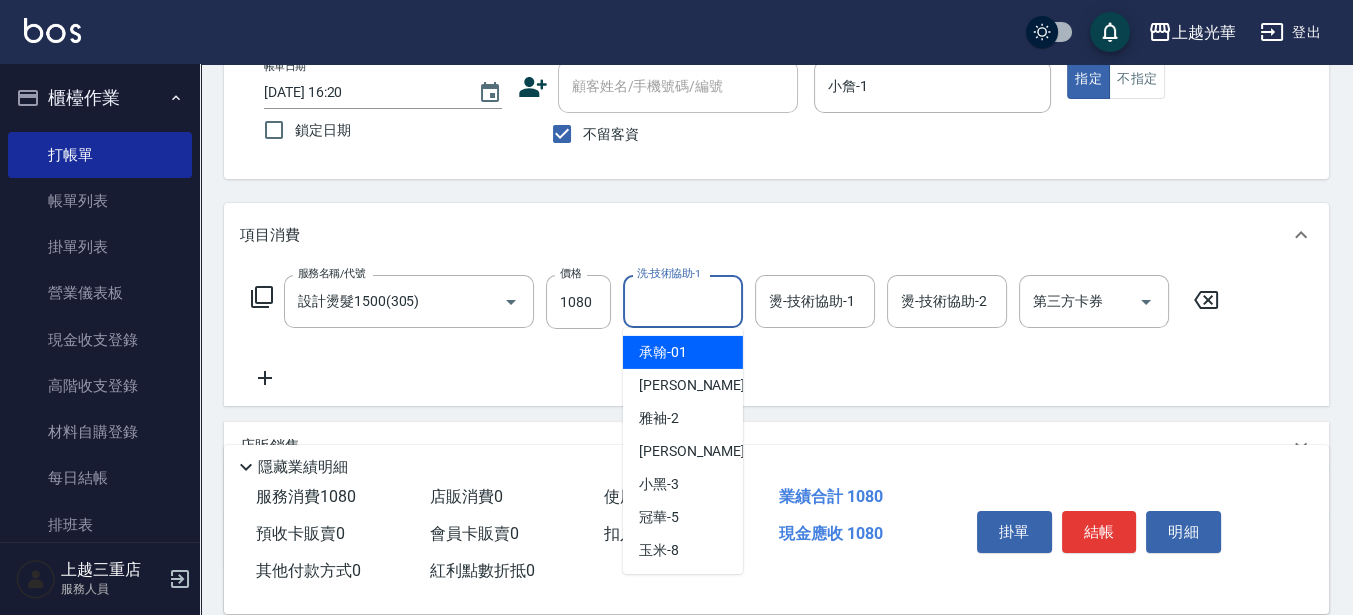 click on "洗-技術協助-1" at bounding box center [683, 301] 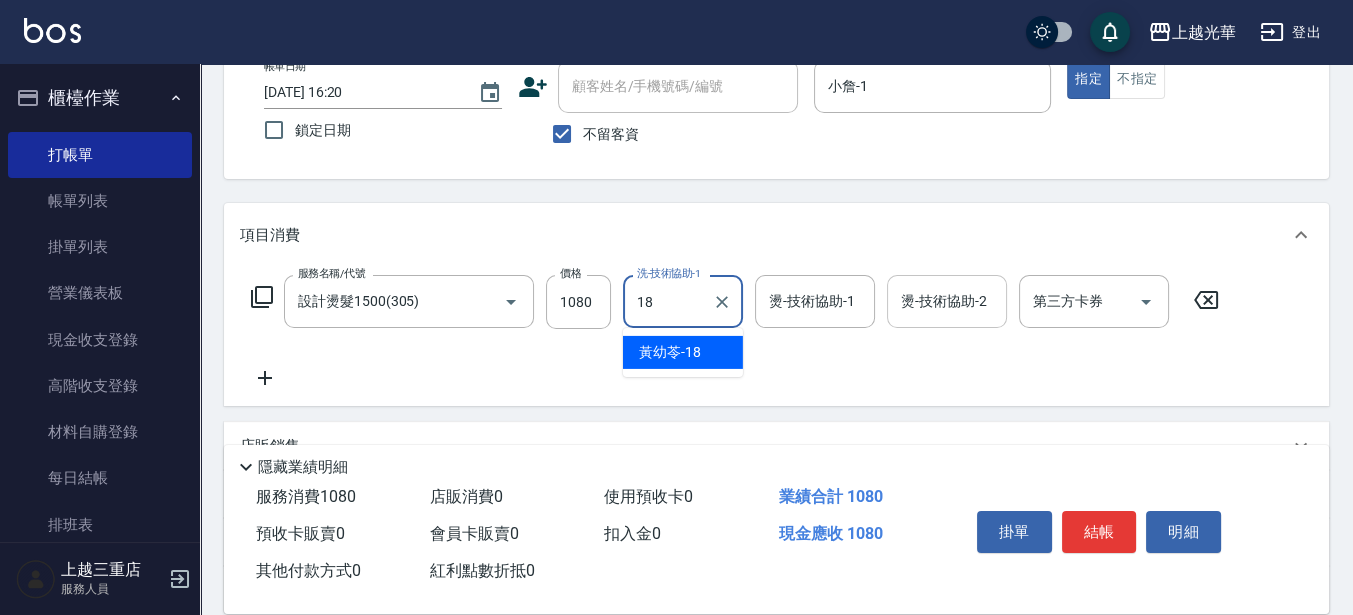 type on "[PERSON_NAME]-18" 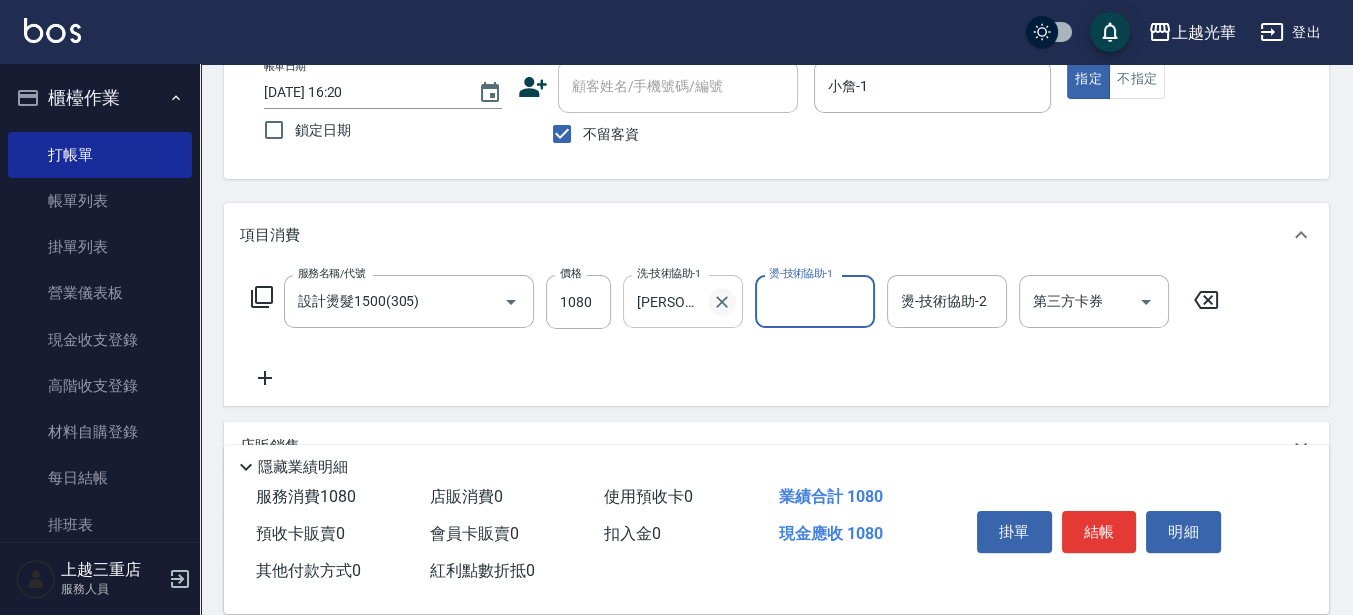 click at bounding box center (722, 302) 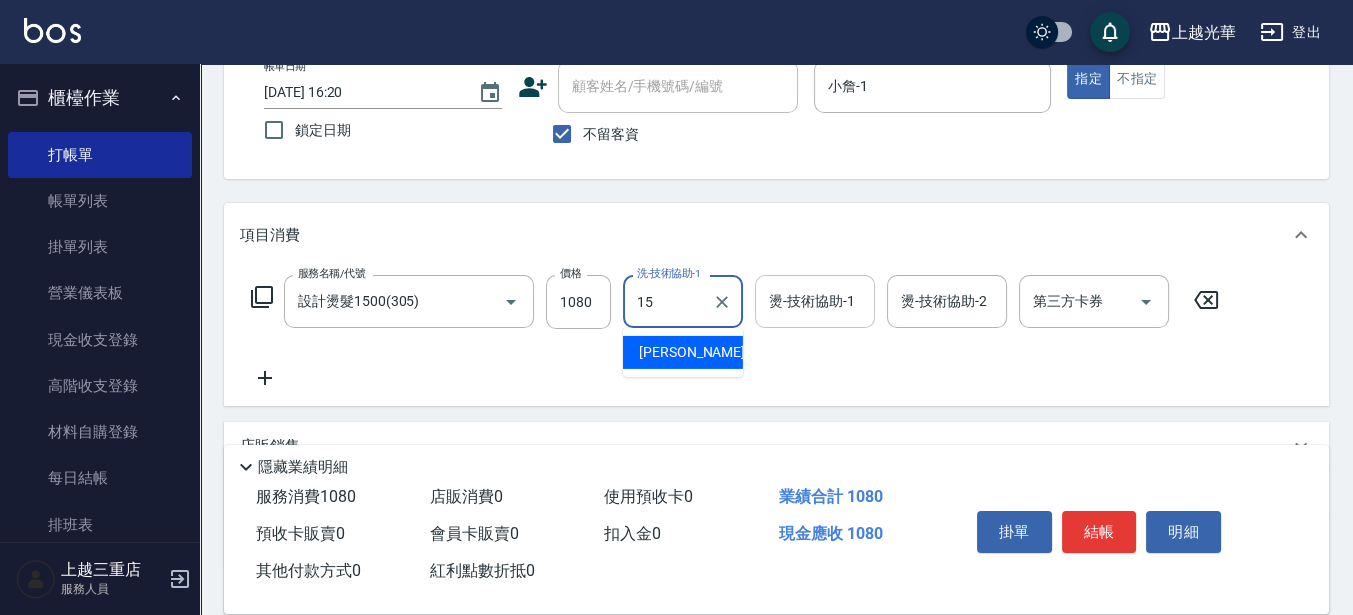 type on "[PERSON_NAME]-15" 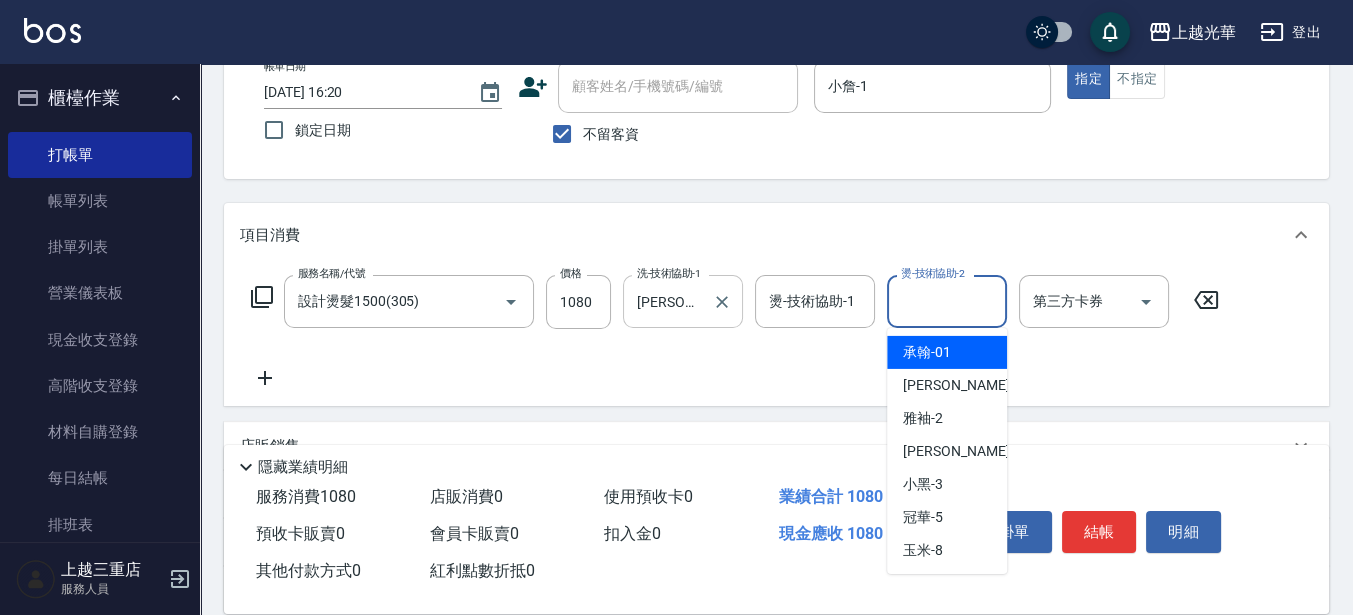click on "燙-技術協助-2" at bounding box center (947, 301) 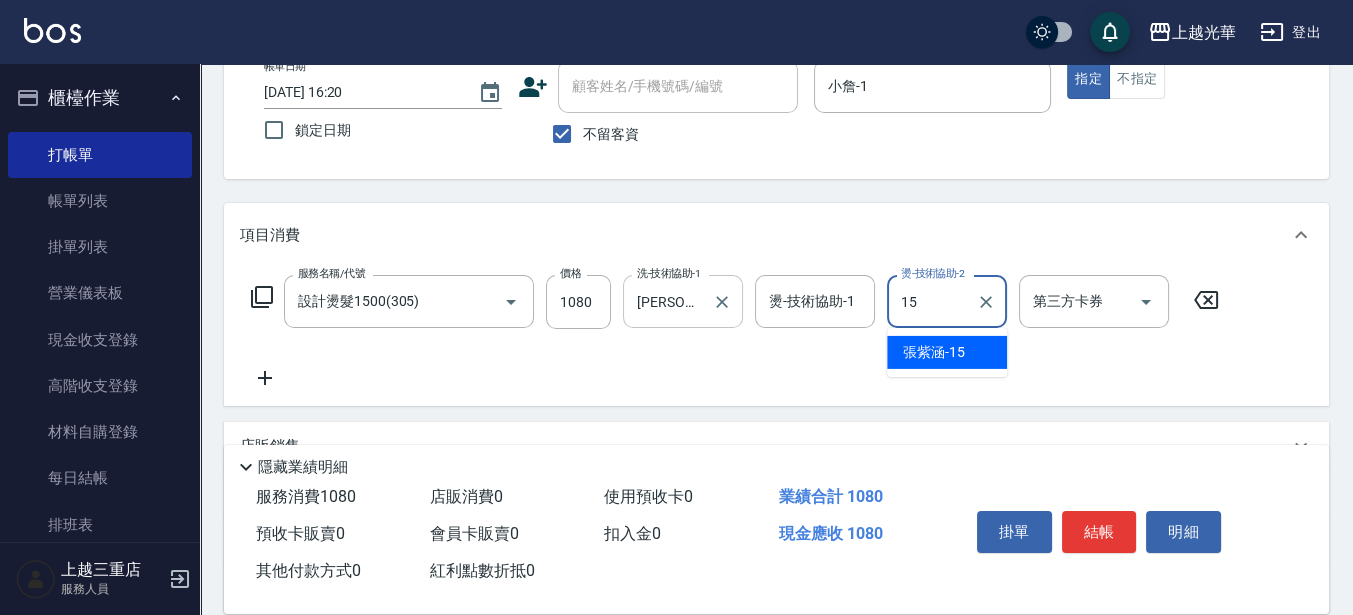 type on "[PERSON_NAME]-15" 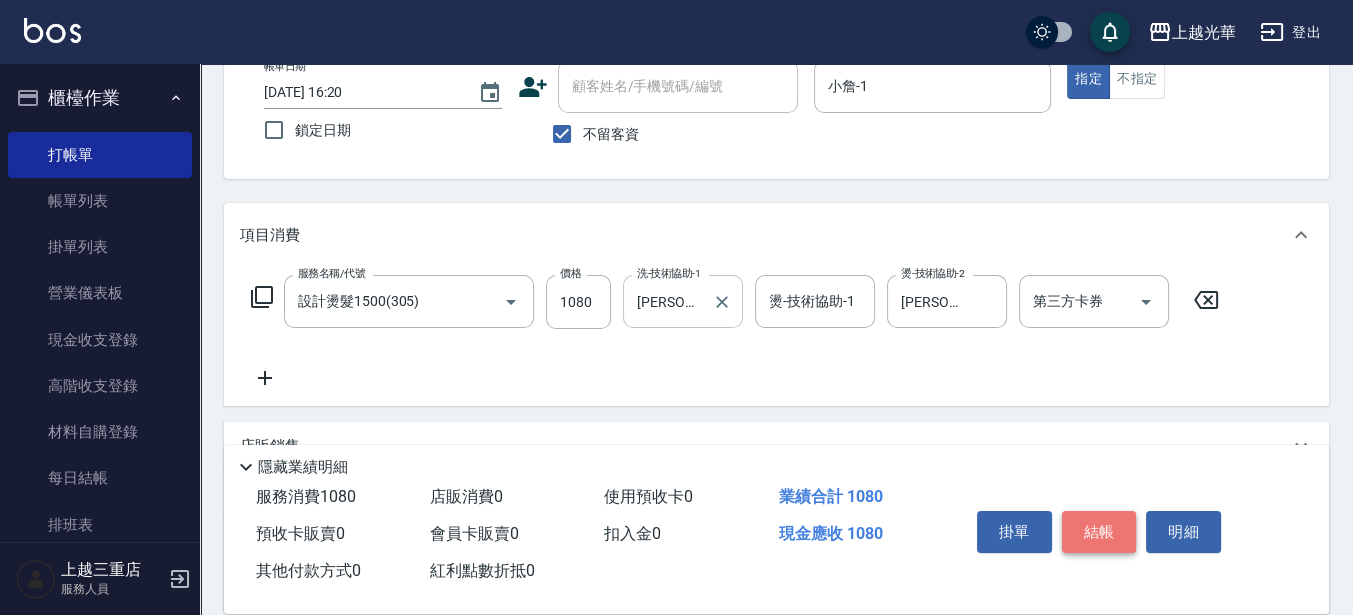 click on "結帳" at bounding box center (1099, 532) 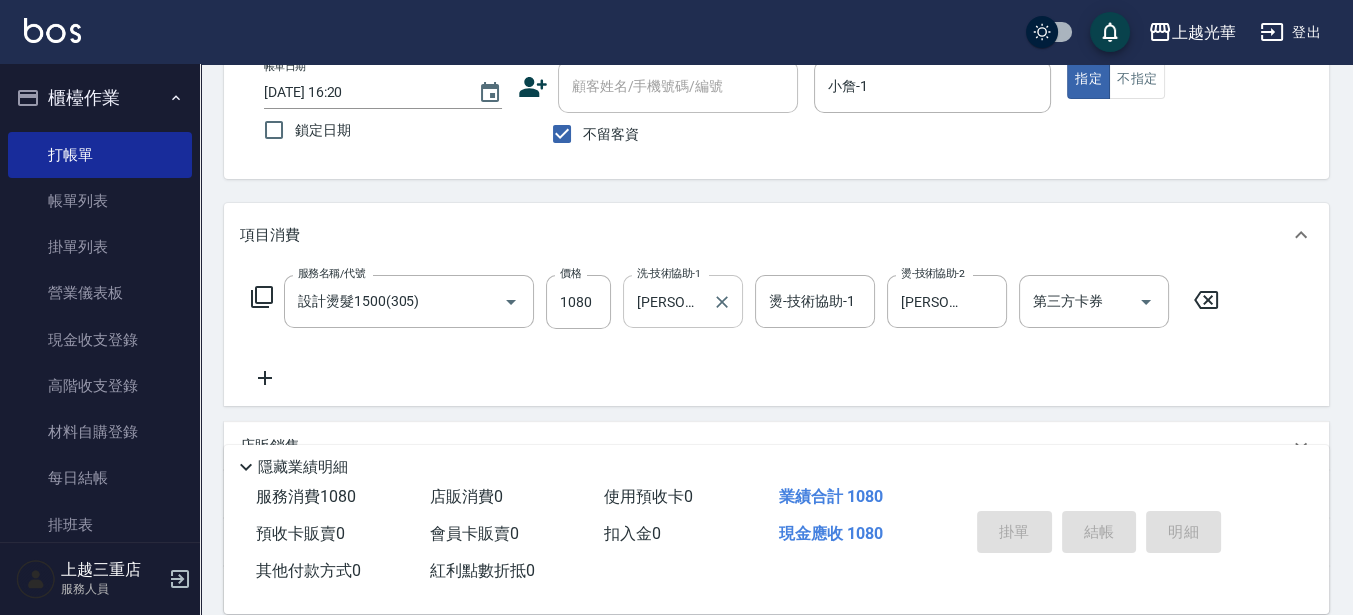 type 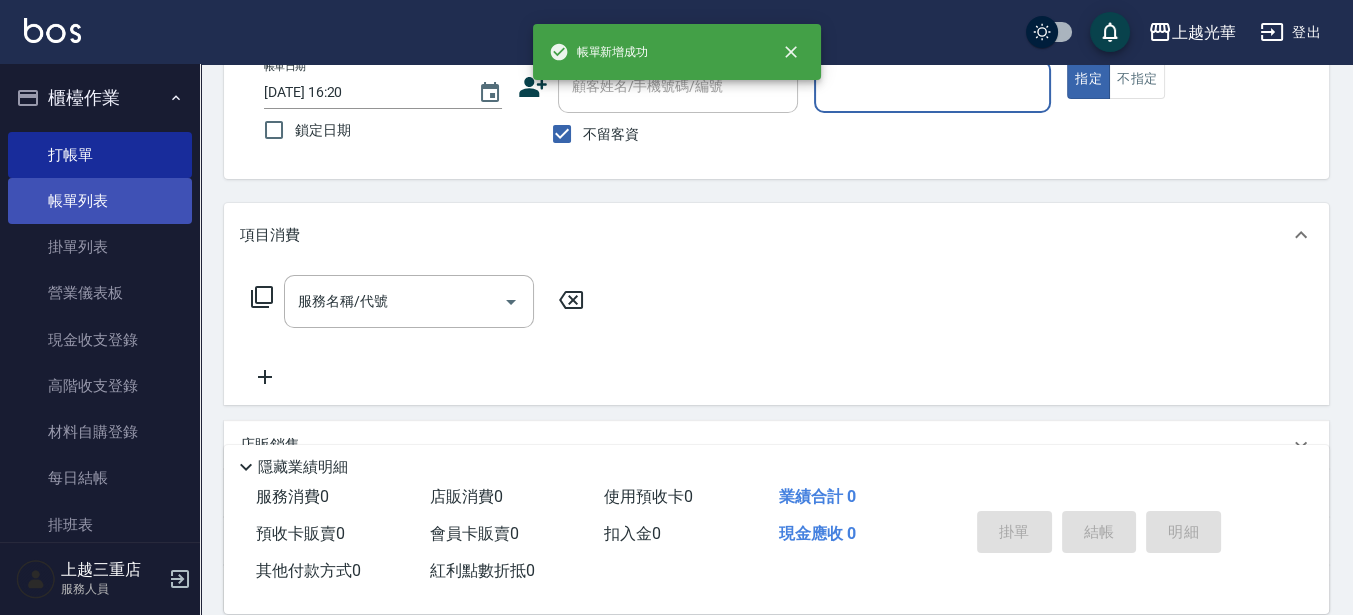 click on "帳單列表" at bounding box center [100, 201] 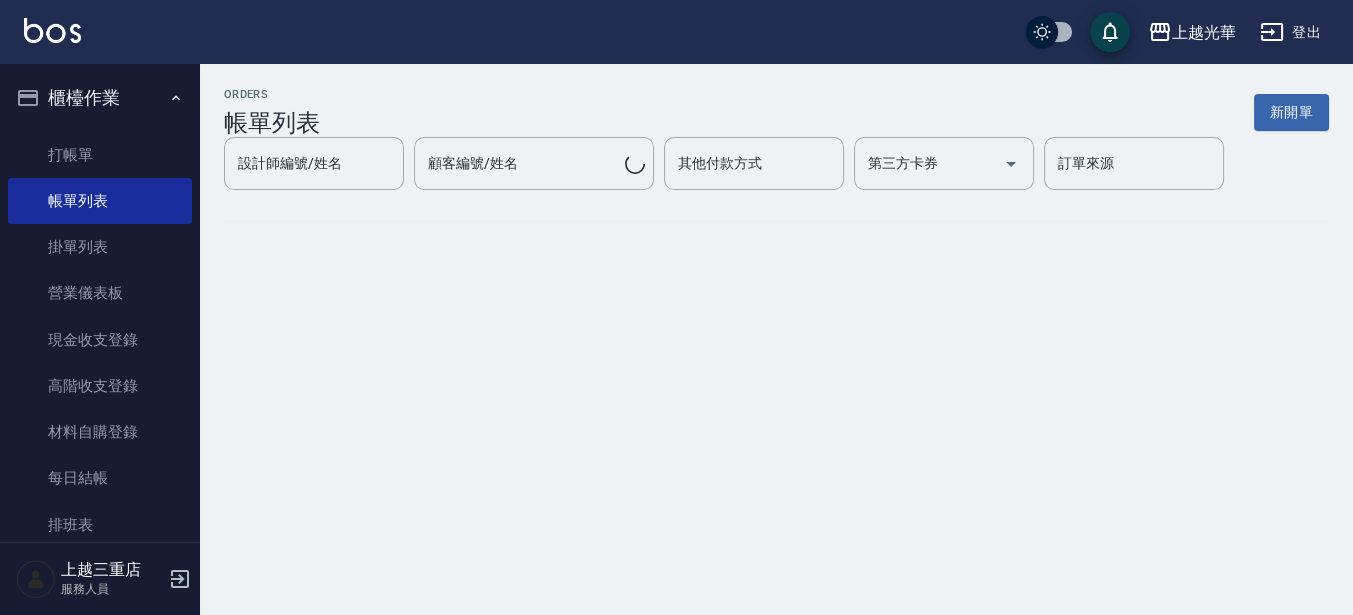 scroll, scrollTop: 0, scrollLeft: 0, axis: both 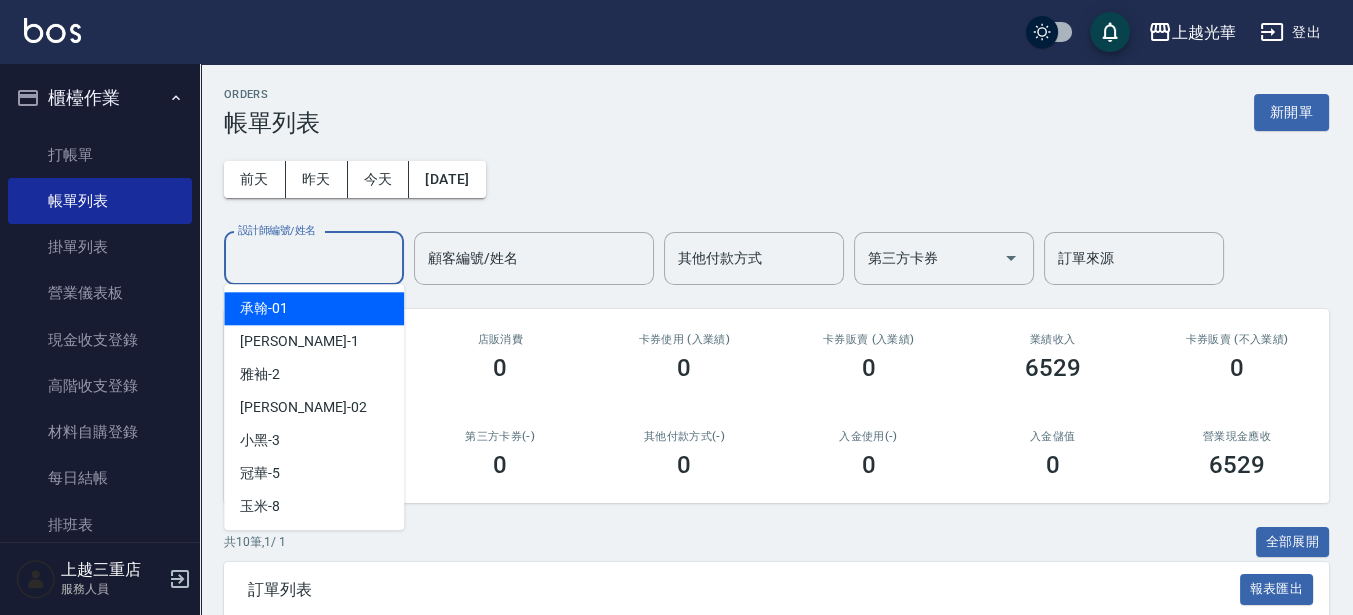 click on "設計師編號/姓名" at bounding box center (314, 258) 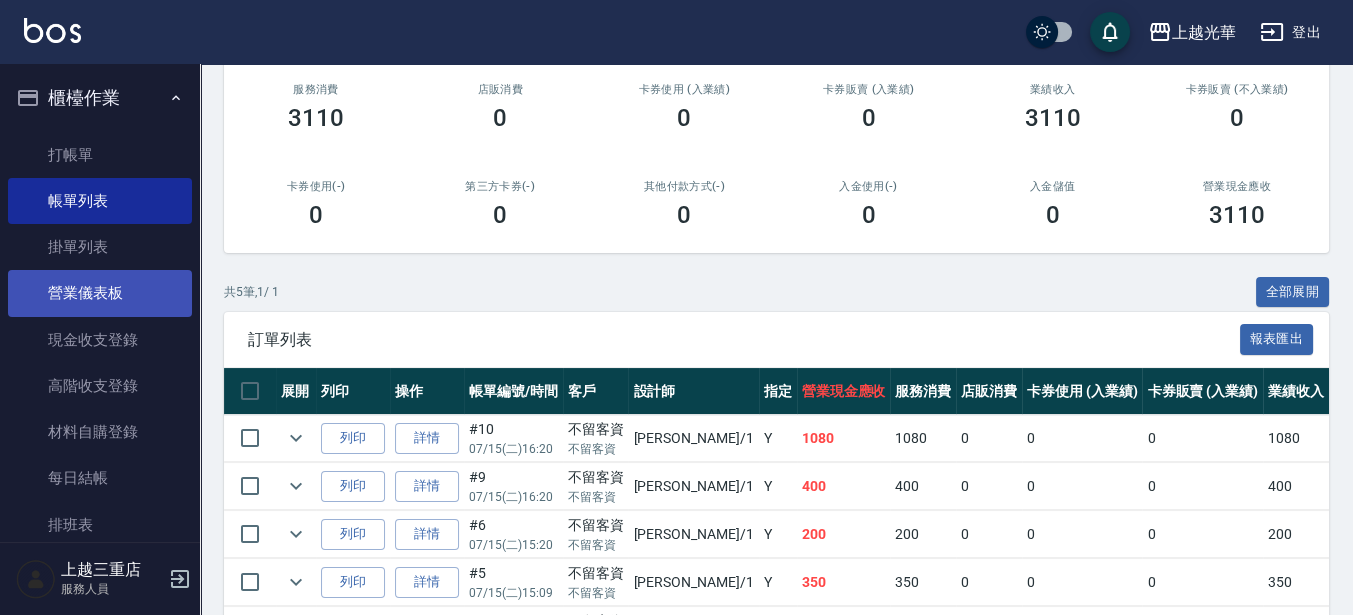 scroll, scrollTop: 375, scrollLeft: 0, axis: vertical 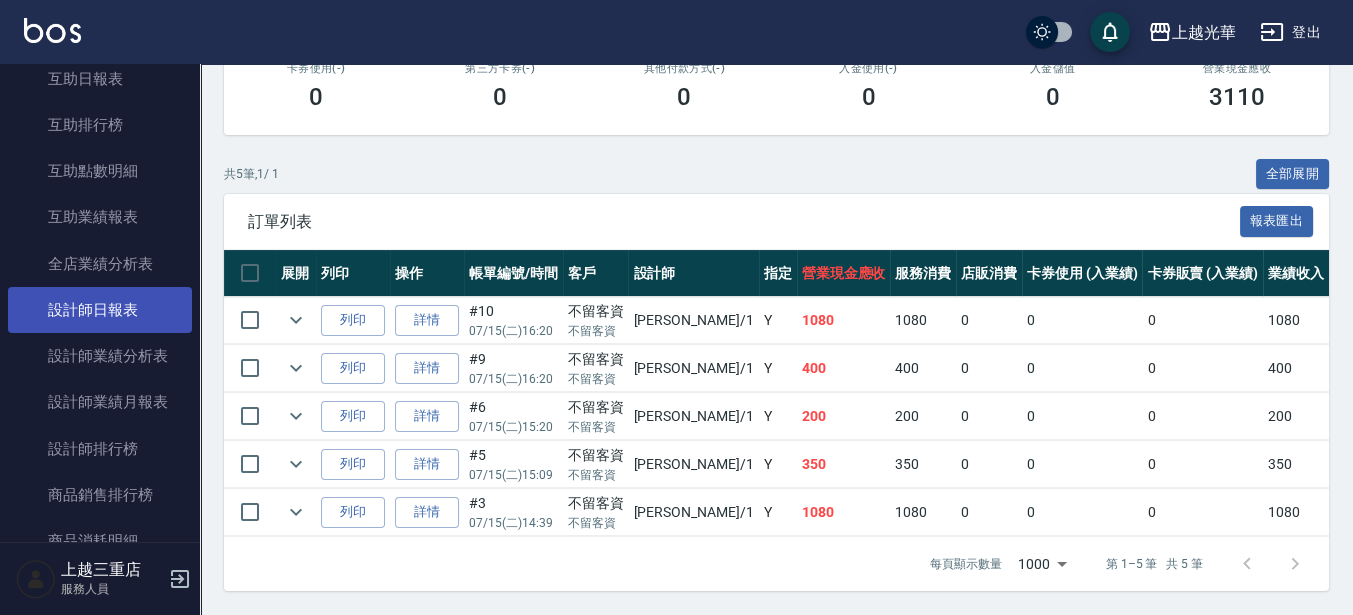 type on "小詹-1" 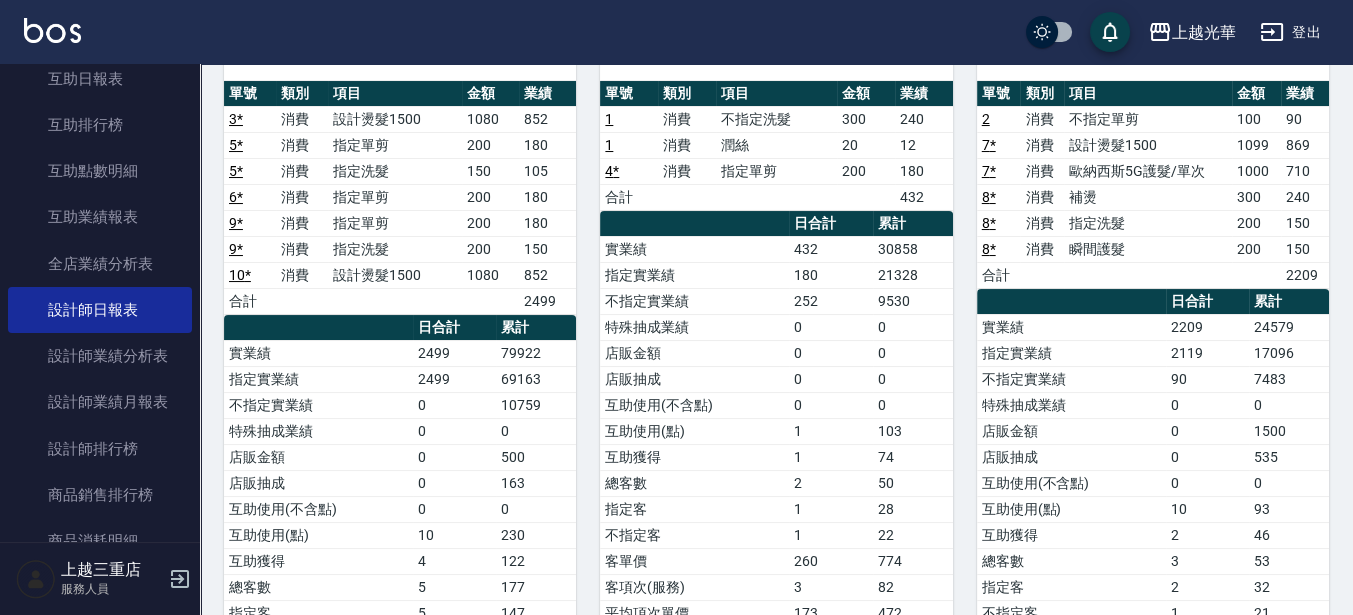 scroll, scrollTop: 350, scrollLeft: 0, axis: vertical 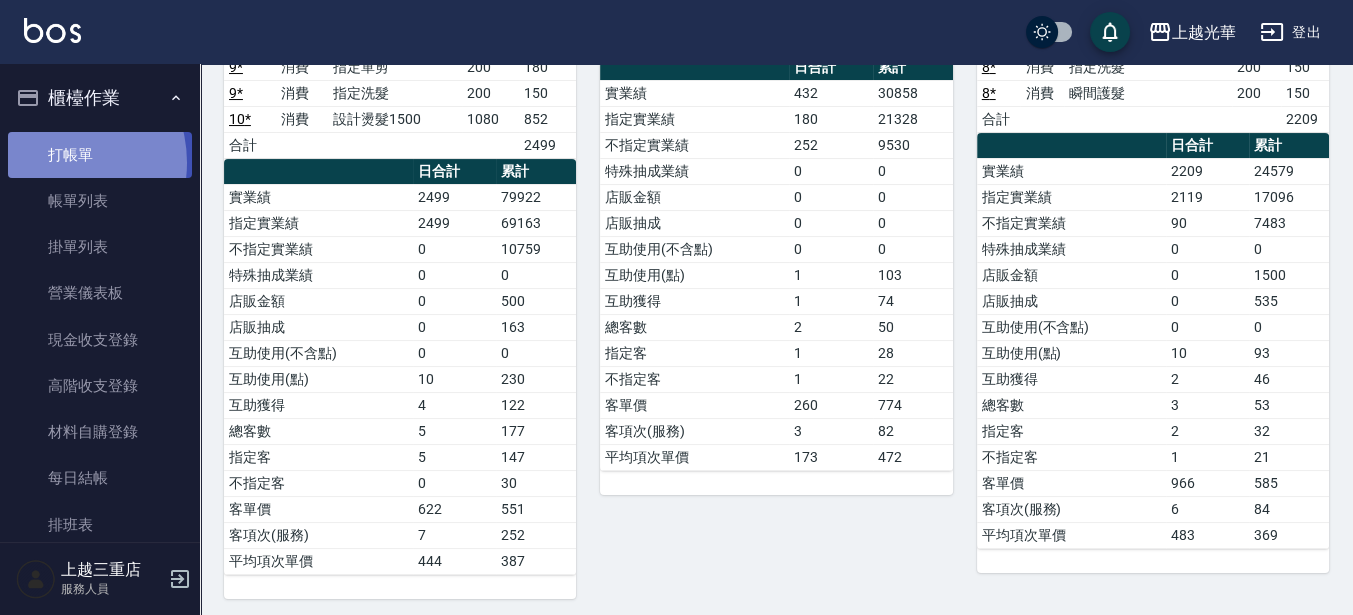 click on "打帳單" at bounding box center [100, 155] 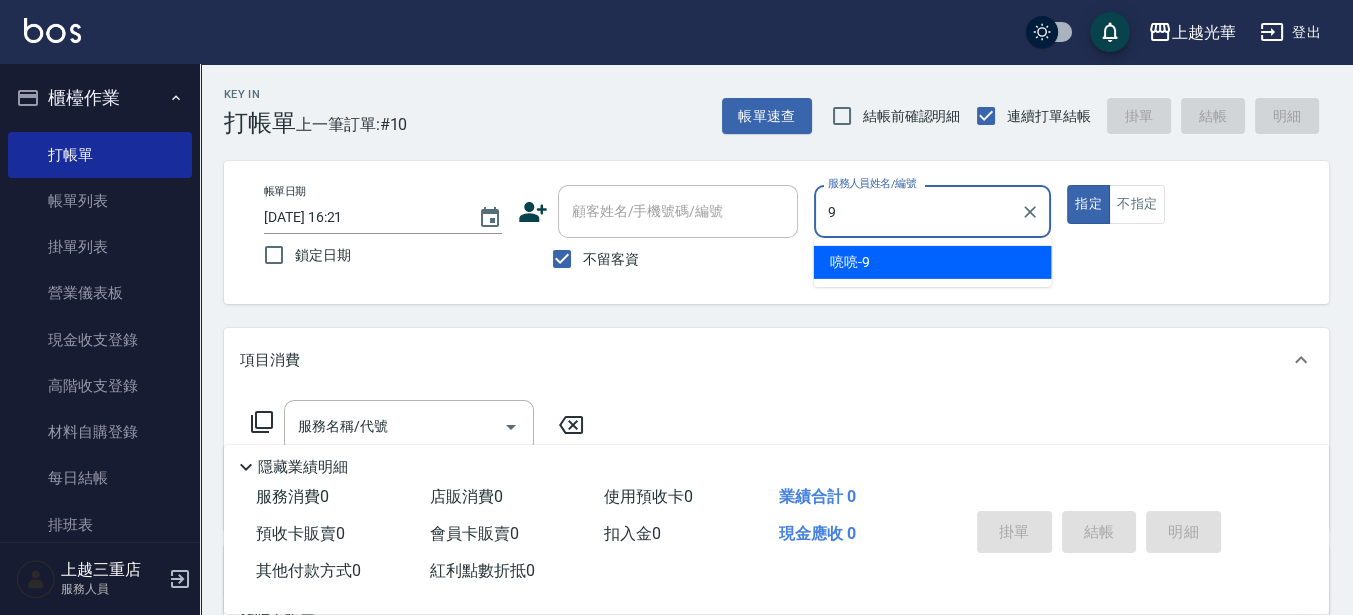 type on "喨喨-9" 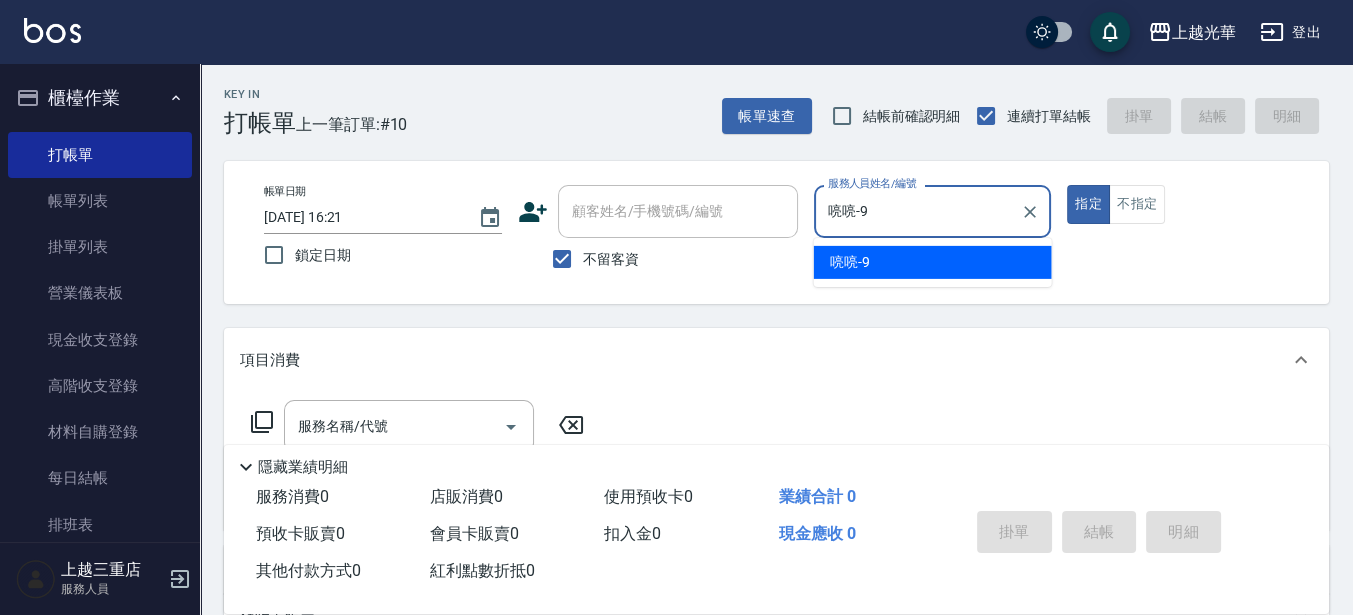 type on "true" 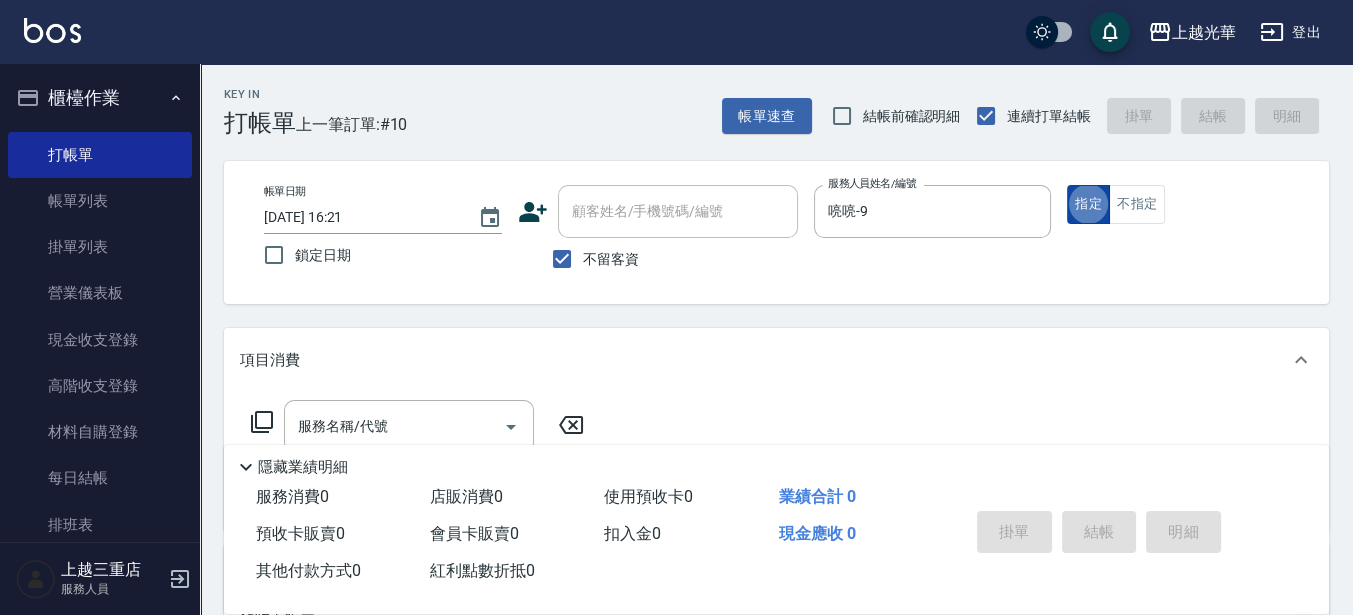 drag, startPoint x: 1152, startPoint y: 195, endPoint x: 1082, endPoint y: 189, distance: 70.256676 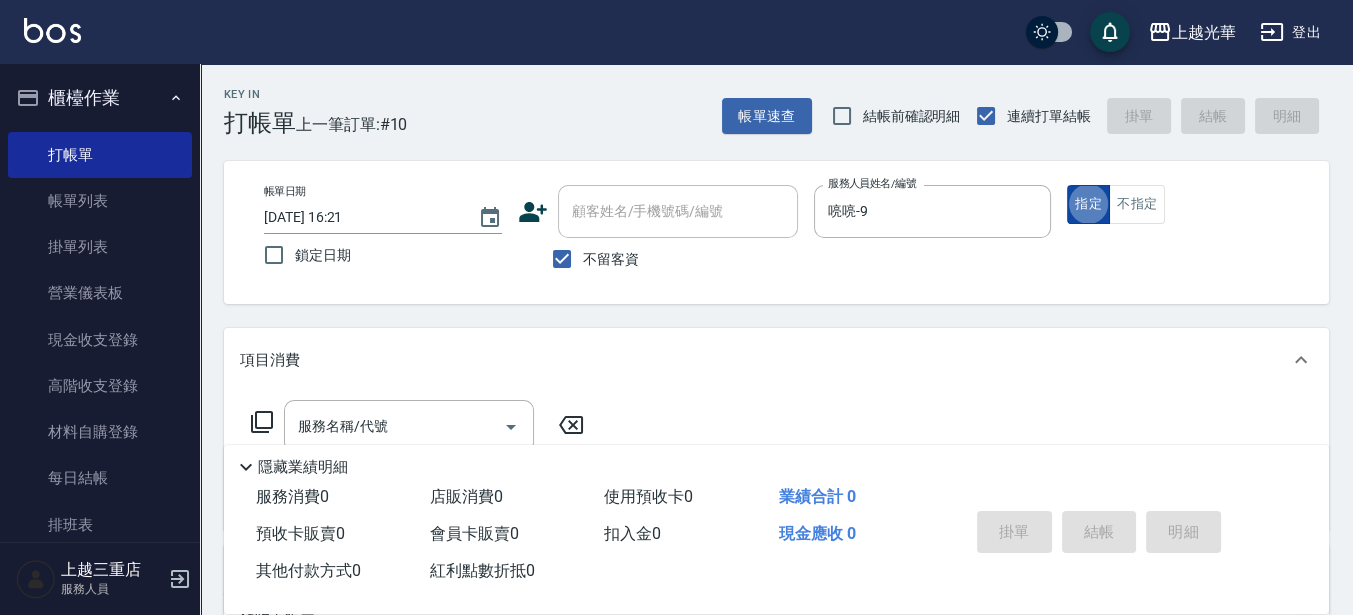 click on "不指定" at bounding box center (1137, 204) 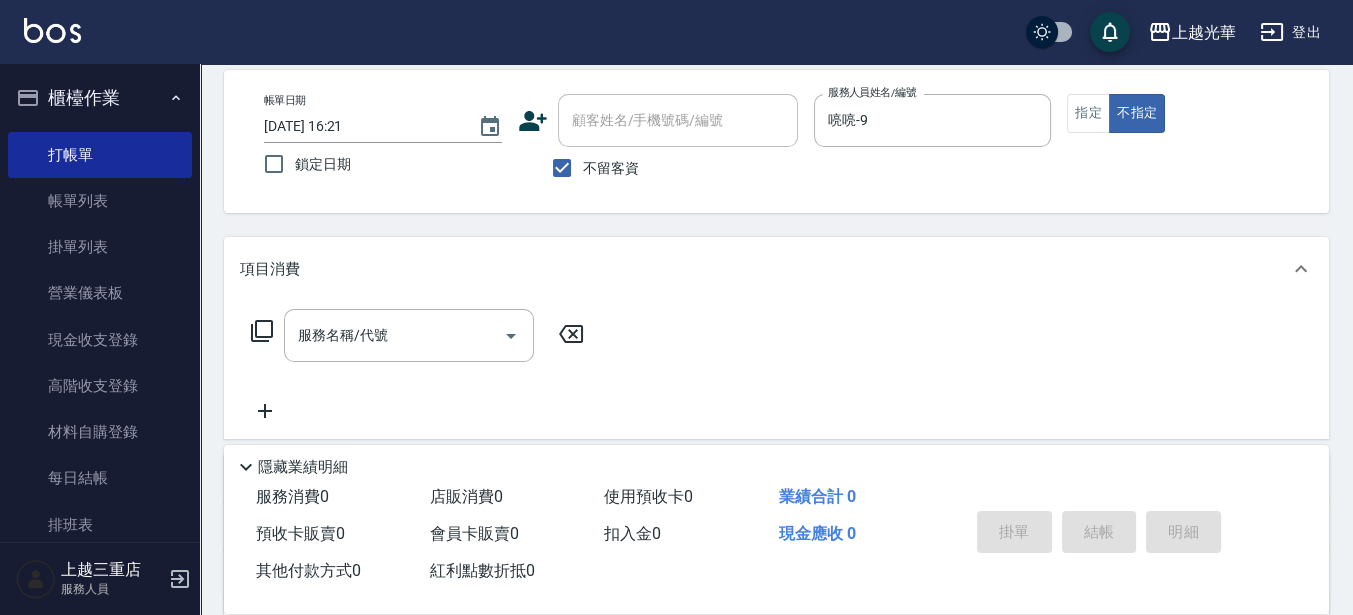 scroll, scrollTop: 125, scrollLeft: 0, axis: vertical 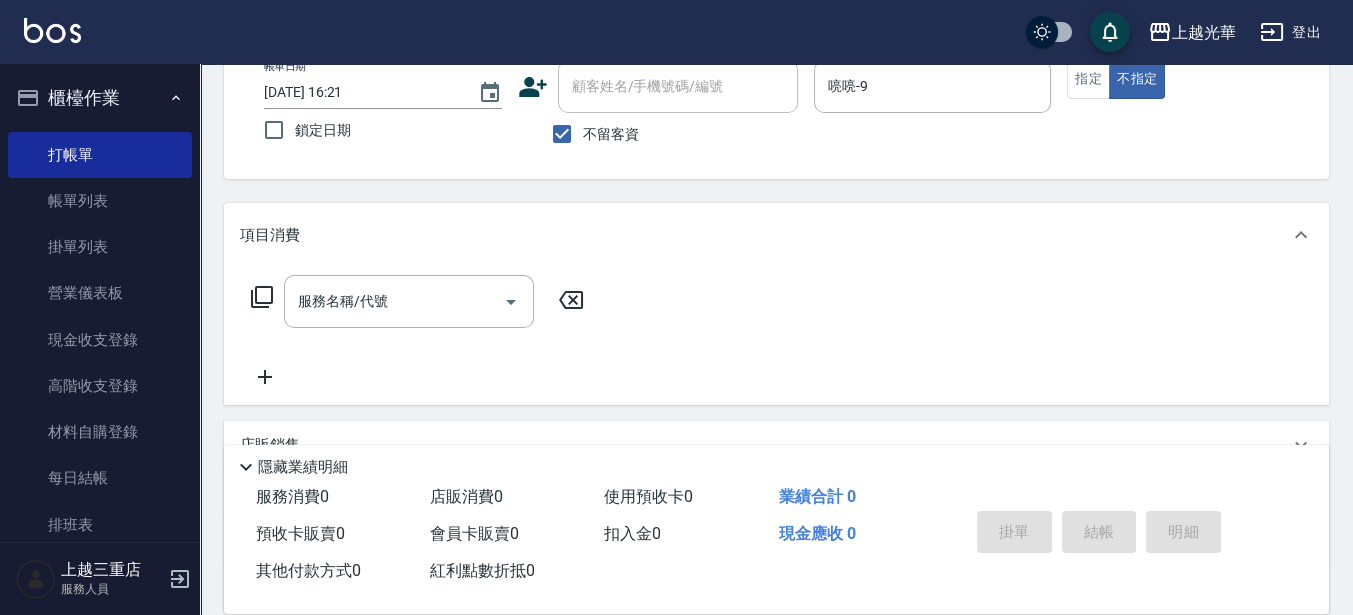 drag, startPoint x: 356, startPoint y: 304, endPoint x: 0, endPoint y: 262, distance: 358.46896 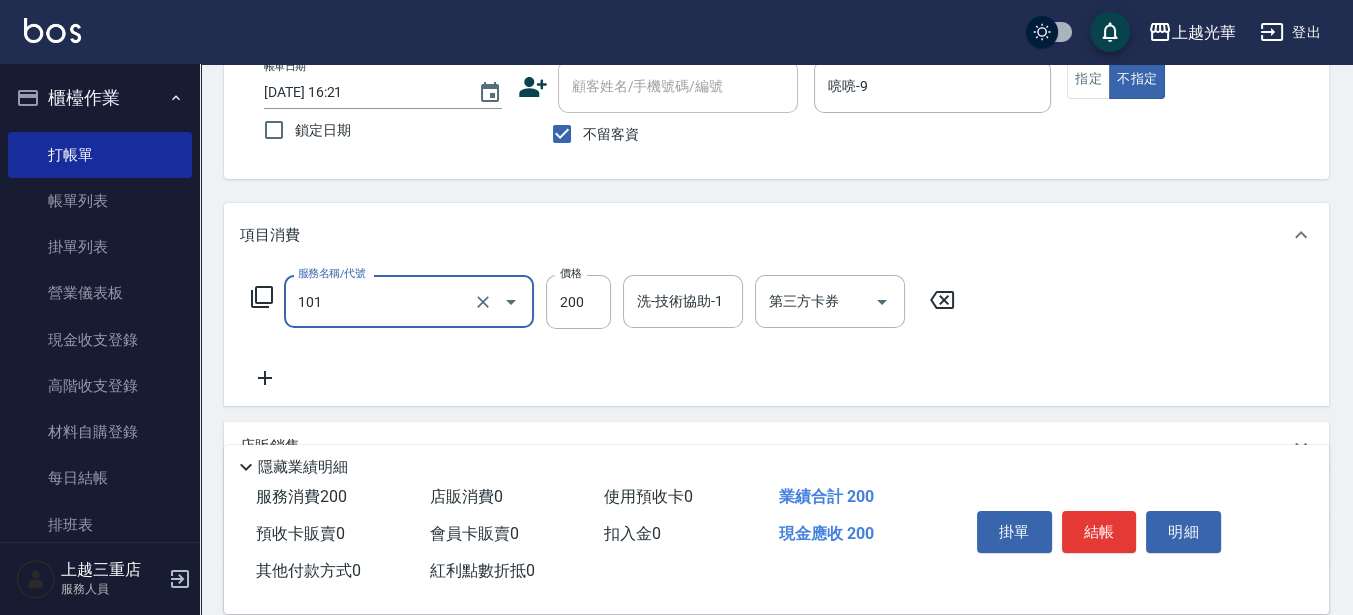 type on "不指定洗髮(101)" 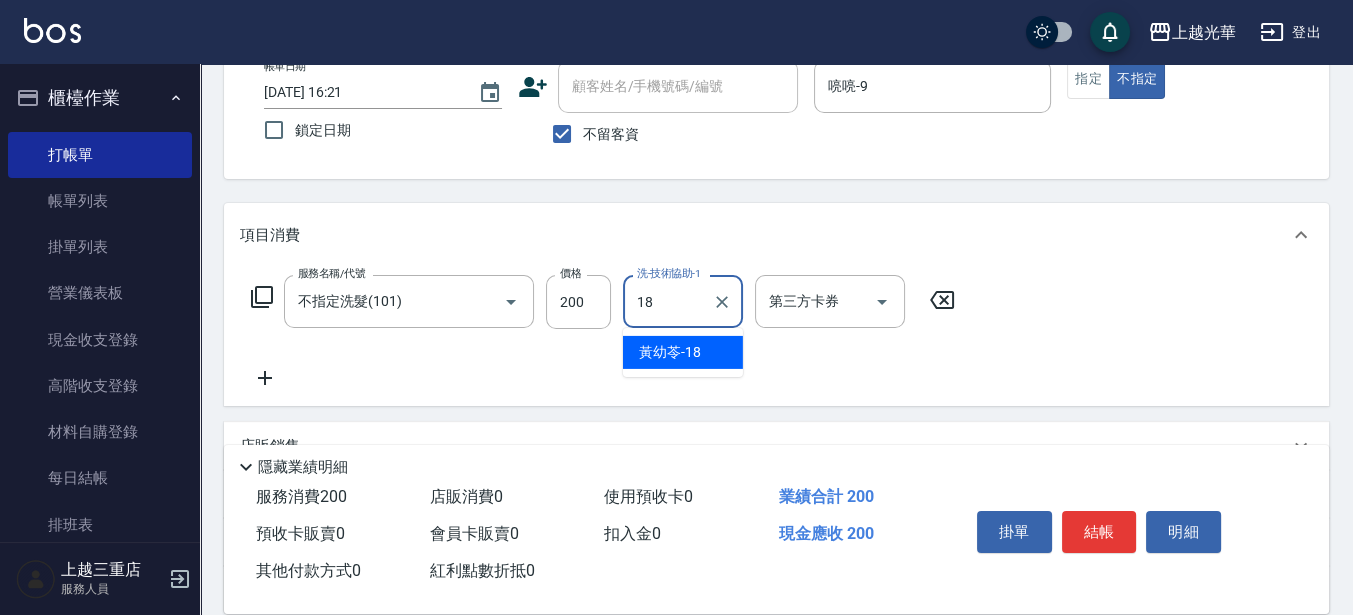 type on "[PERSON_NAME]-18" 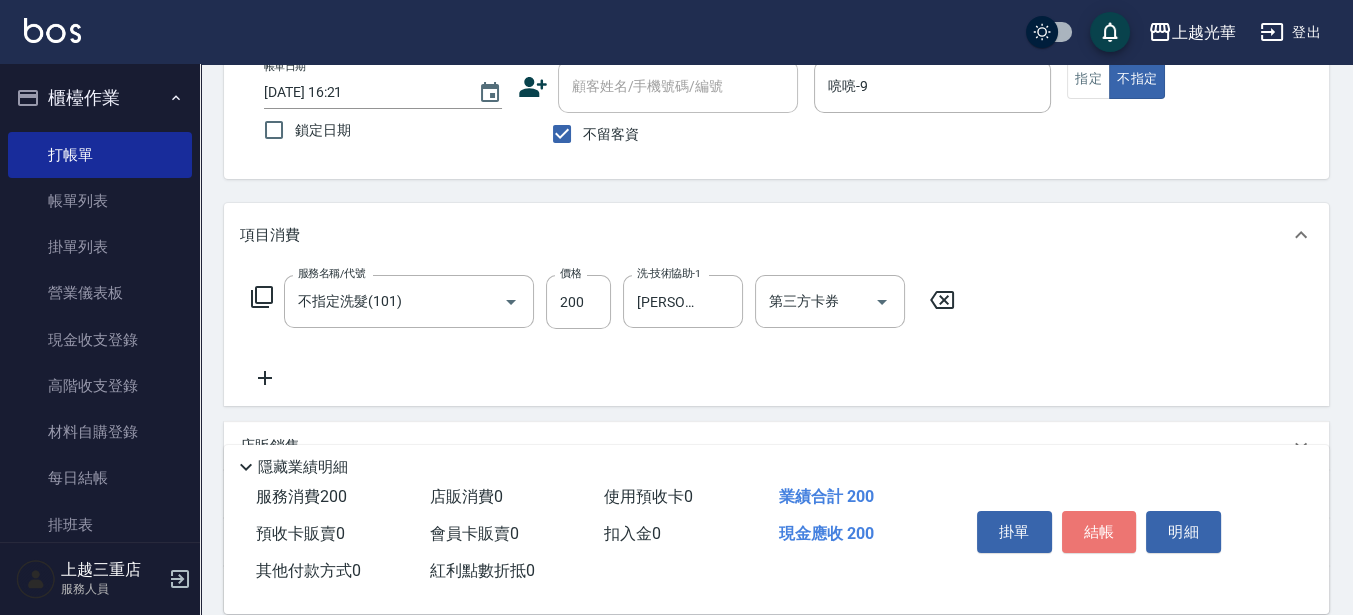 click on "結帳" at bounding box center (1099, 532) 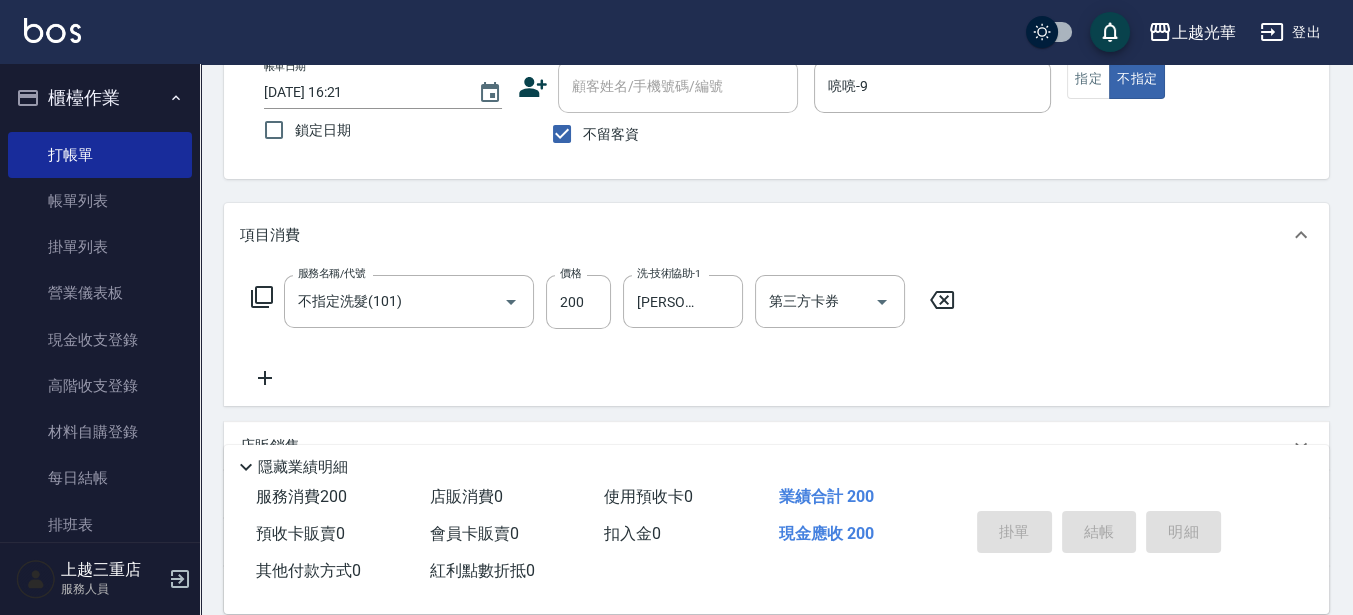 type on "[DATE] 16:35" 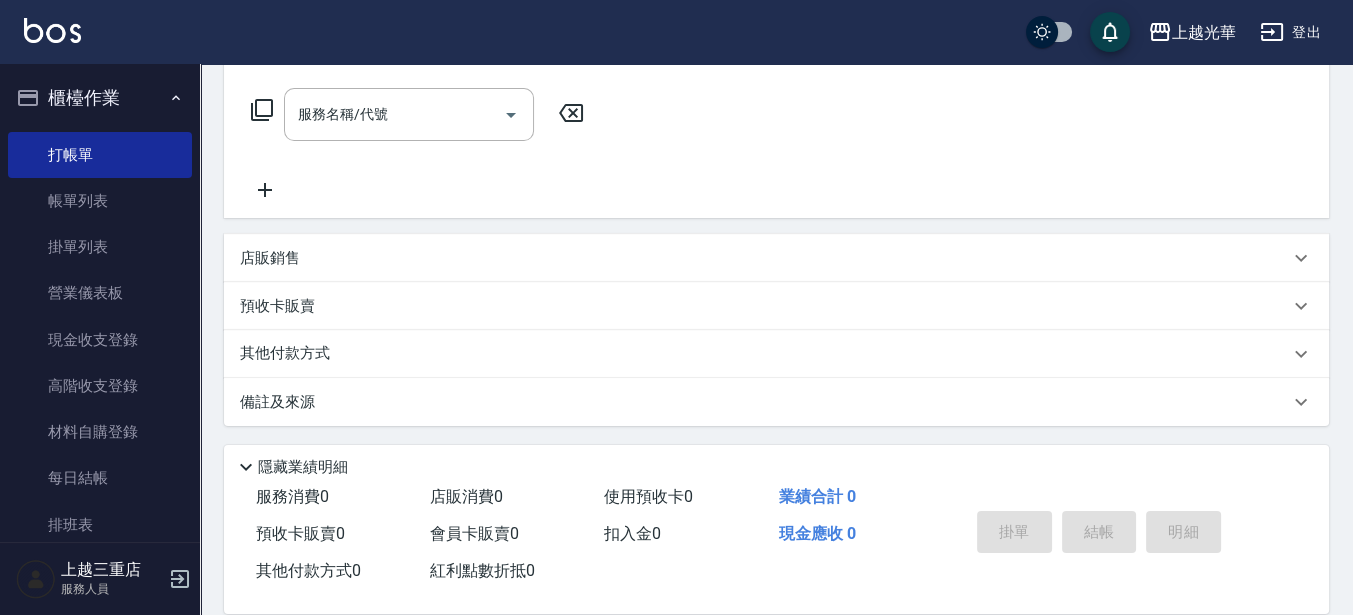 scroll, scrollTop: 0, scrollLeft: 0, axis: both 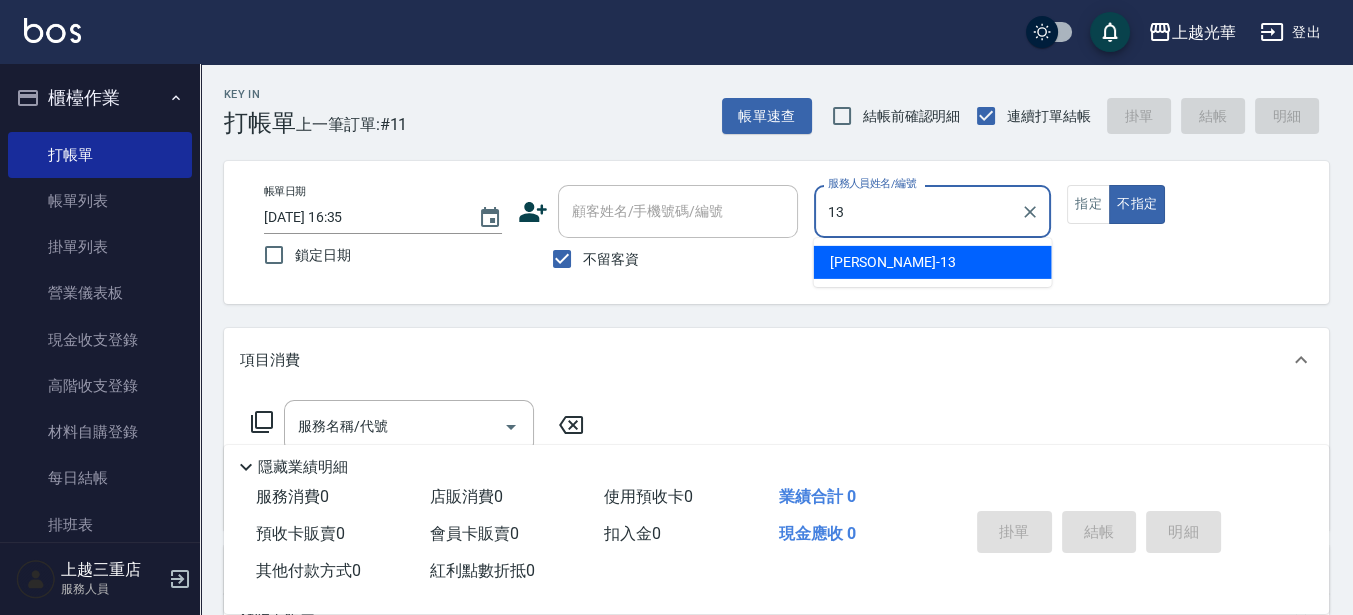 type on "玉華-13" 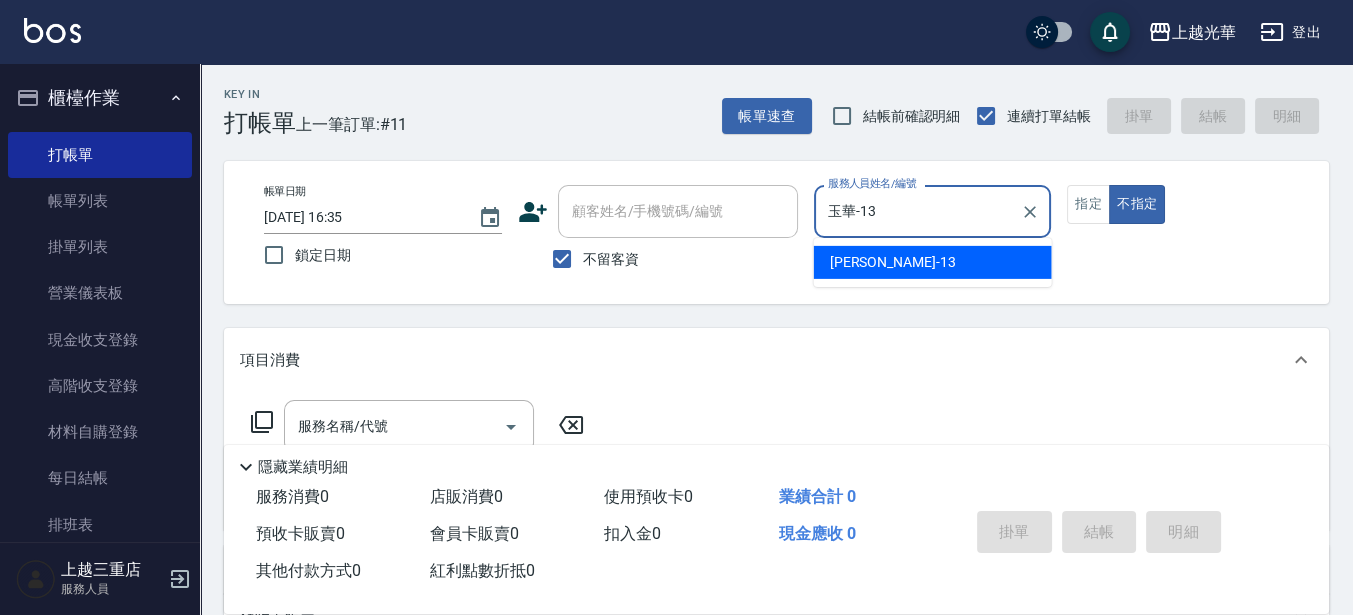 type on "false" 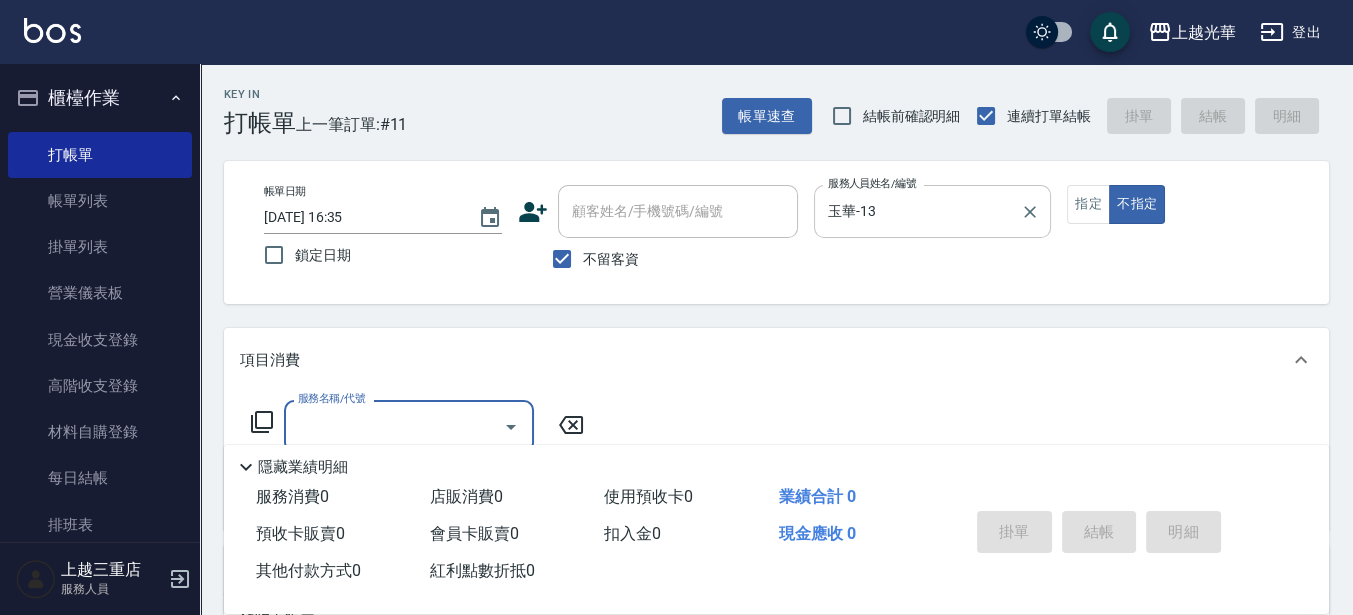 scroll, scrollTop: 125, scrollLeft: 0, axis: vertical 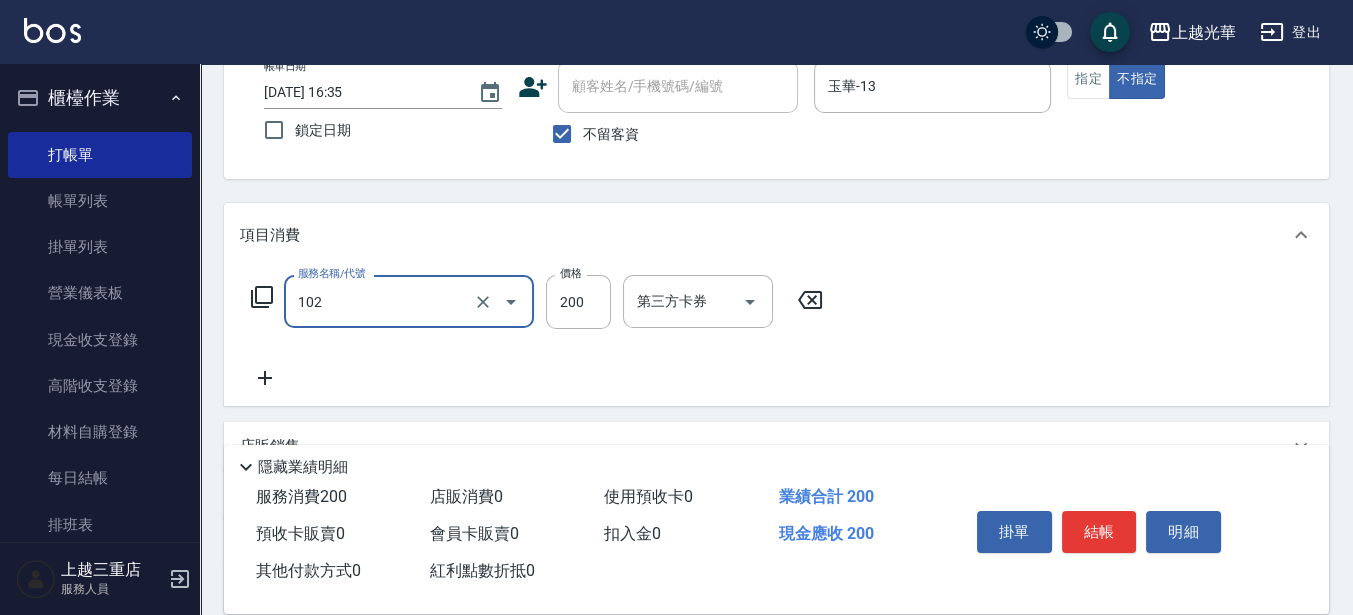 type on "指定洗髮(102)" 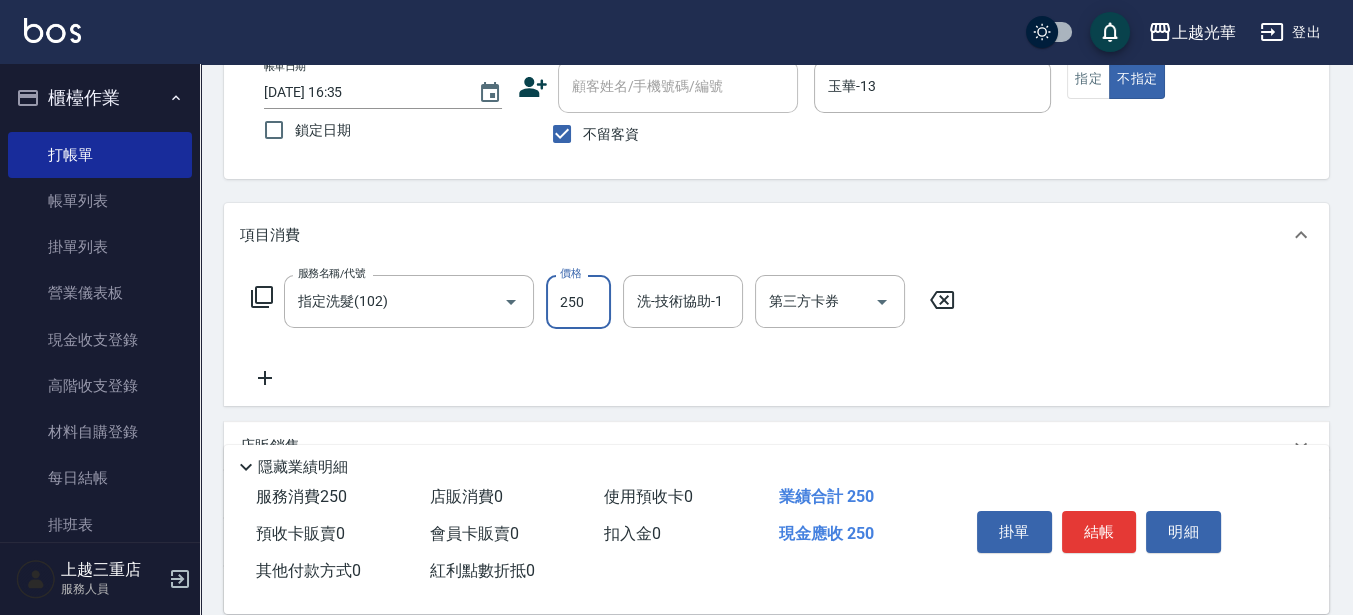 type on "250" 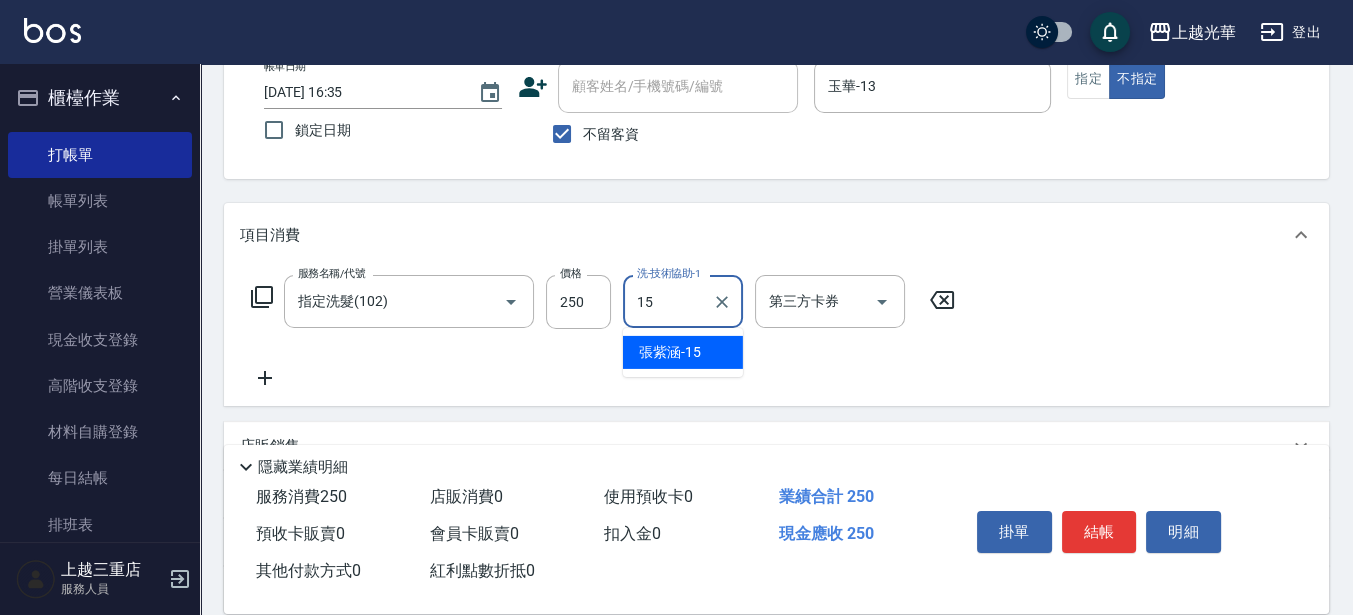 type on "[PERSON_NAME]-15" 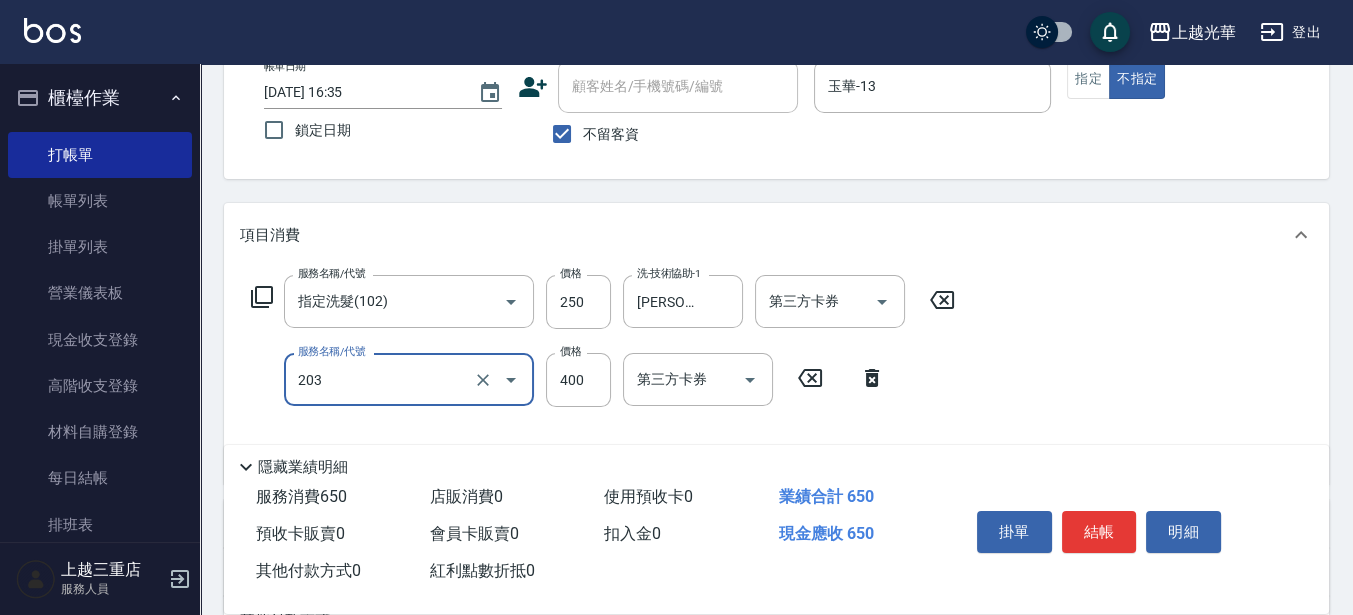 type on "指定單剪(203)" 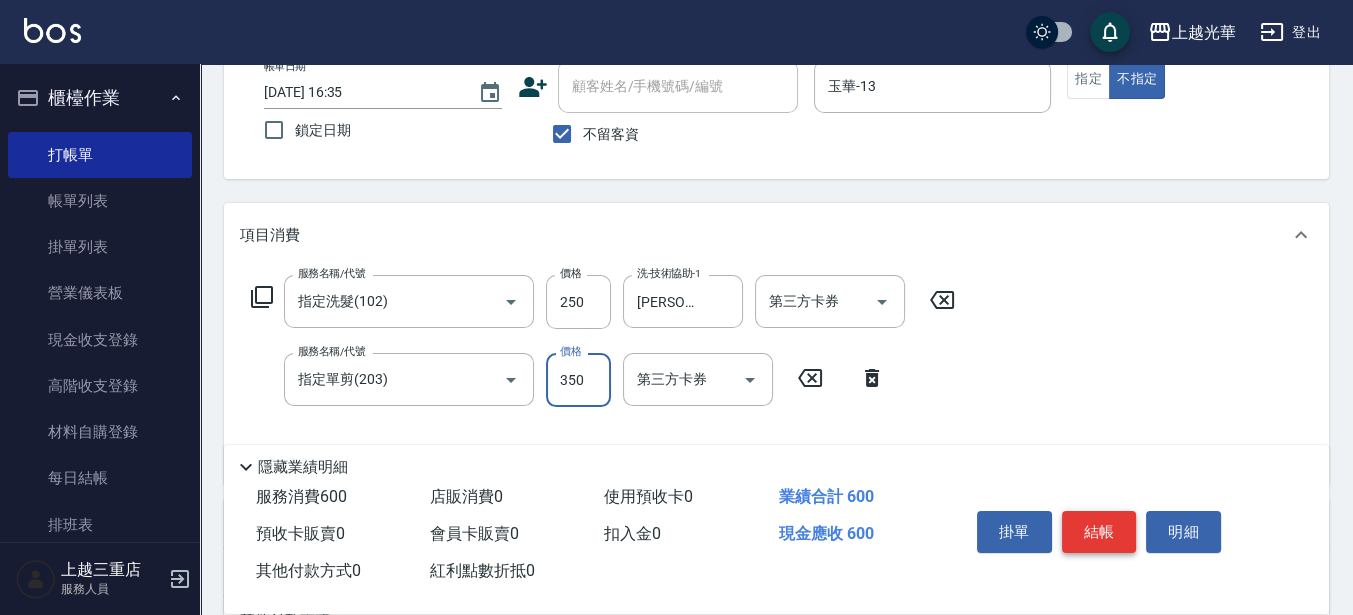type on "350" 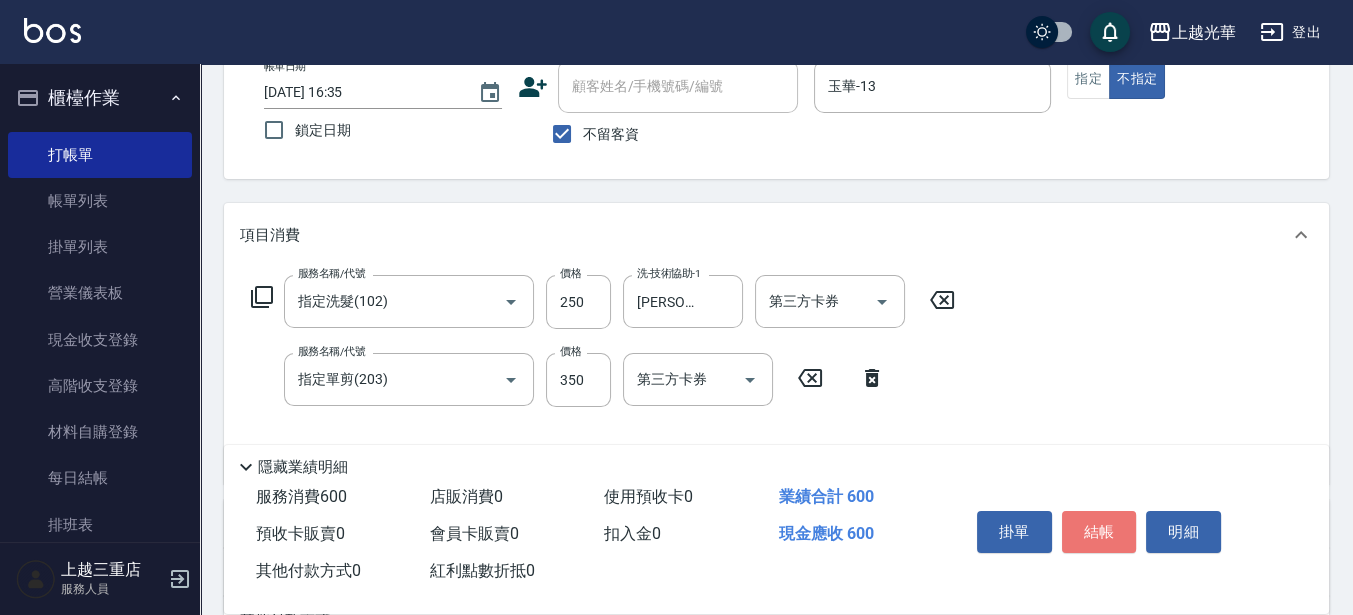 click on "結帳" at bounding box center [1099, 532] 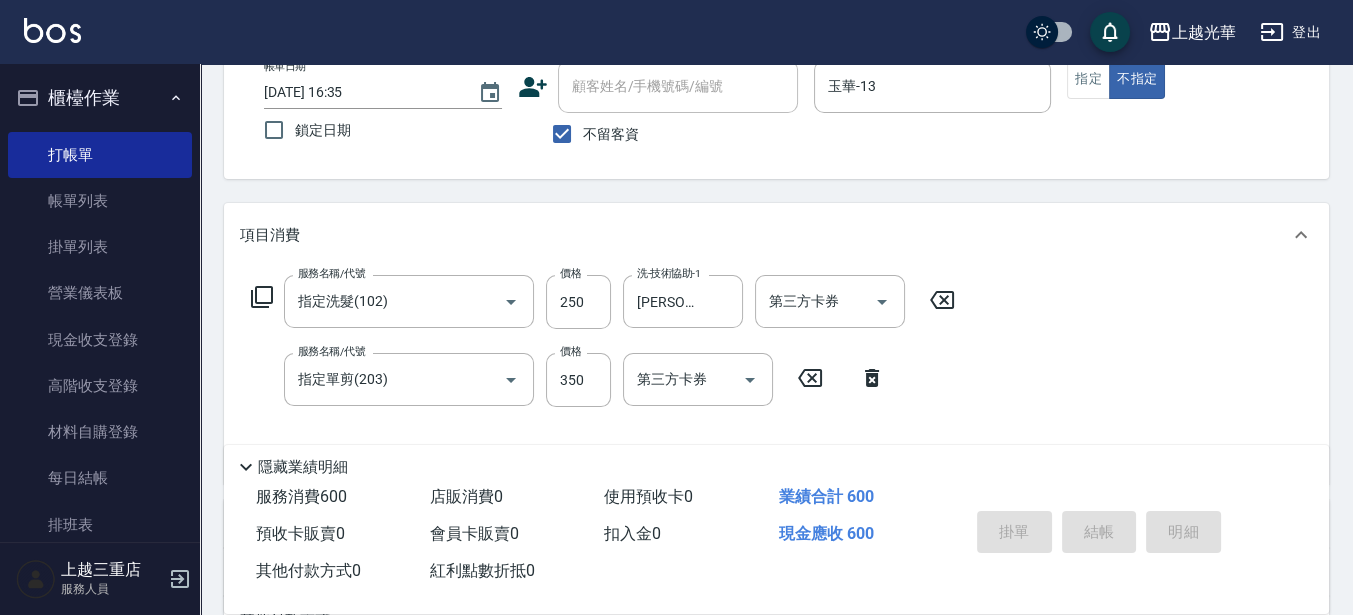 type on "[DATE] 16:39" 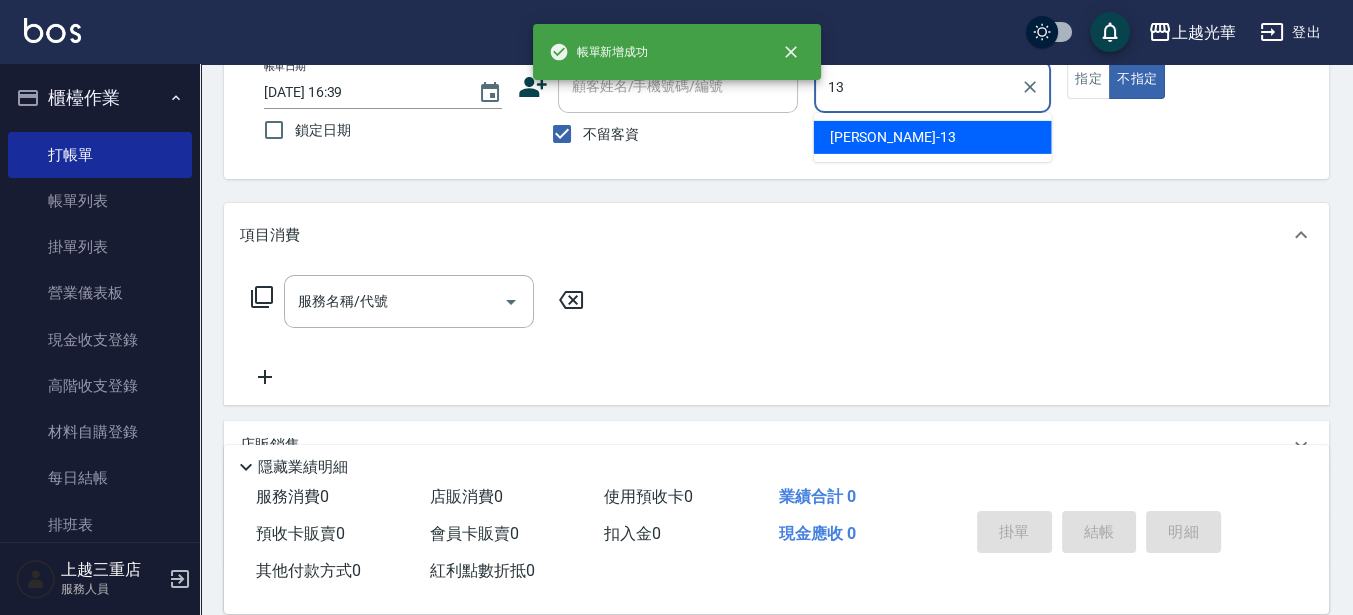 type on "玉華-13" 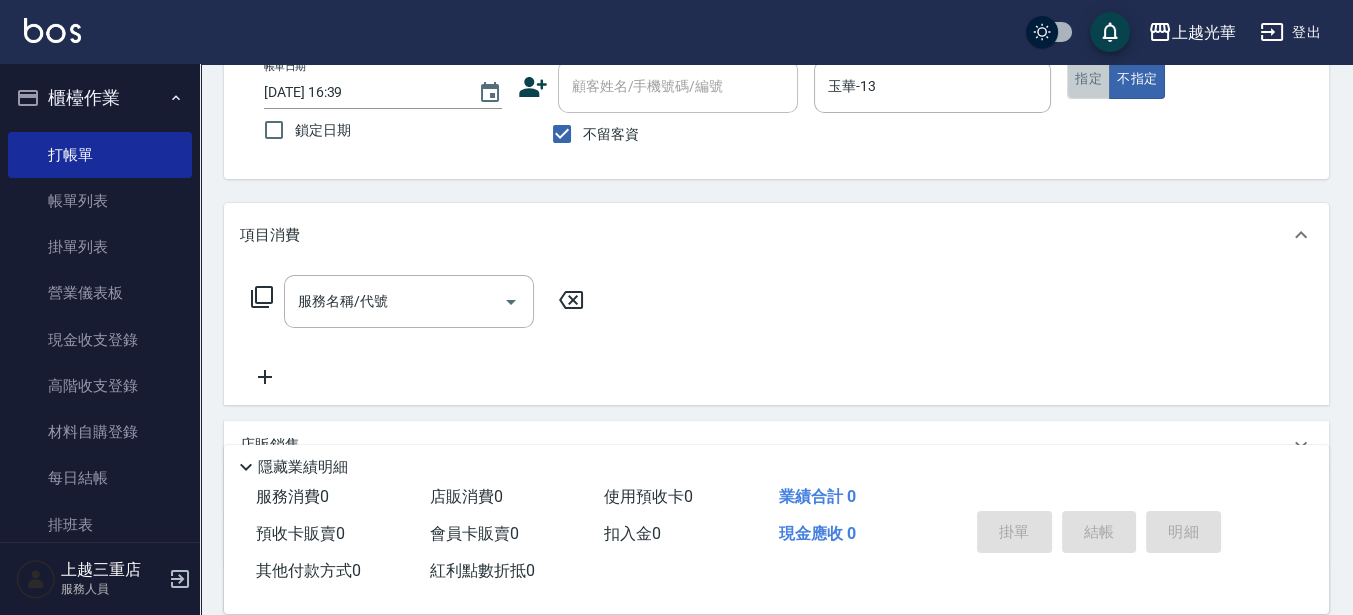 click on "指定" at bounding box center (1088, 79) 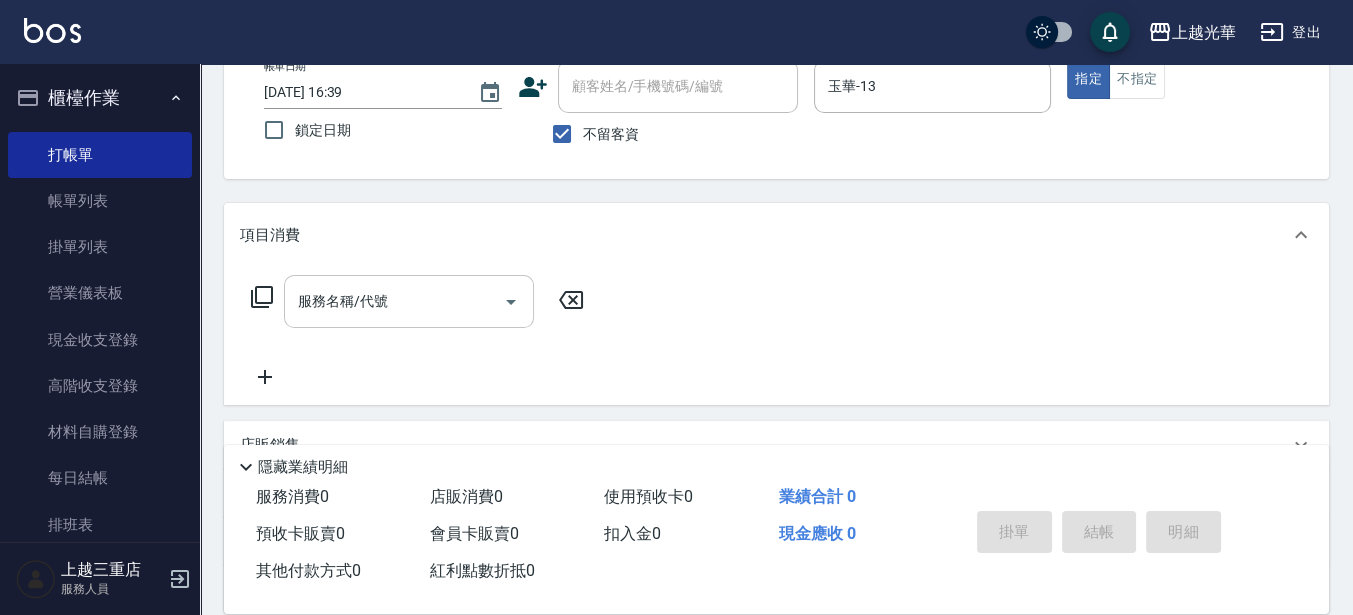 click on "服務名稱/代號" at bounding box center [394, 301] 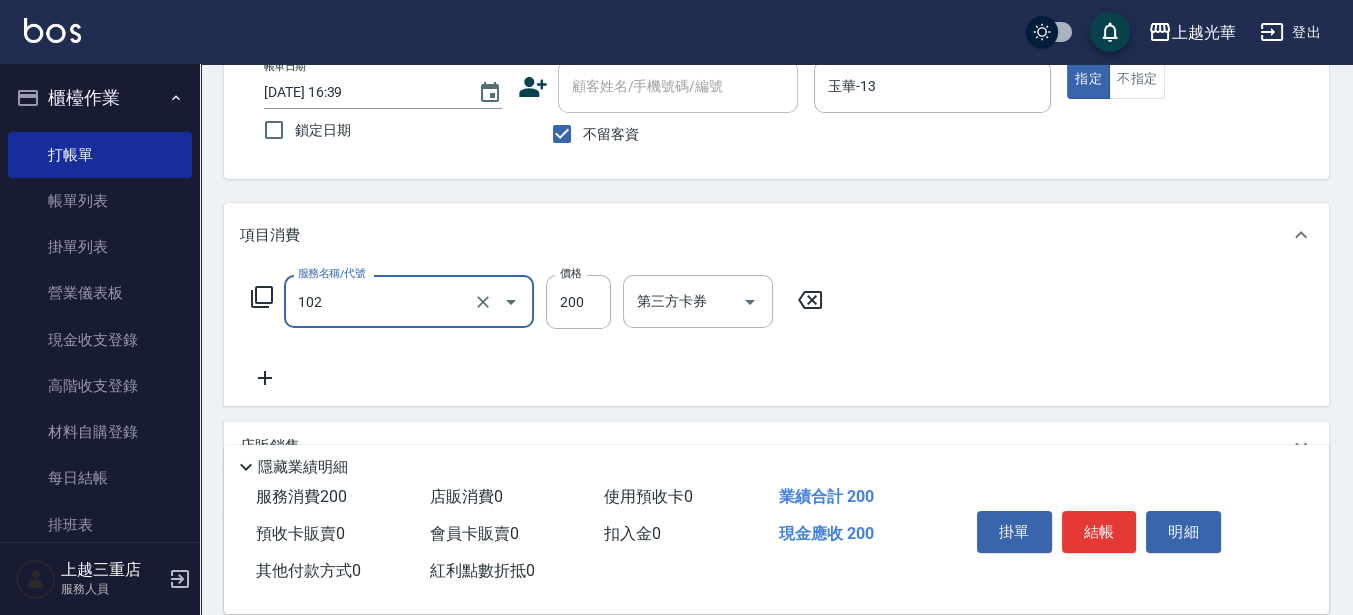 type on "指定洗髮(102)" 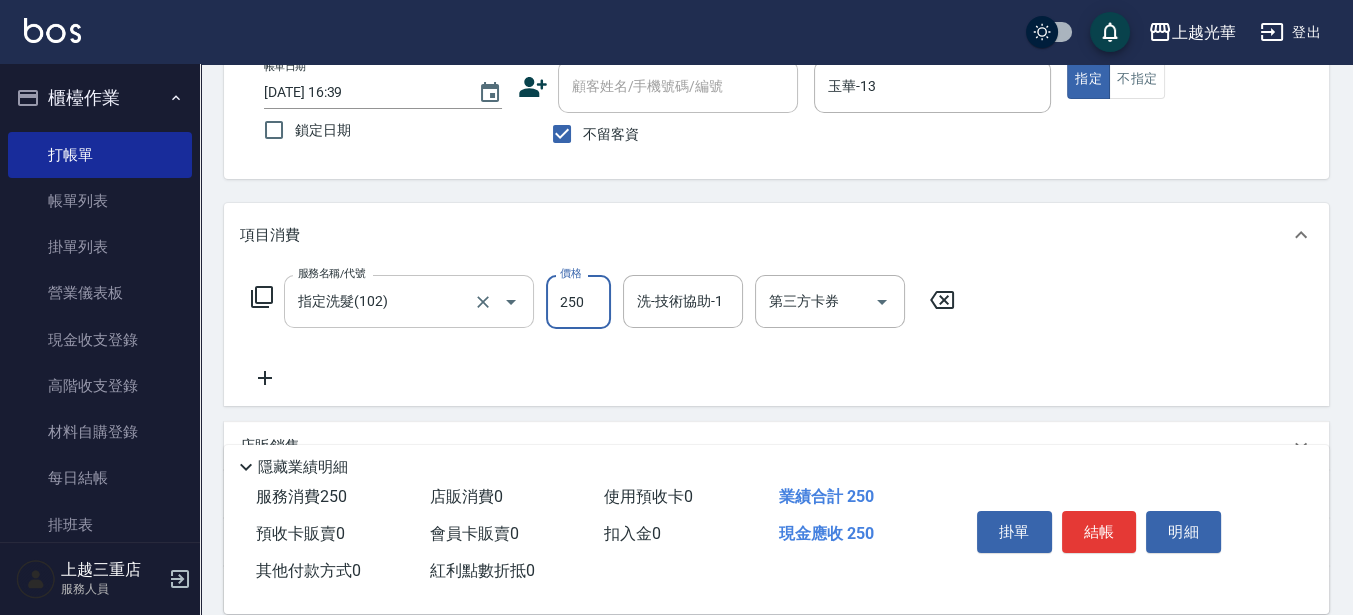 type on "250" 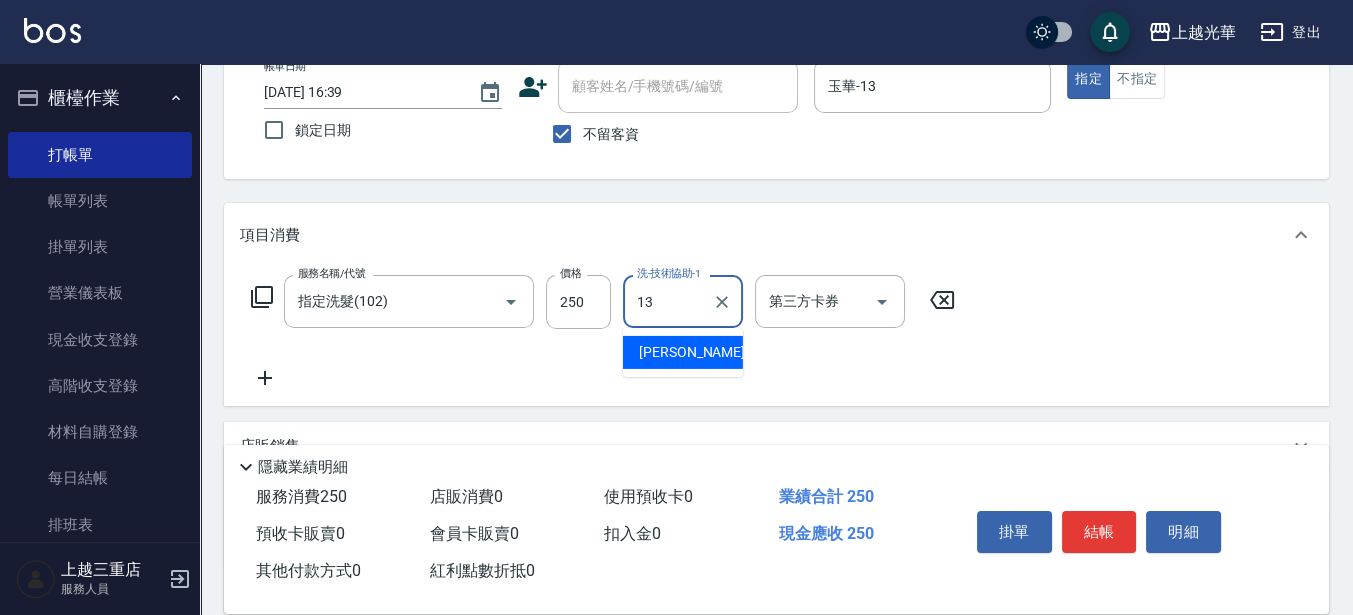 type on "玉華-13" 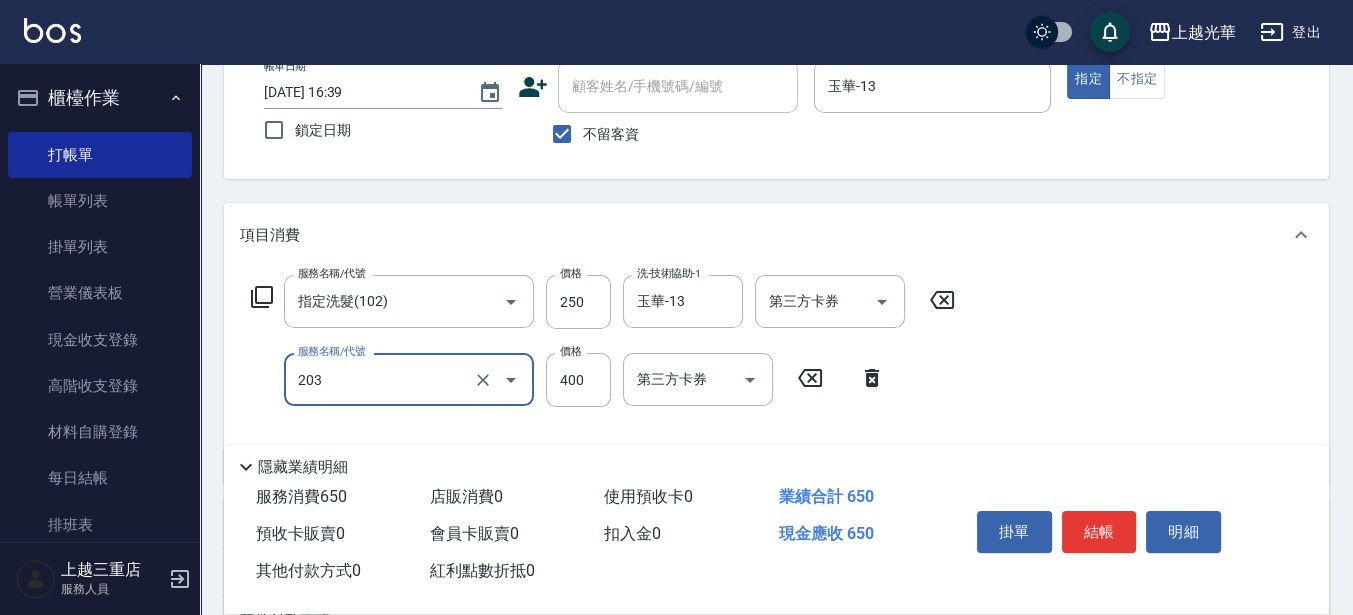 type on "指定單剪(203)" 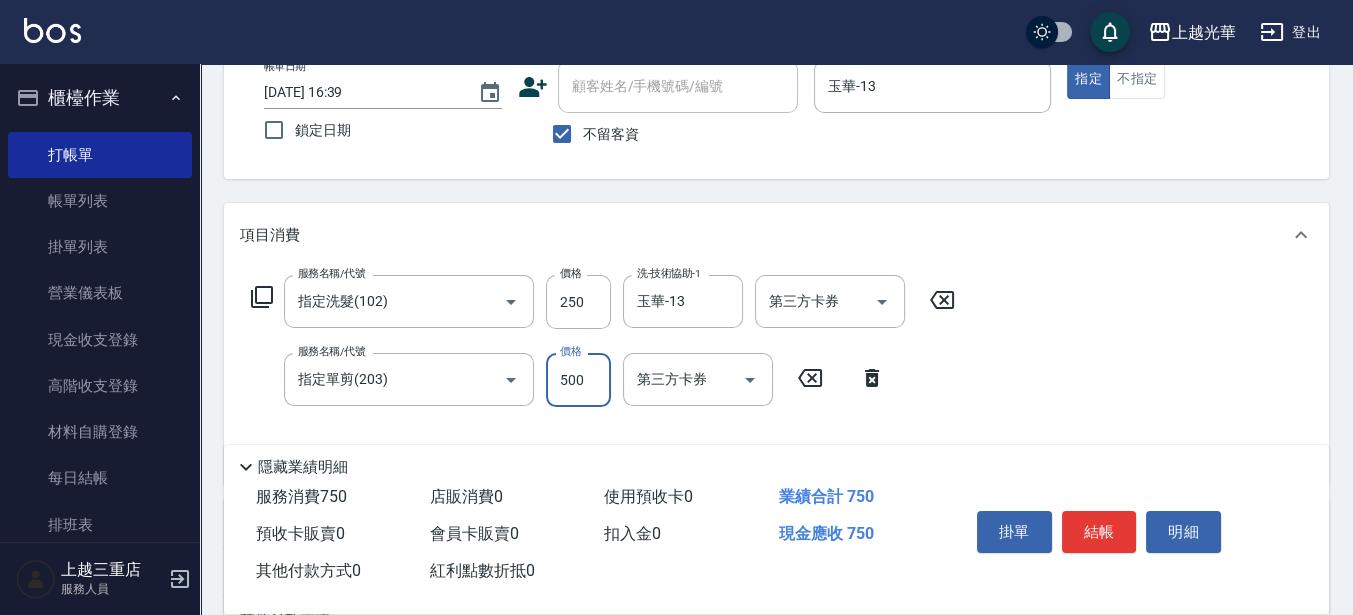 type on "500" 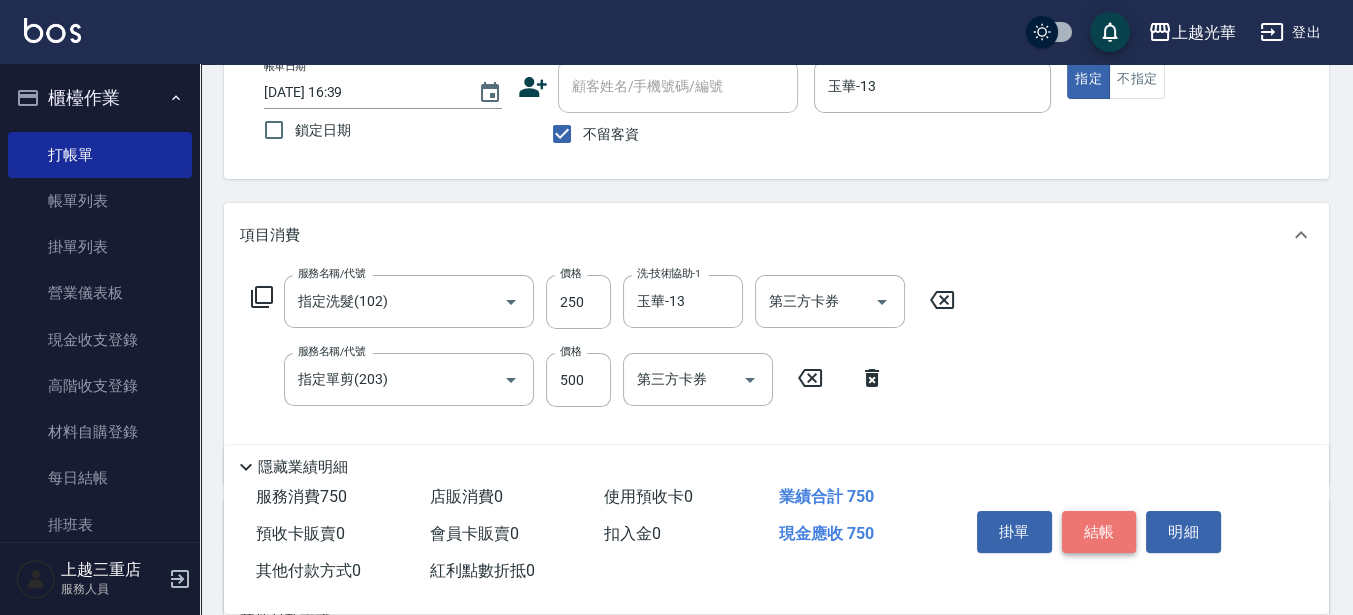 click on "結帳" at bounding box center [1099, 532] 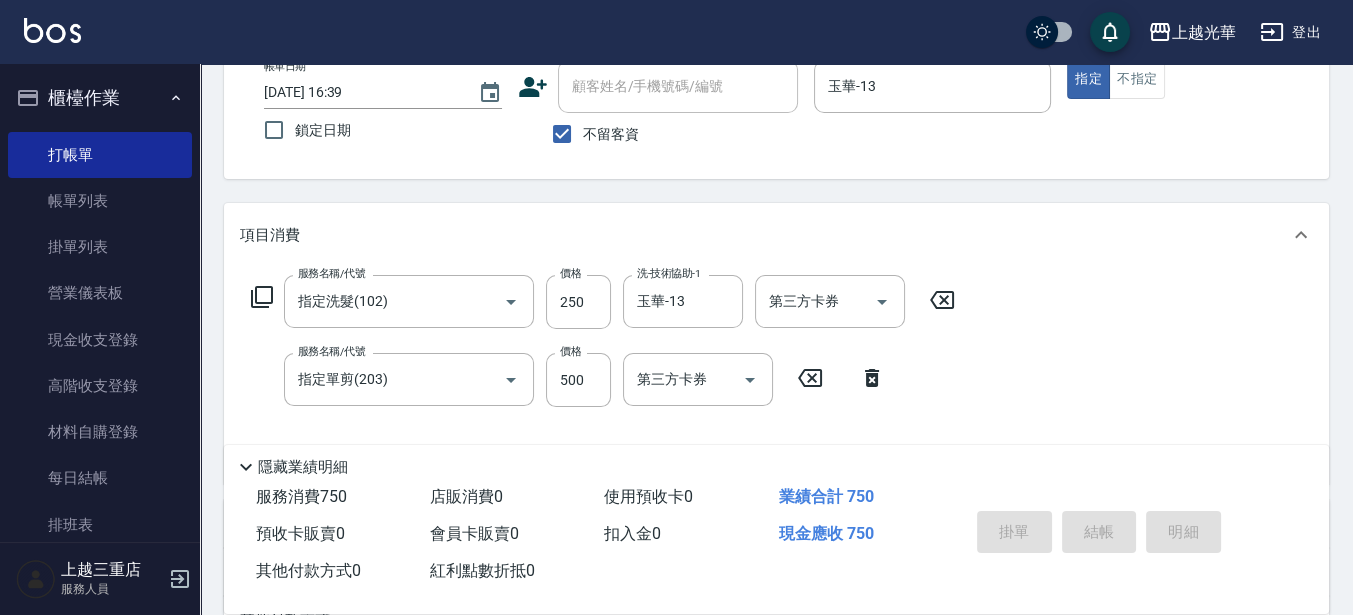 type 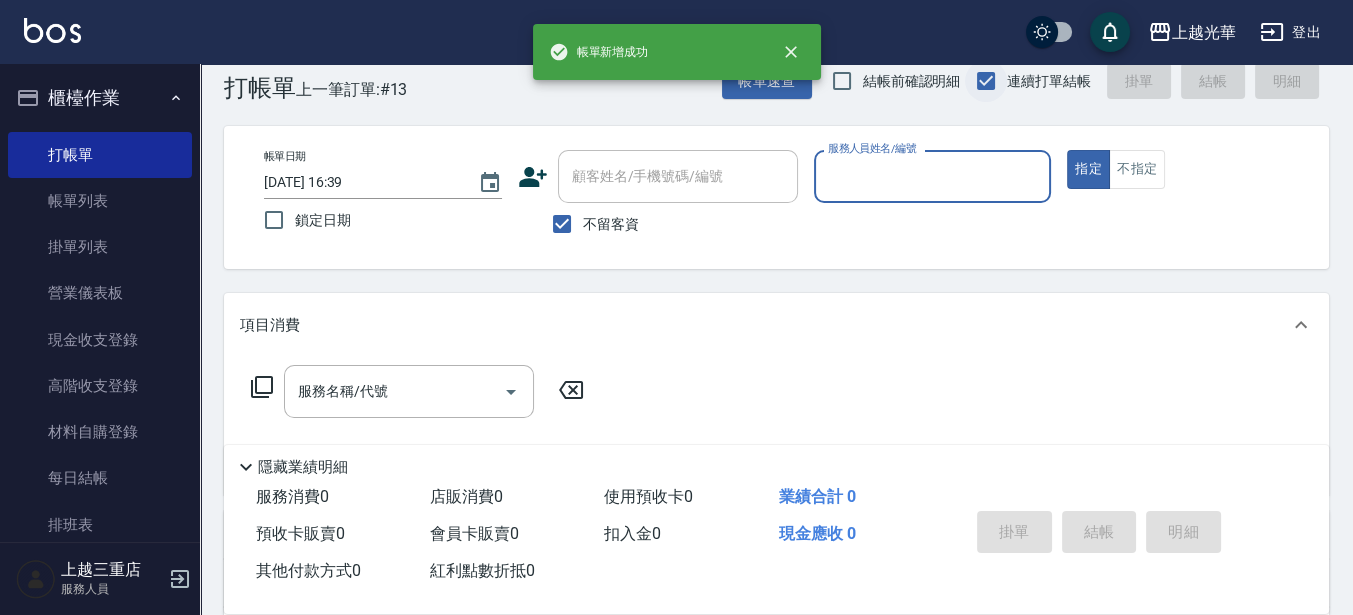 scroll, scrollTop: 0, scrollLeft: 0, axis: both 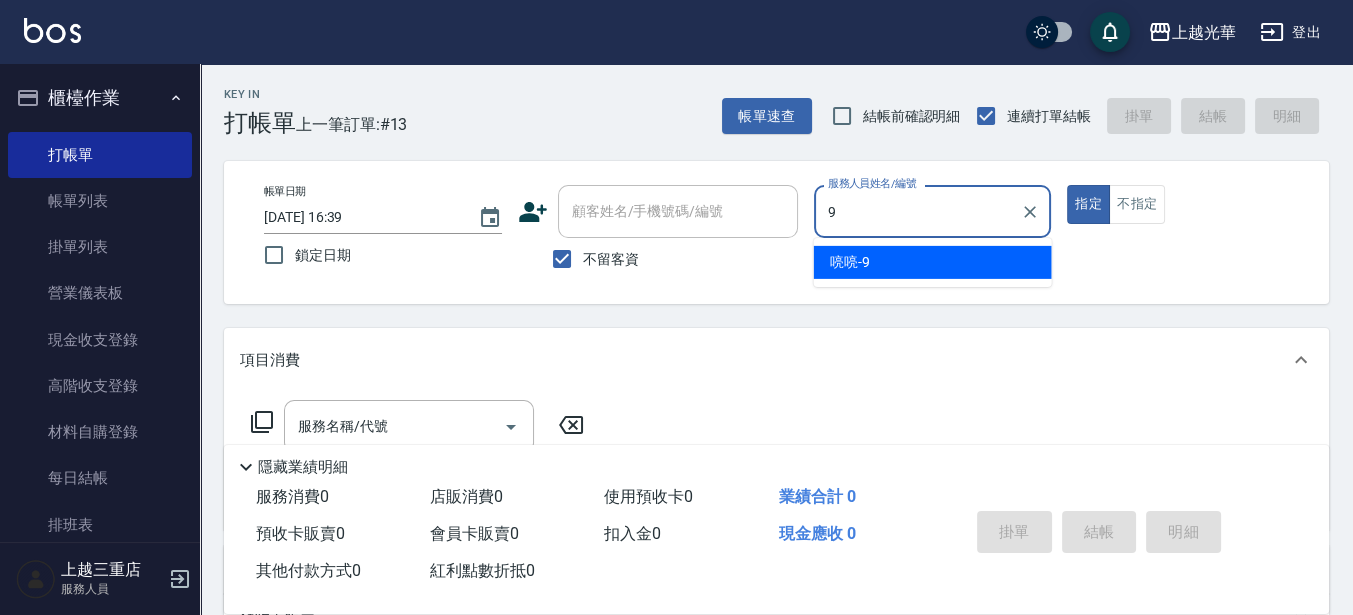 type on "喨喨-9" 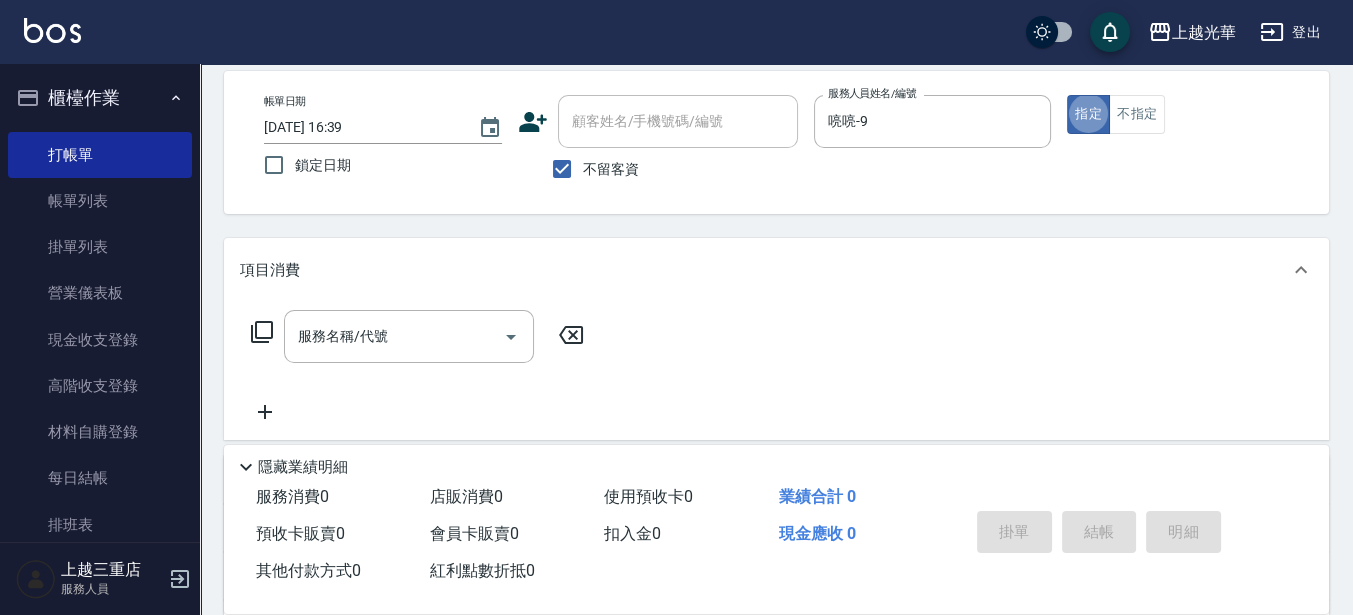 scroll, scrollTop: 125, scrollLeft: 0, axis: vertical 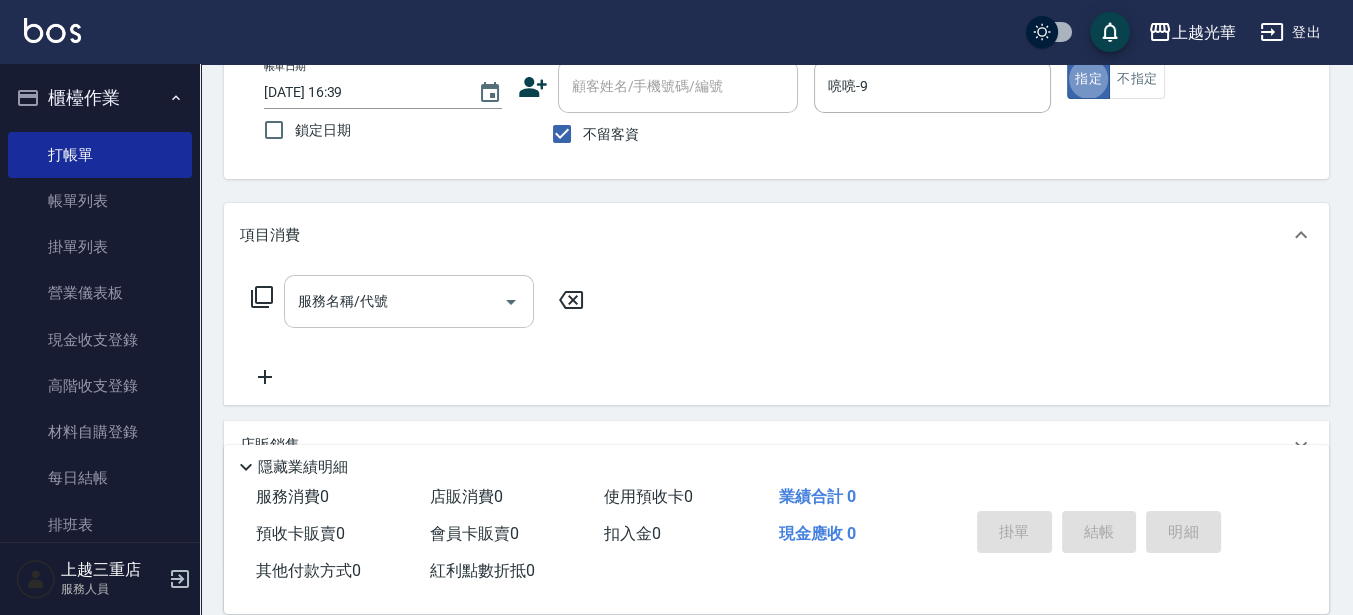 click on "服務名稱/代號" at bounding box center [409, 301] 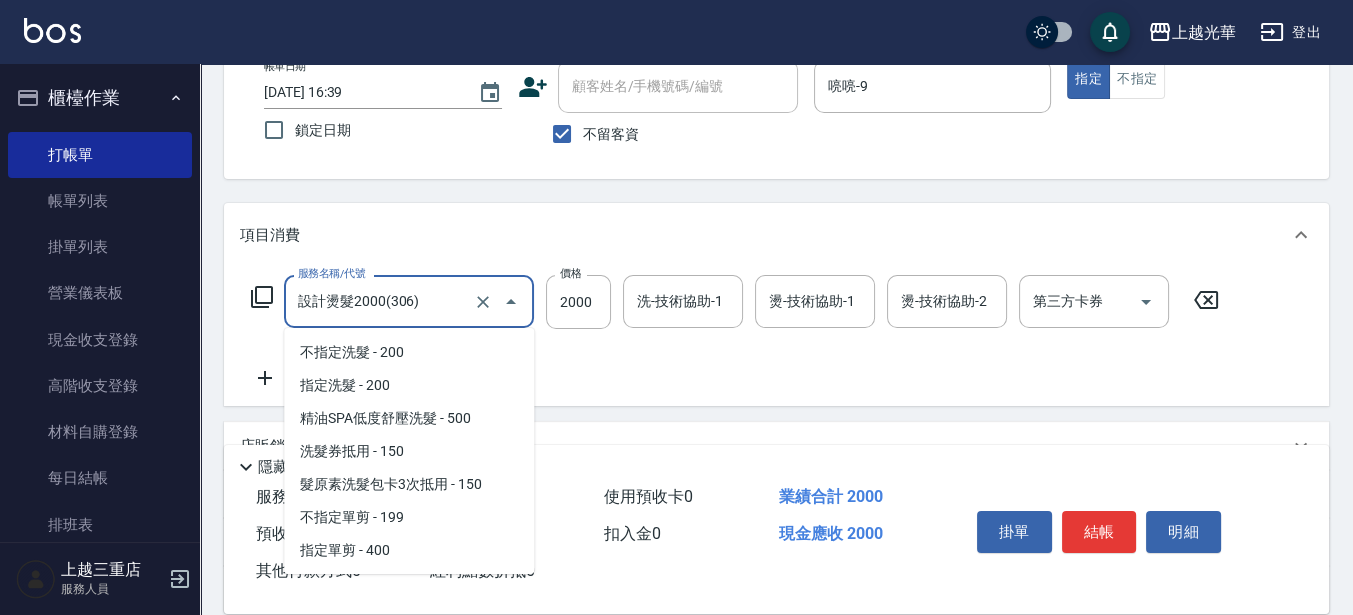 scroll, scrollTop: 125, scrollLeft: 0, axis: vertical 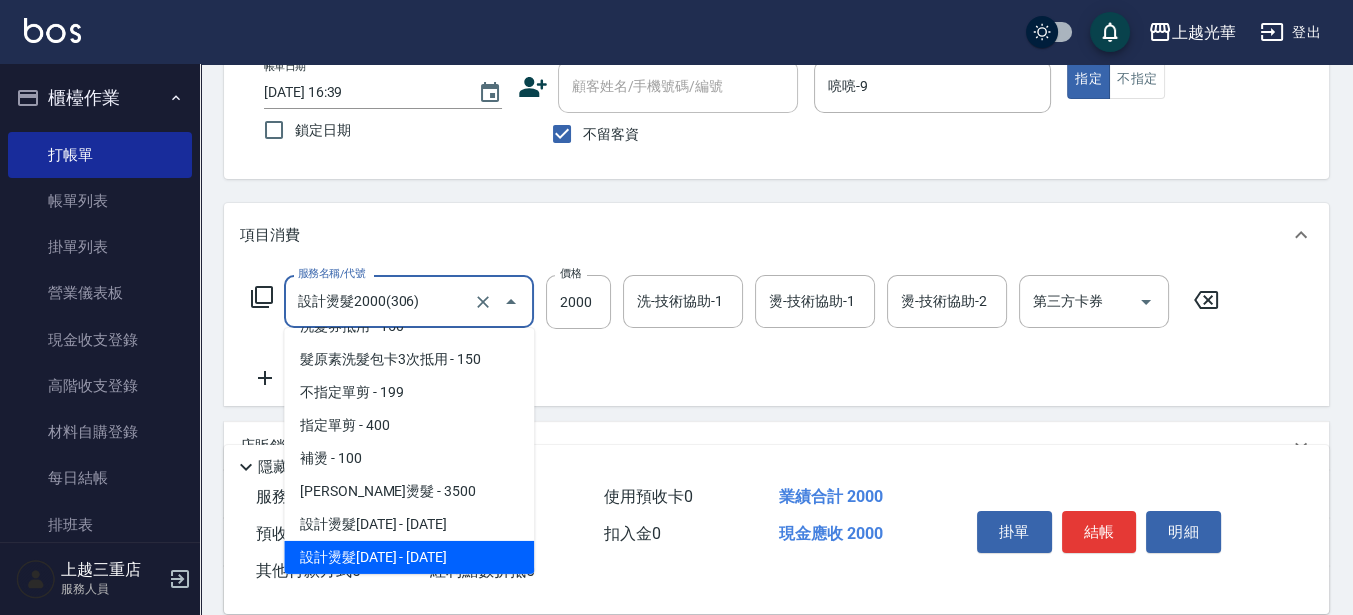drag, startPoint x: 432, startPoint y: 317, endPoint x: 336, endPoint y: 271, distance: 106.451866 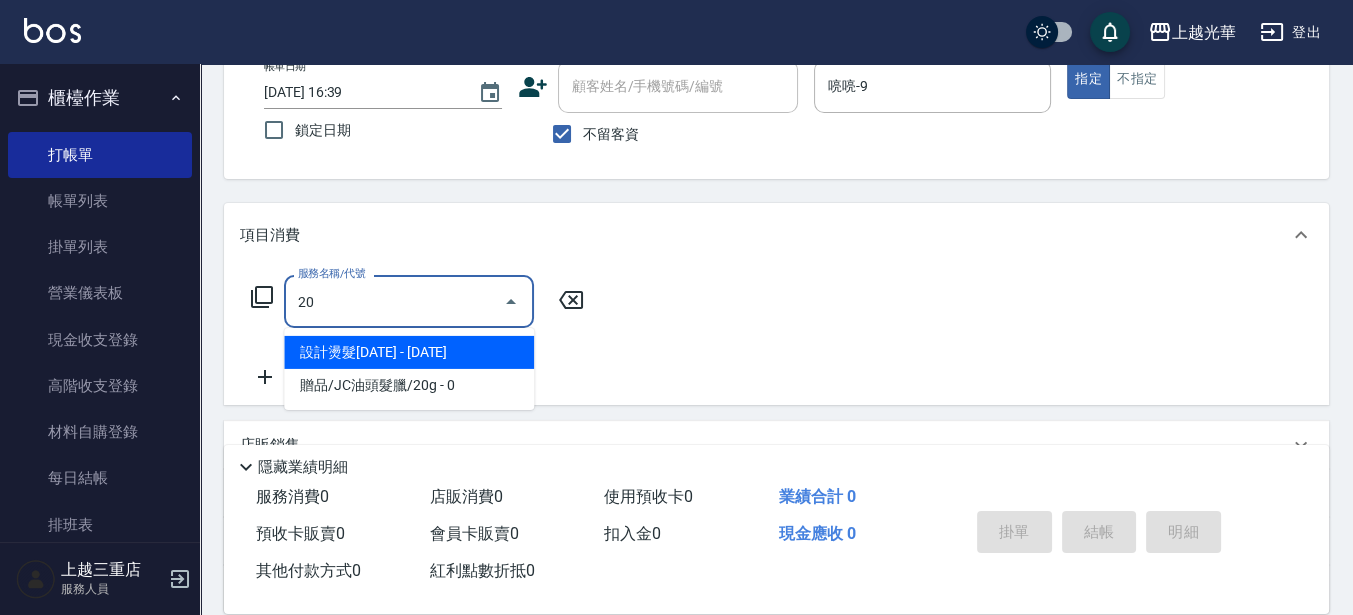 scroll, scrollTop: 0, scrollLeft: 0, axis: both 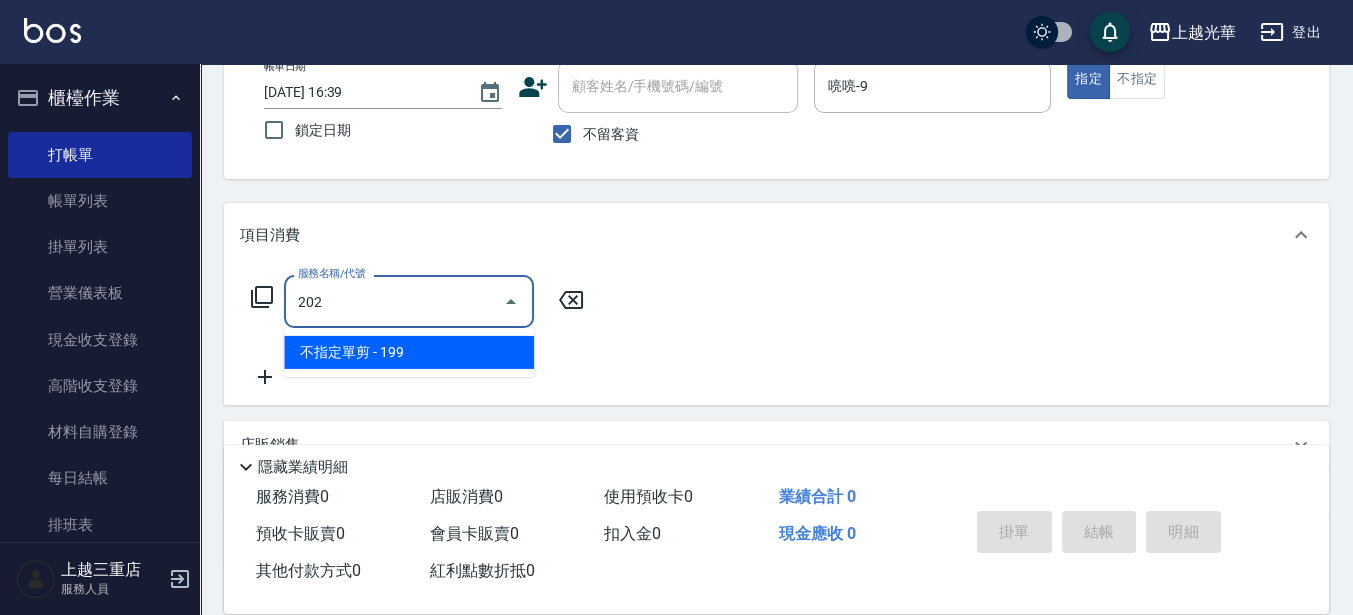 type on "不指定單剪(202)" 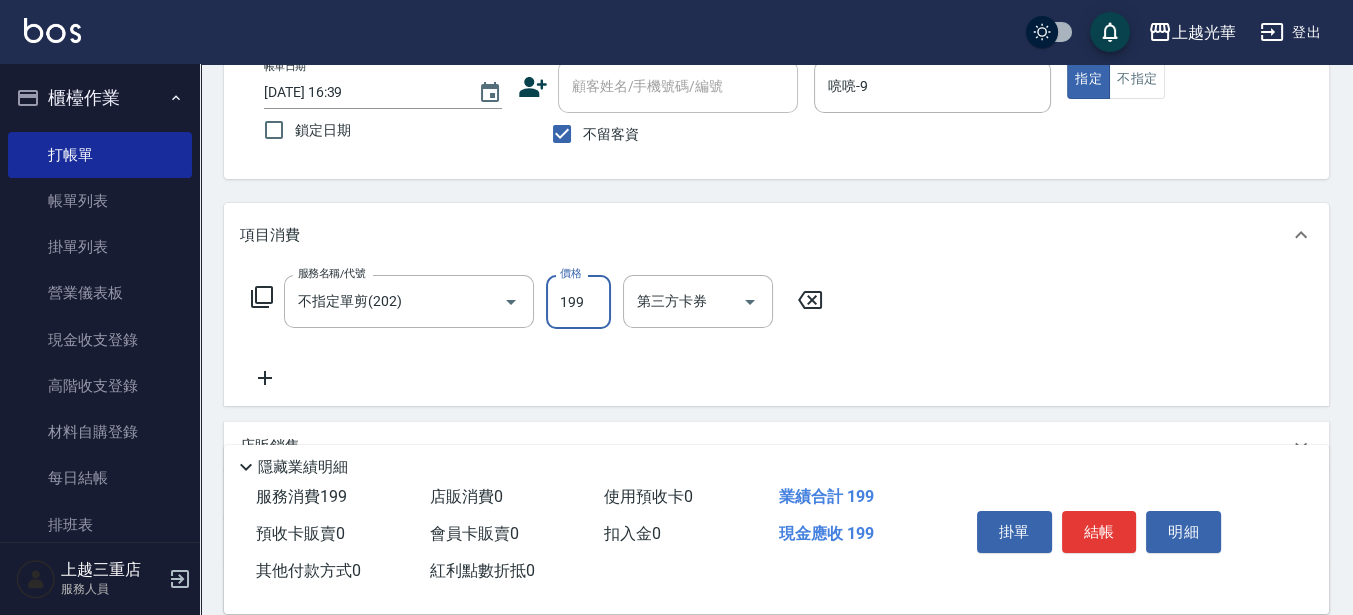 click on "掛單 結帳 明細" at bounding box center (1099, 534) 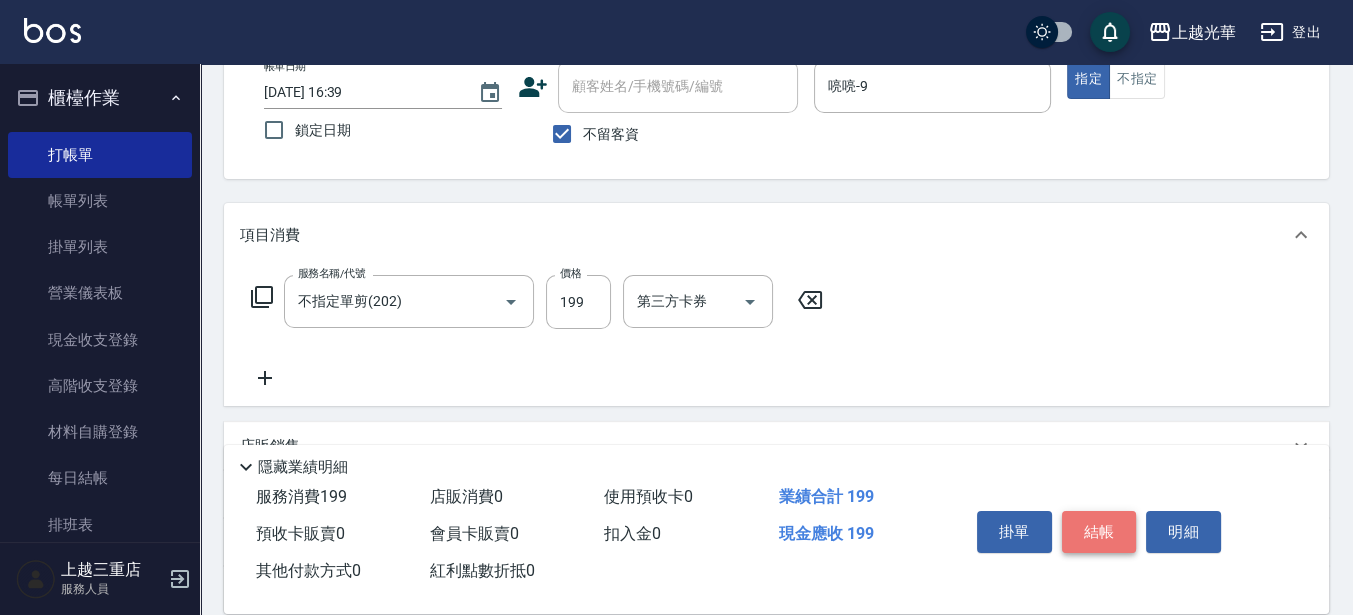 click on "結帳" at bounding box center [1099, 532] 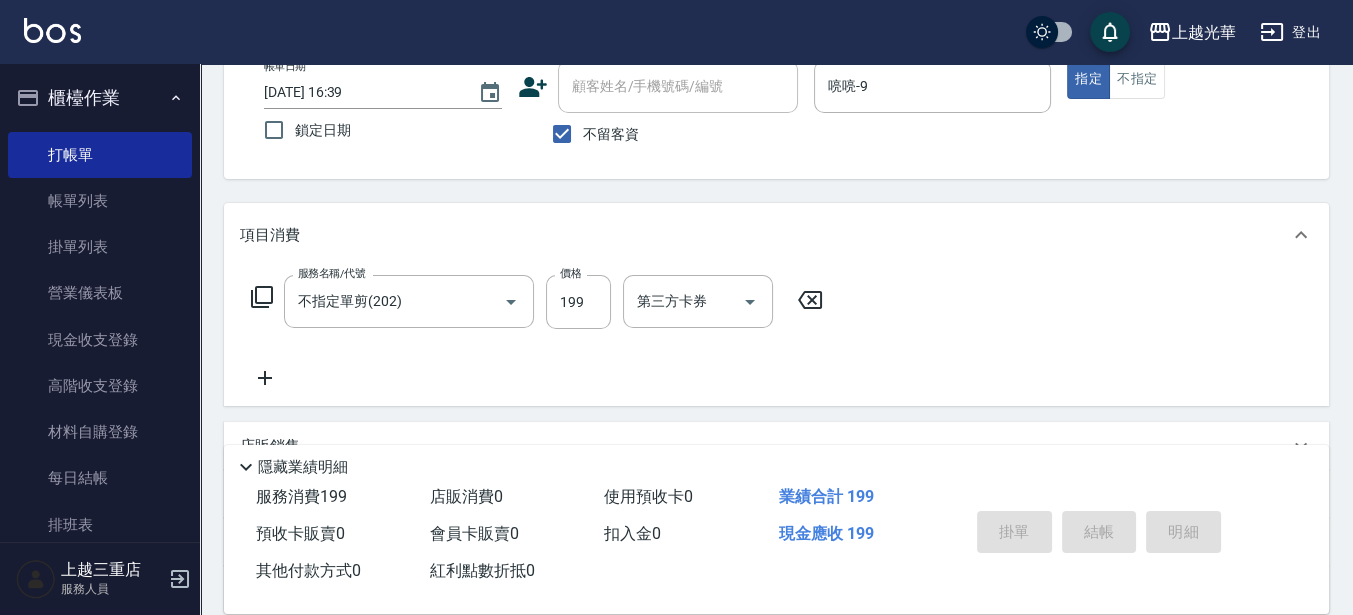 scroll, scrollTop: 0, scrollLeft: 0, axis: both 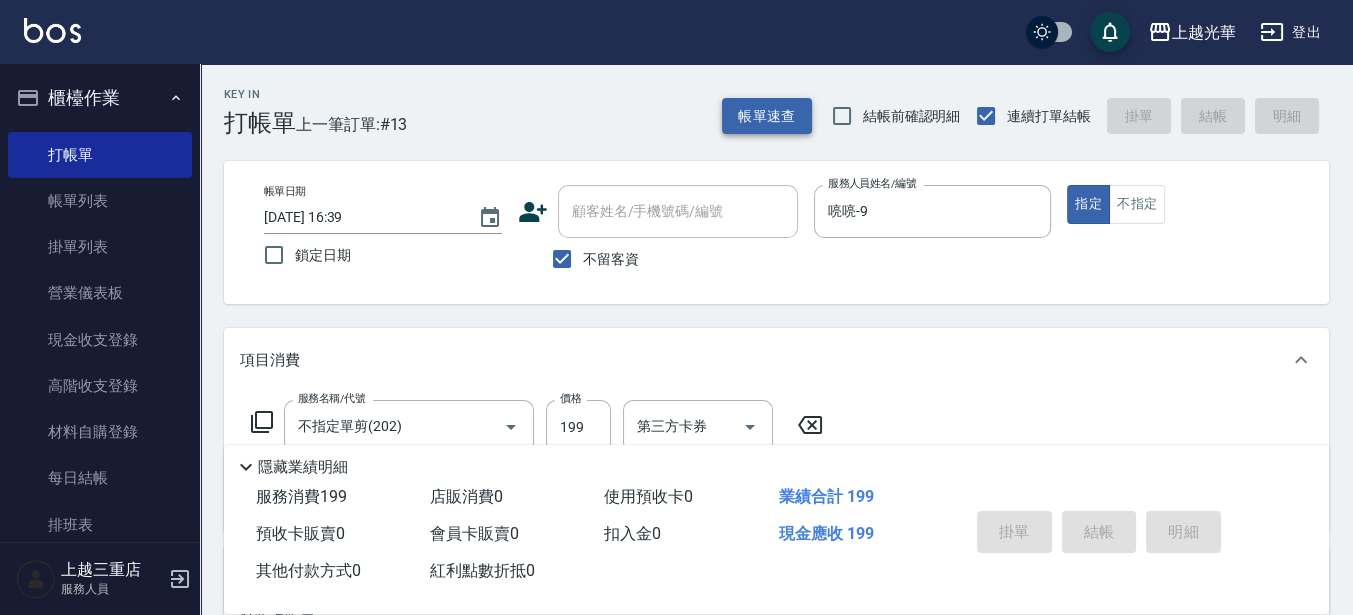 type on "[DATE] 16:54" 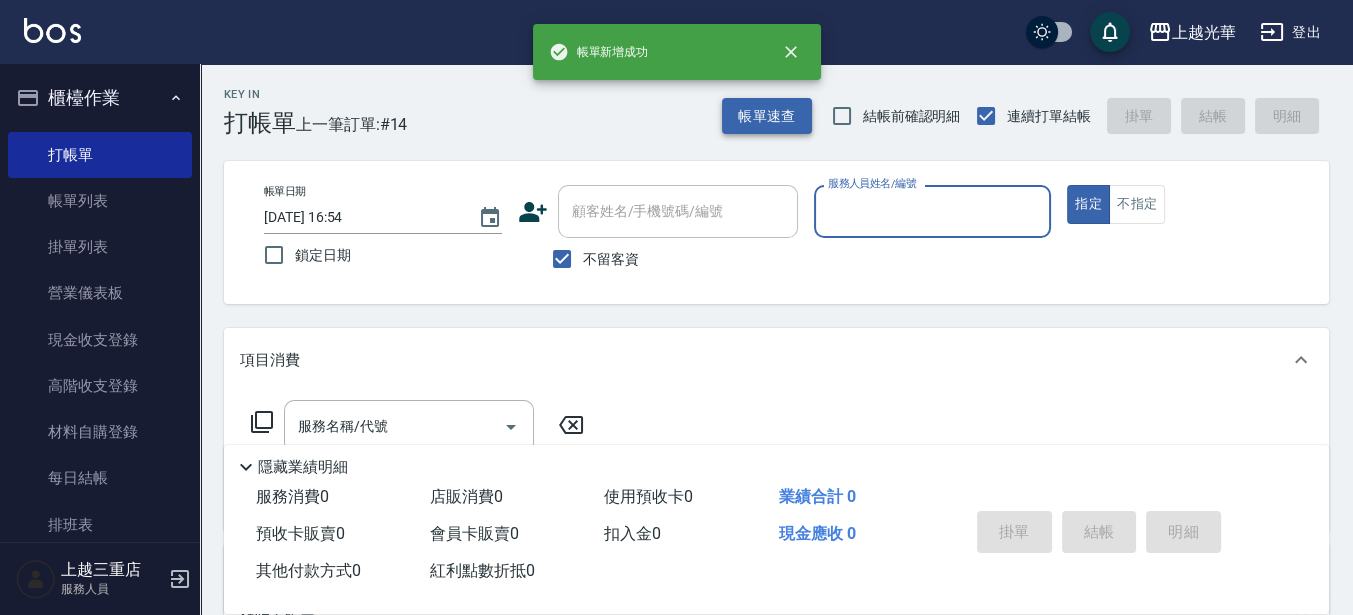 drag, startPoint x: 794, startPoint y: 109, endPoint x: 783, endPoint y: 111, distance: 11.18034 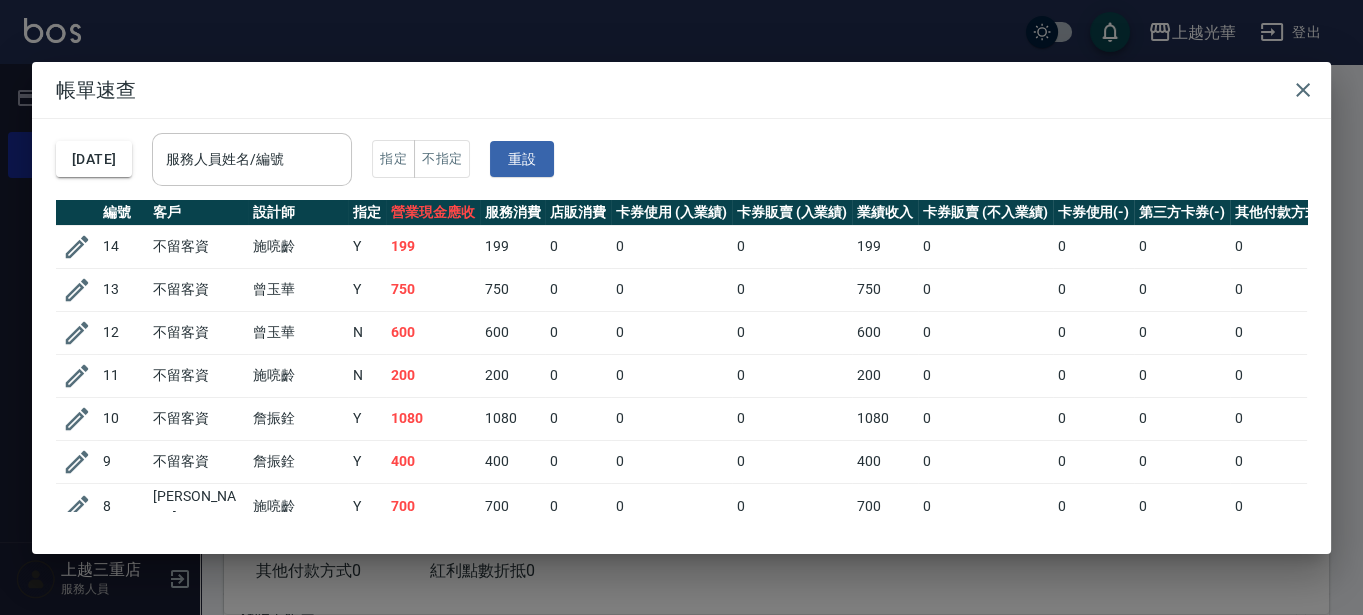 click on "服務人員姓名/編號 服務人員姓名/編號" at bounding box center [252, 159] 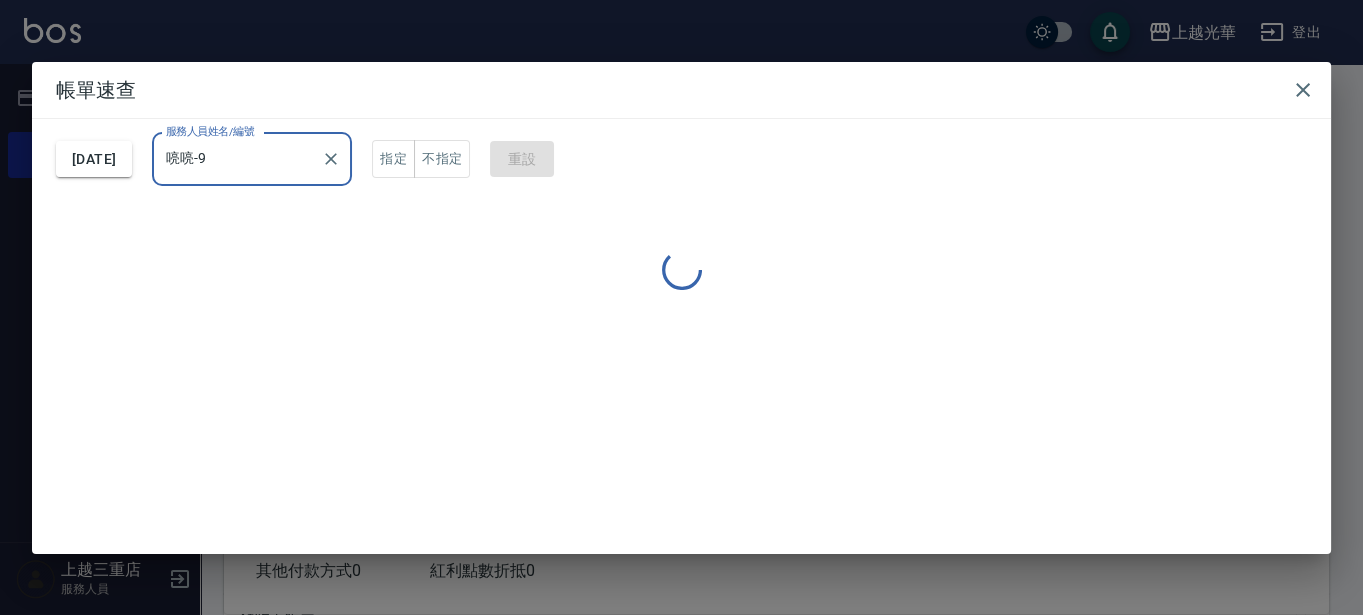 type on "喨喨-9" 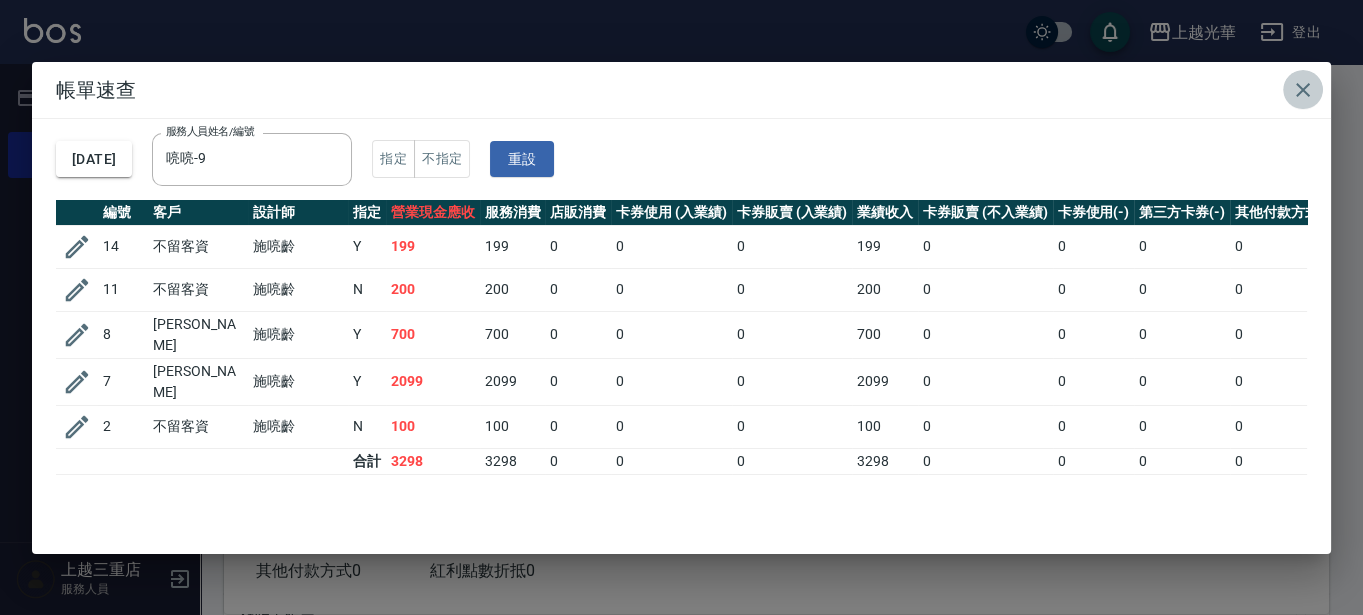 click 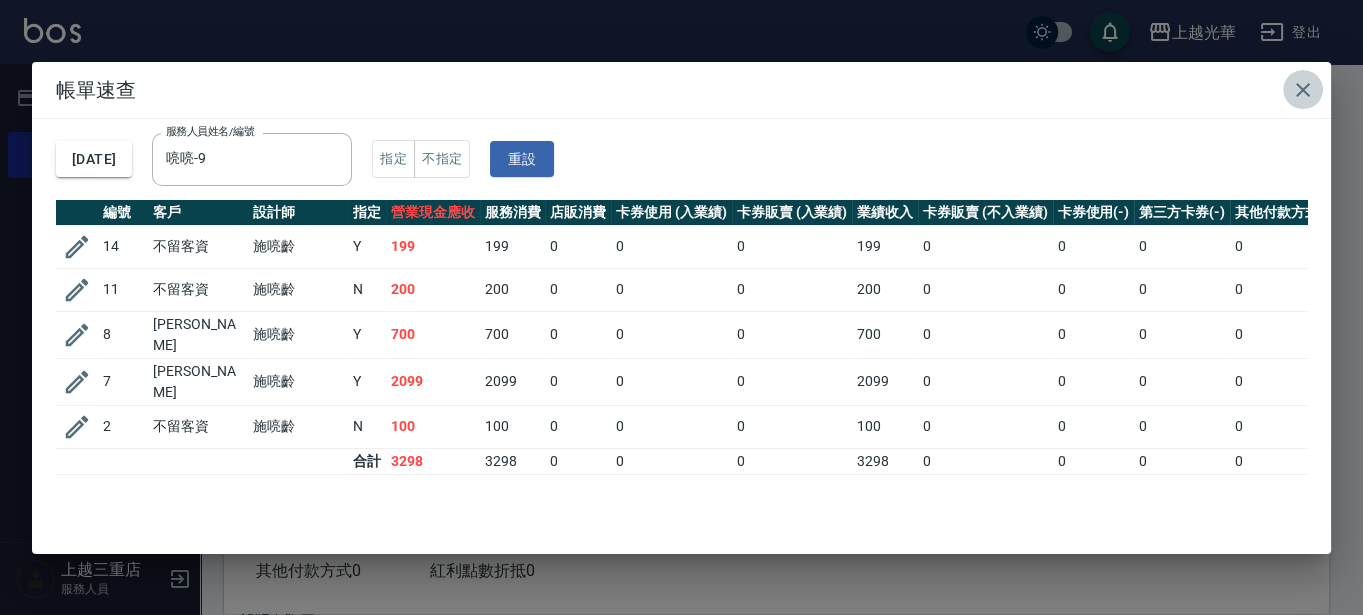 type 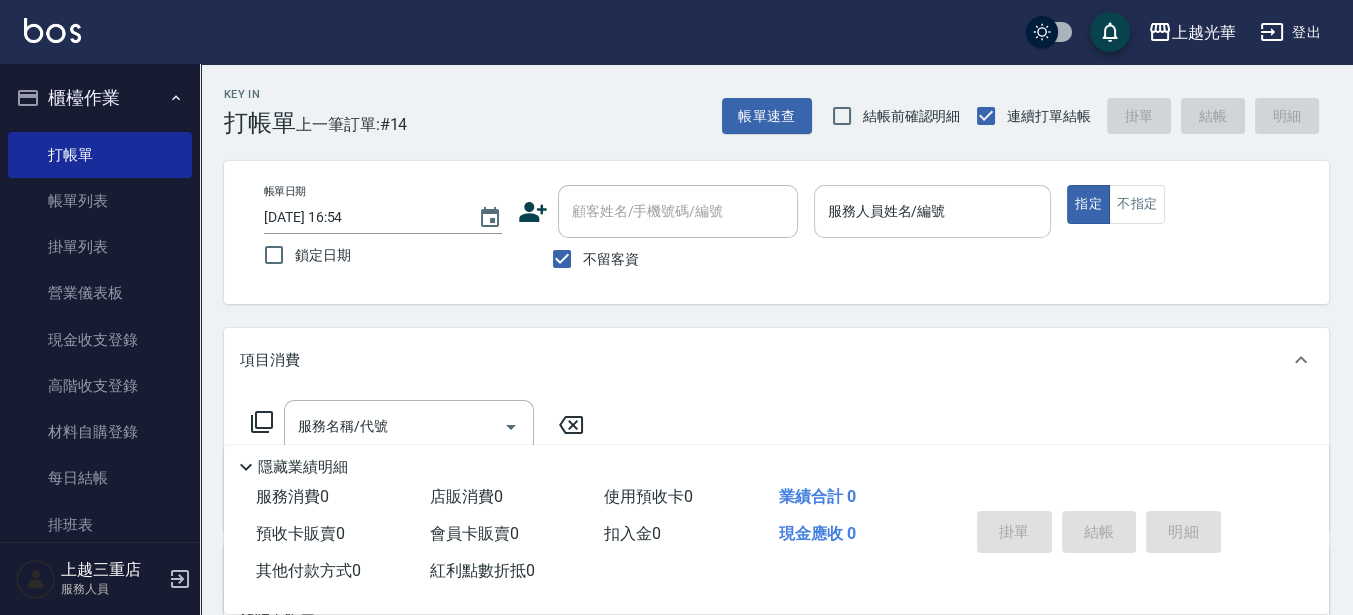 click on "服務人員姓名/編號 服務人員姓名/編號" at bounding box center [933, 211] 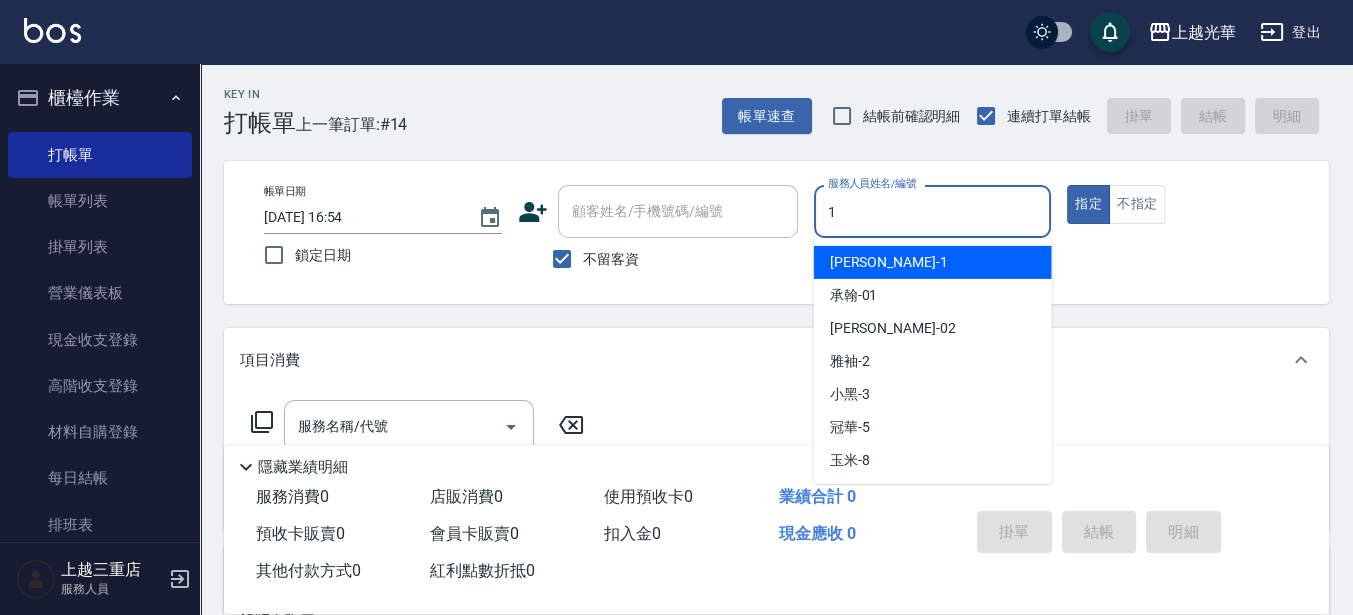 type on "小詹-1" 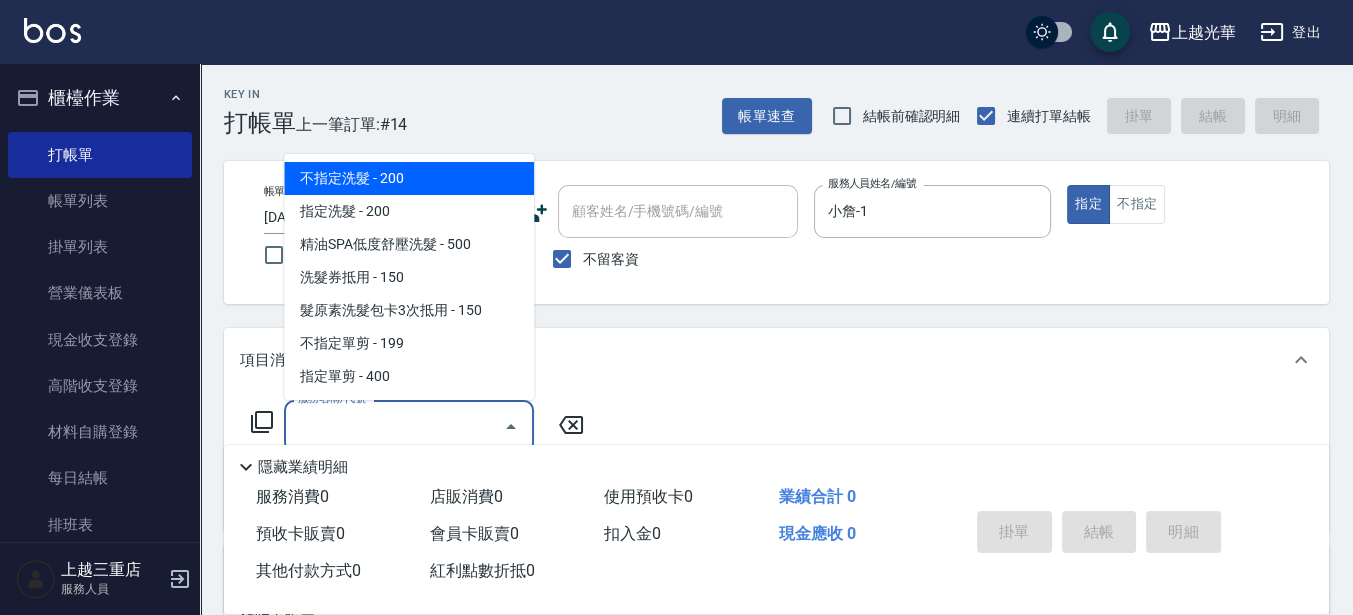 click on "服務名稱/代號" at bounding box center (394, 426) 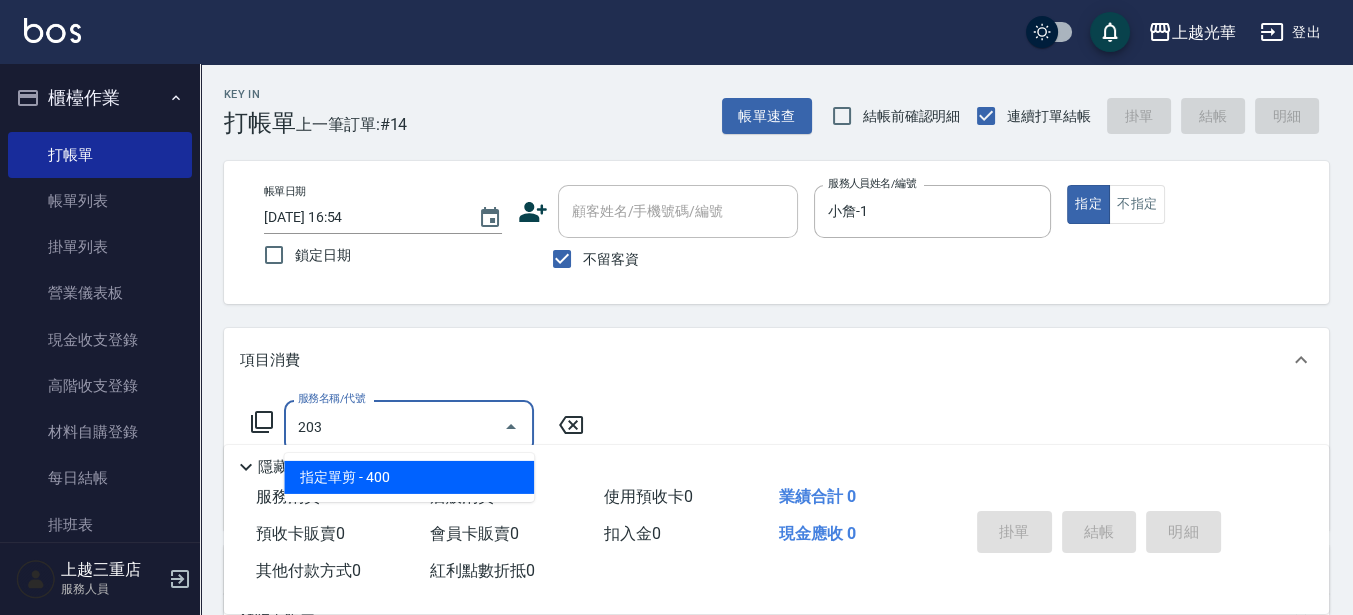 type on "指定單剪(203)" 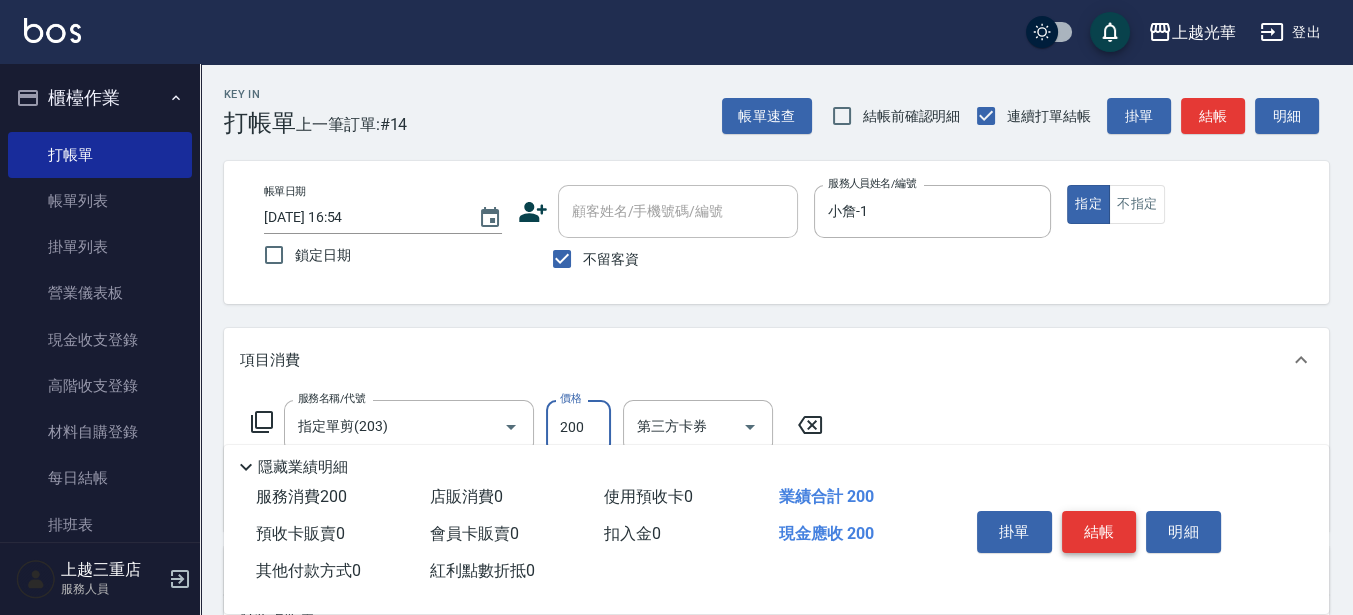 type on "200" 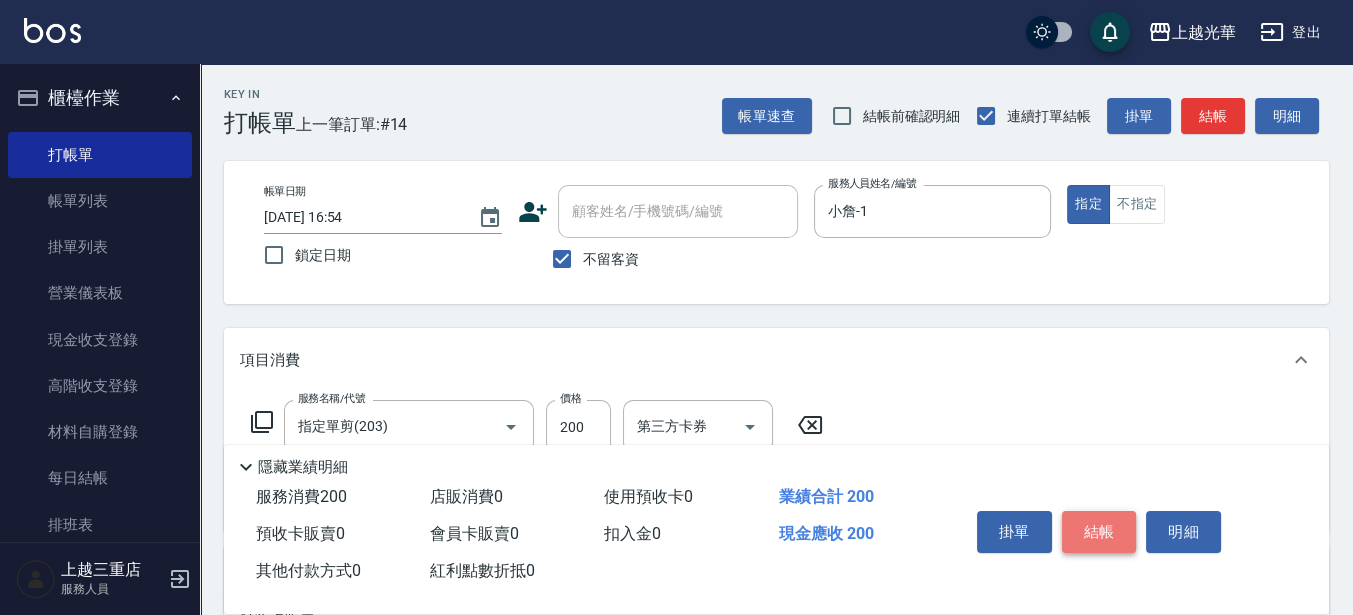 click on "結帳" at bounding box center [1099, 532] 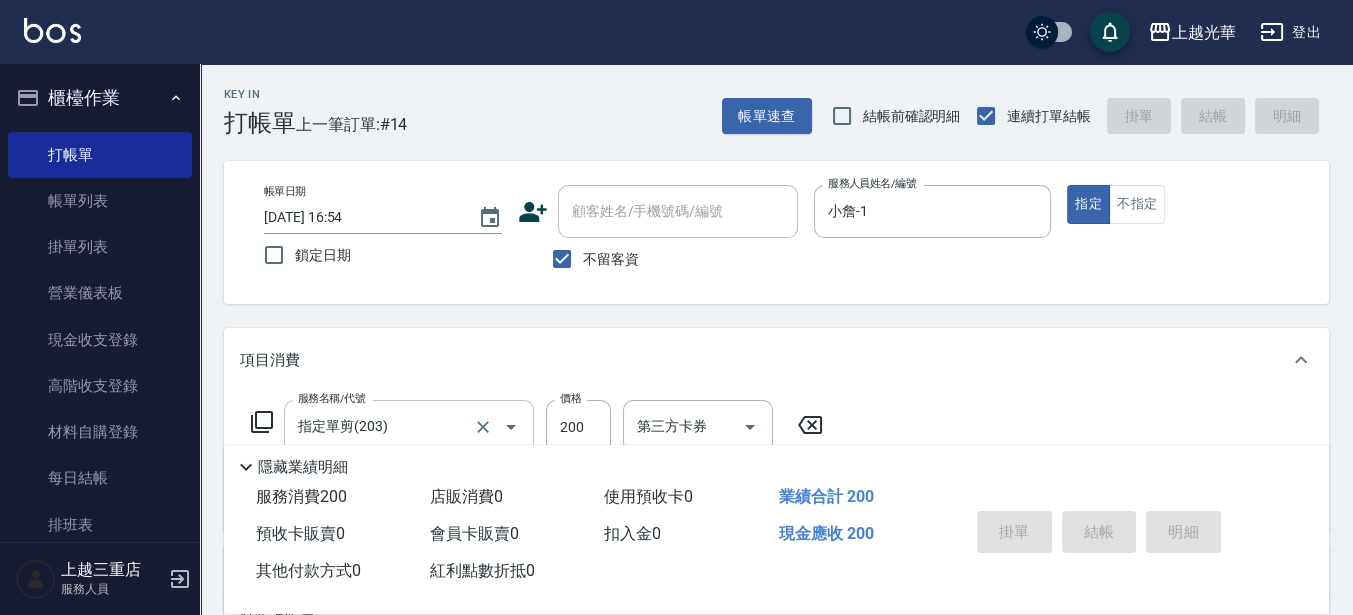 type on "[DATE] 16:59" 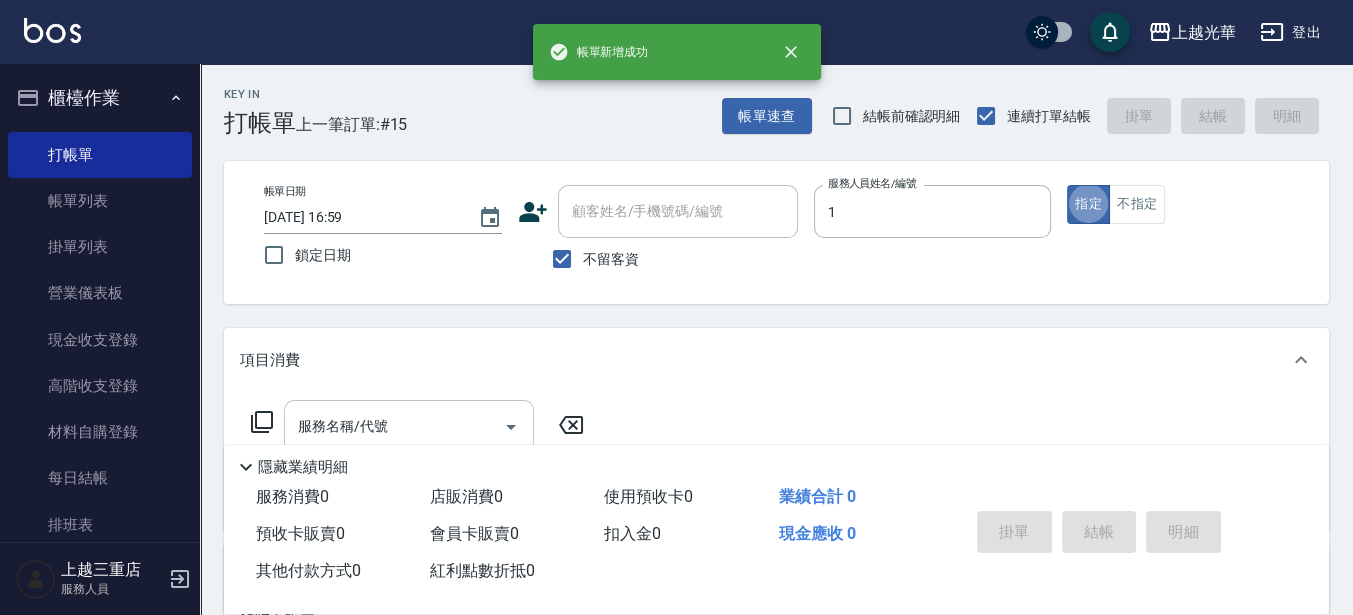 type on "小詹-1" 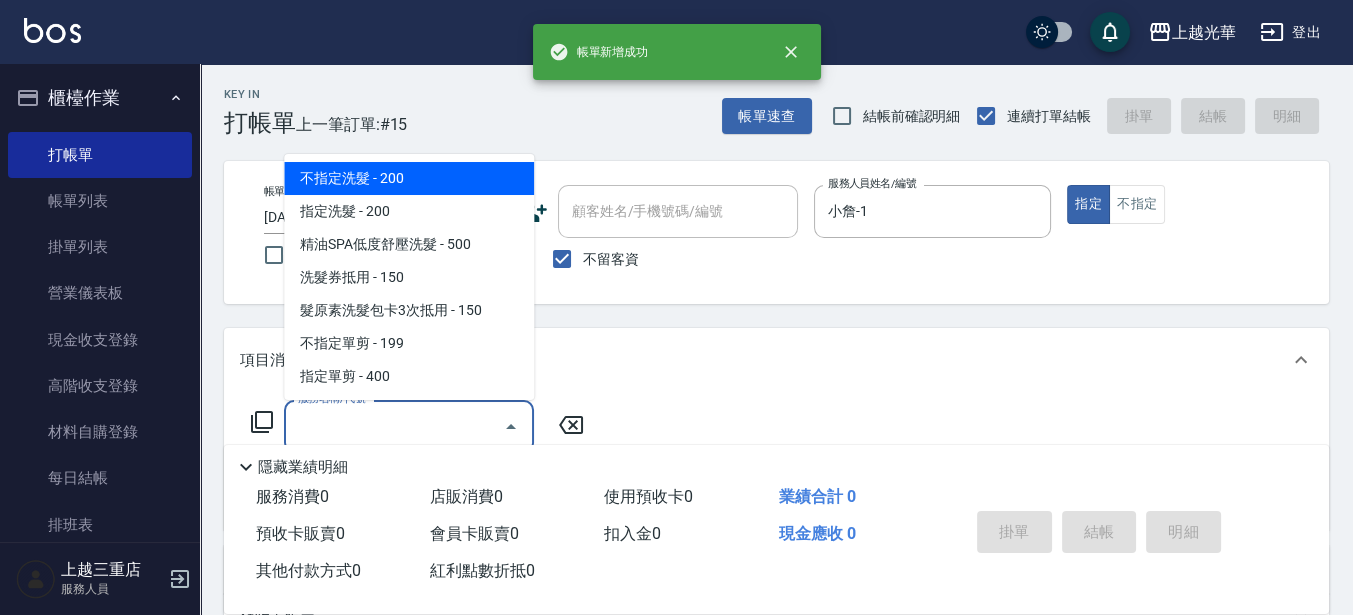 click on "服務名稱/代號" at bounding box center [394, 426] 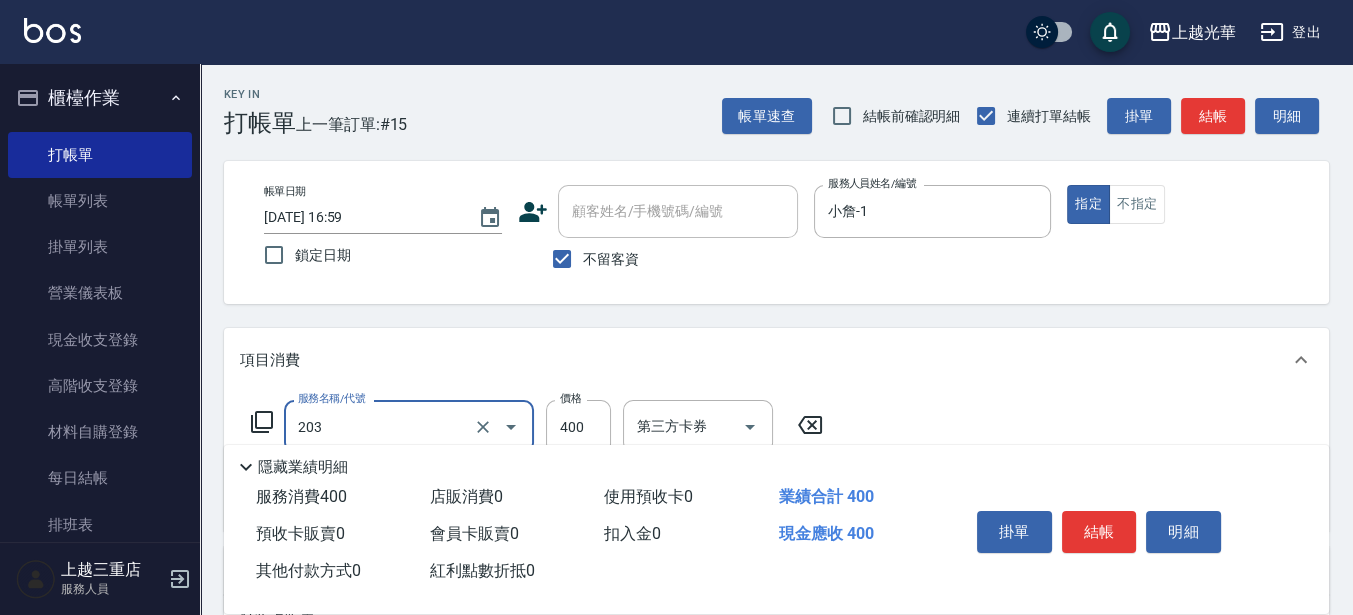 type on "指定單剪(203)" 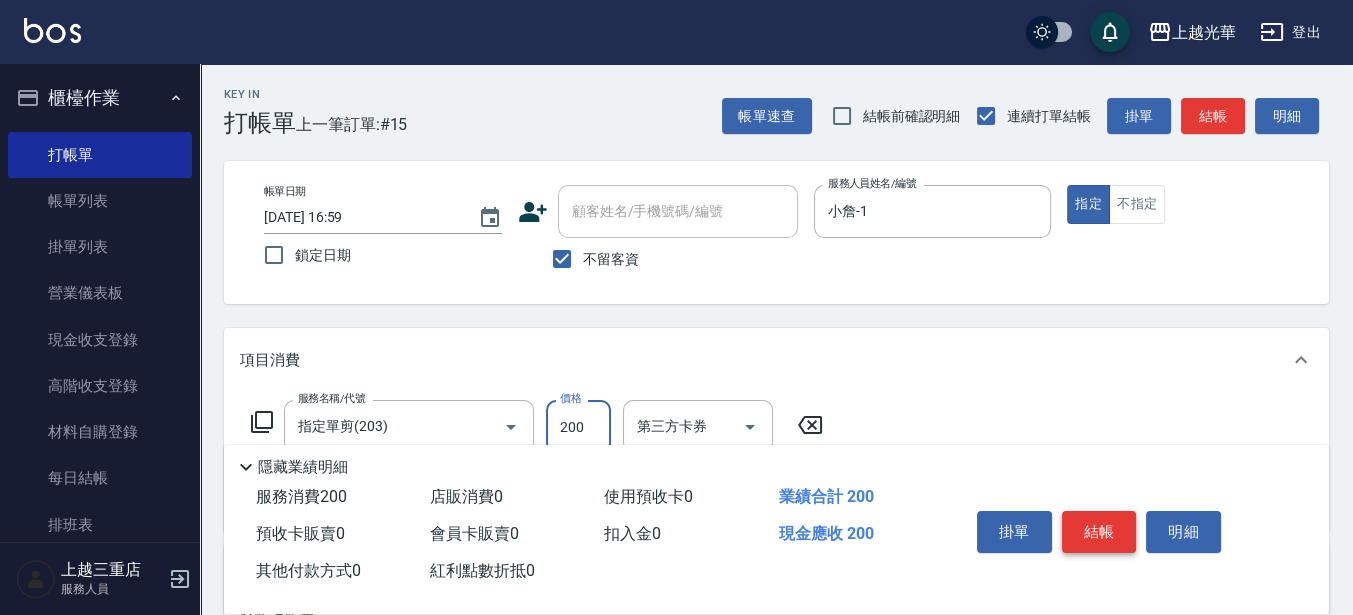 type on "200" 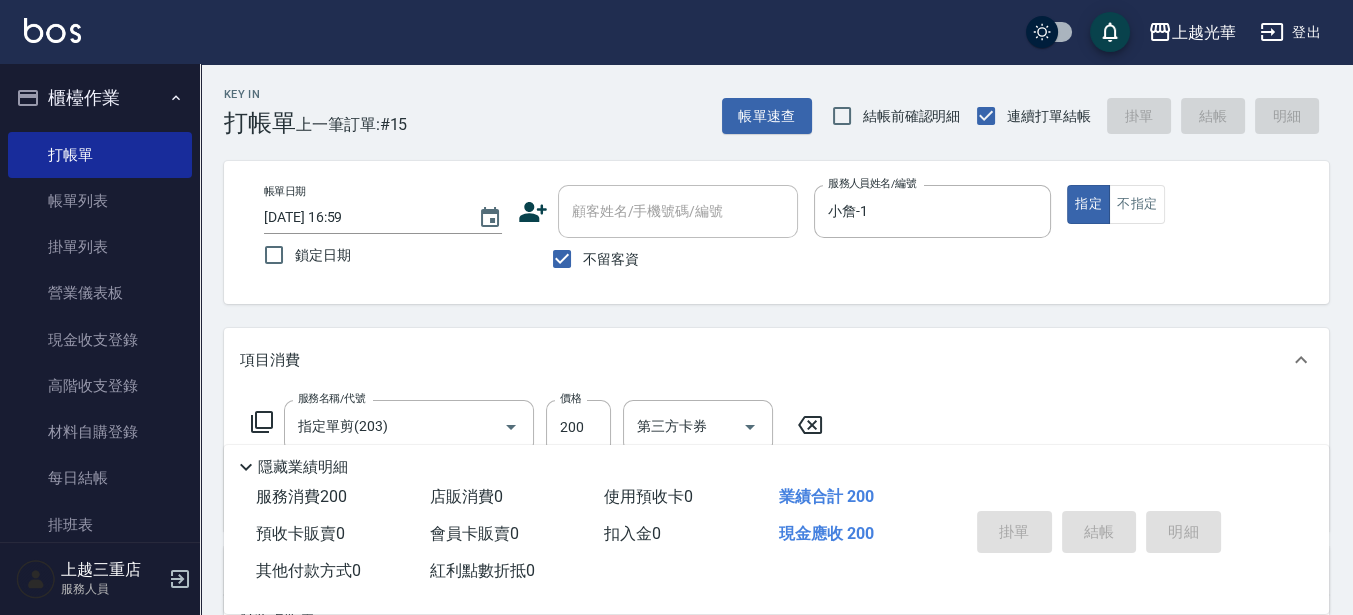 type on "[DATE] 17:00" 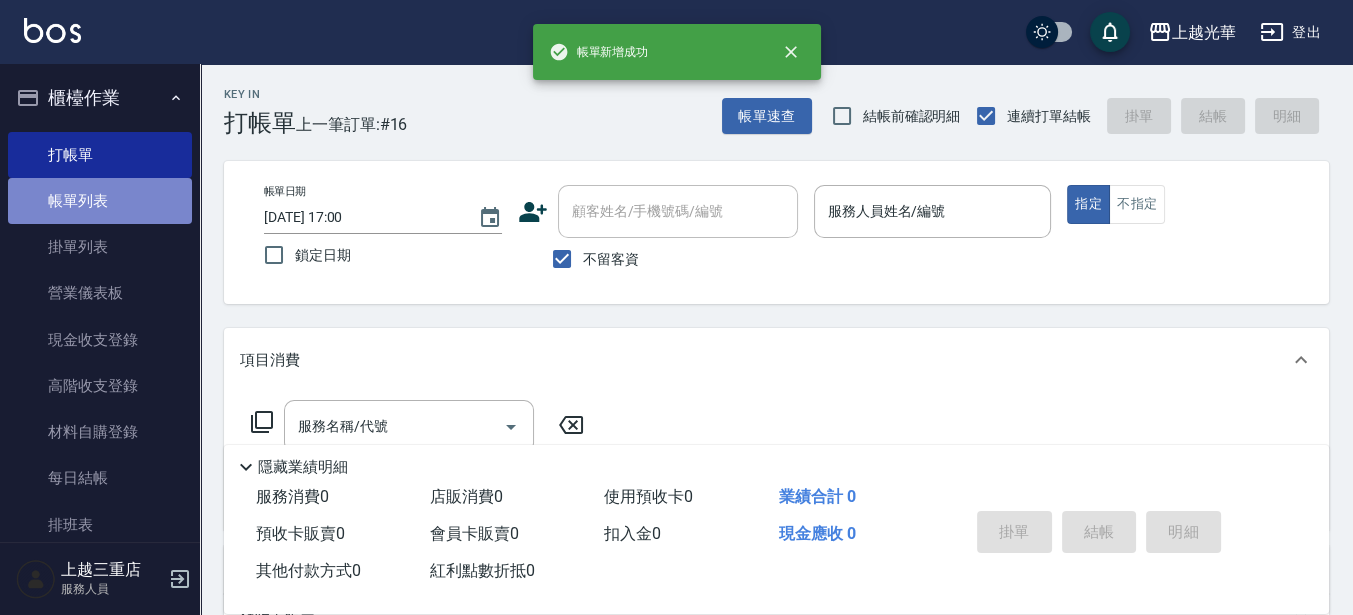 click on "帳單列表" at bounding box center [100, 201] 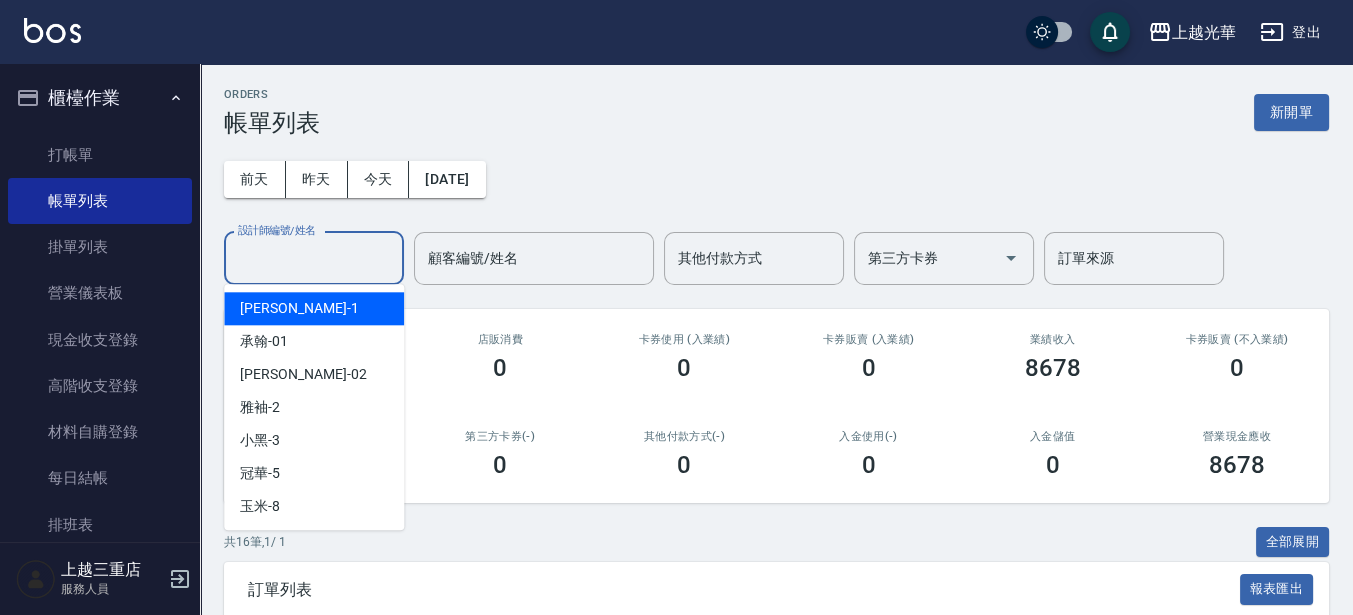 click on "設計師編號/姓名" at bounding box center (314, 258) 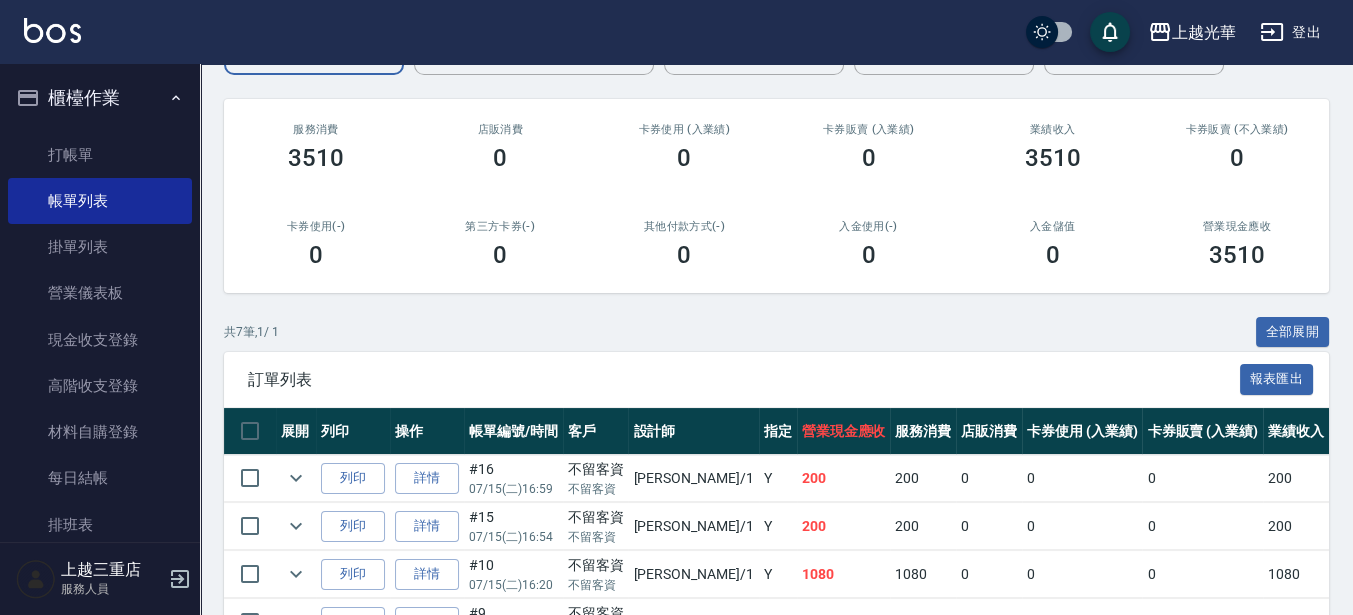 scroll, scrollTop: 0, scrollLeft: 0, axis: both 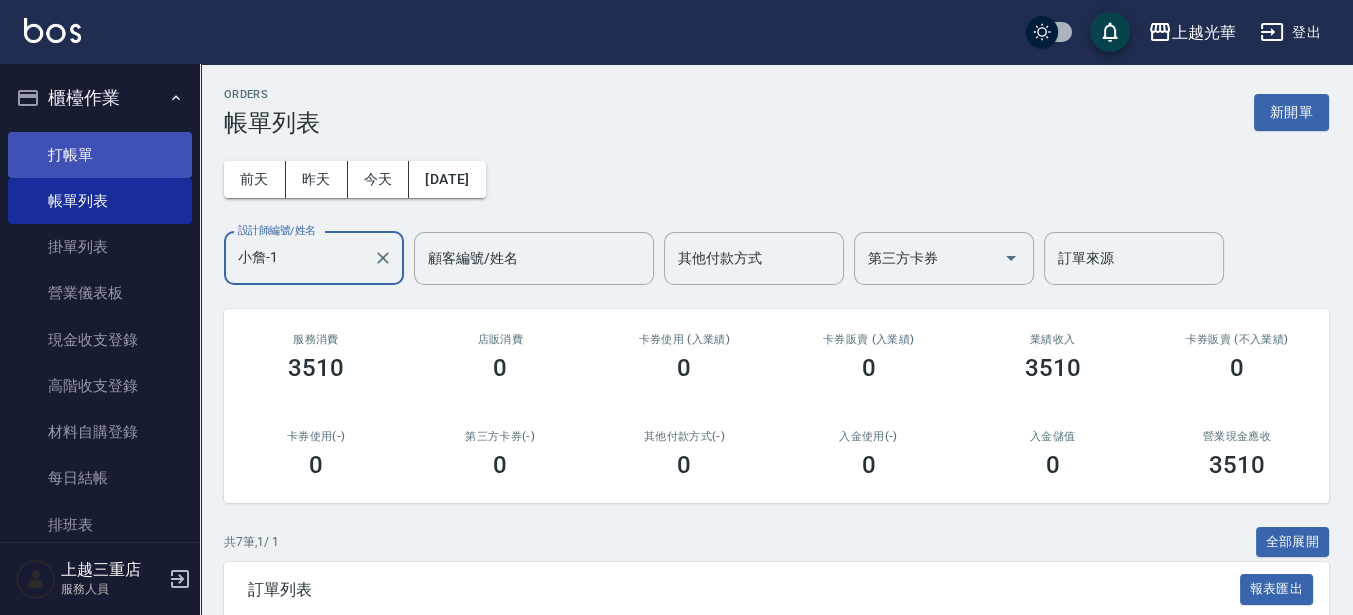 type on "小詹-1" 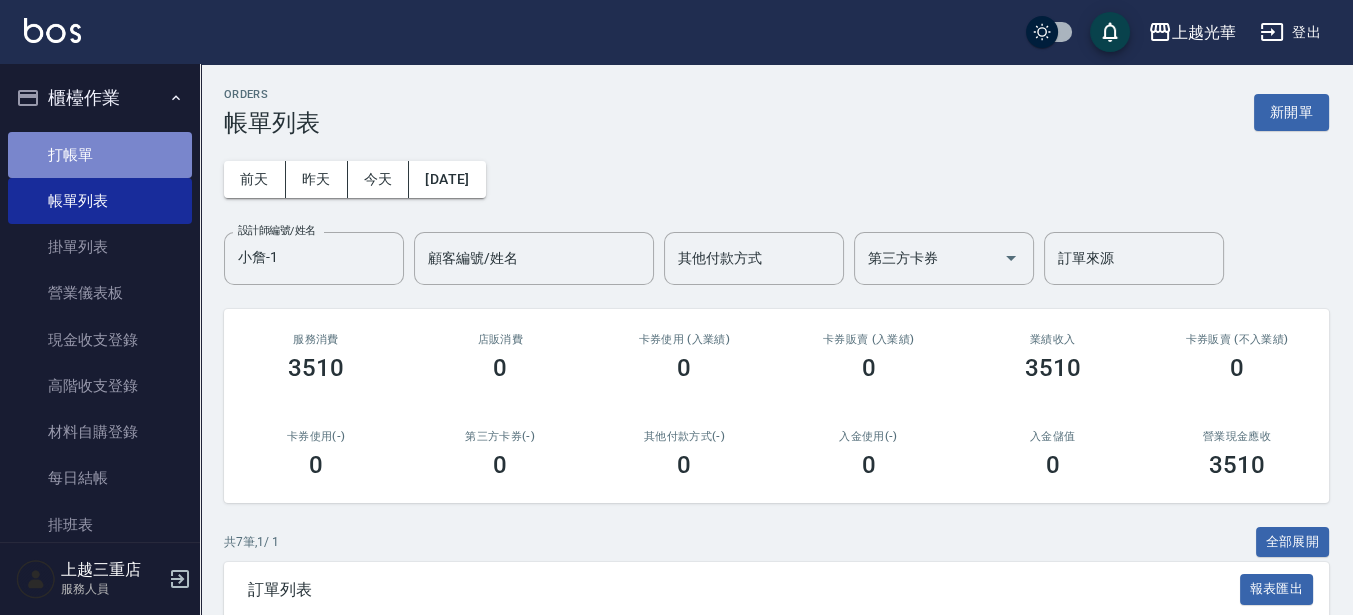click on "打帳單" at bounding box center [100, 155] 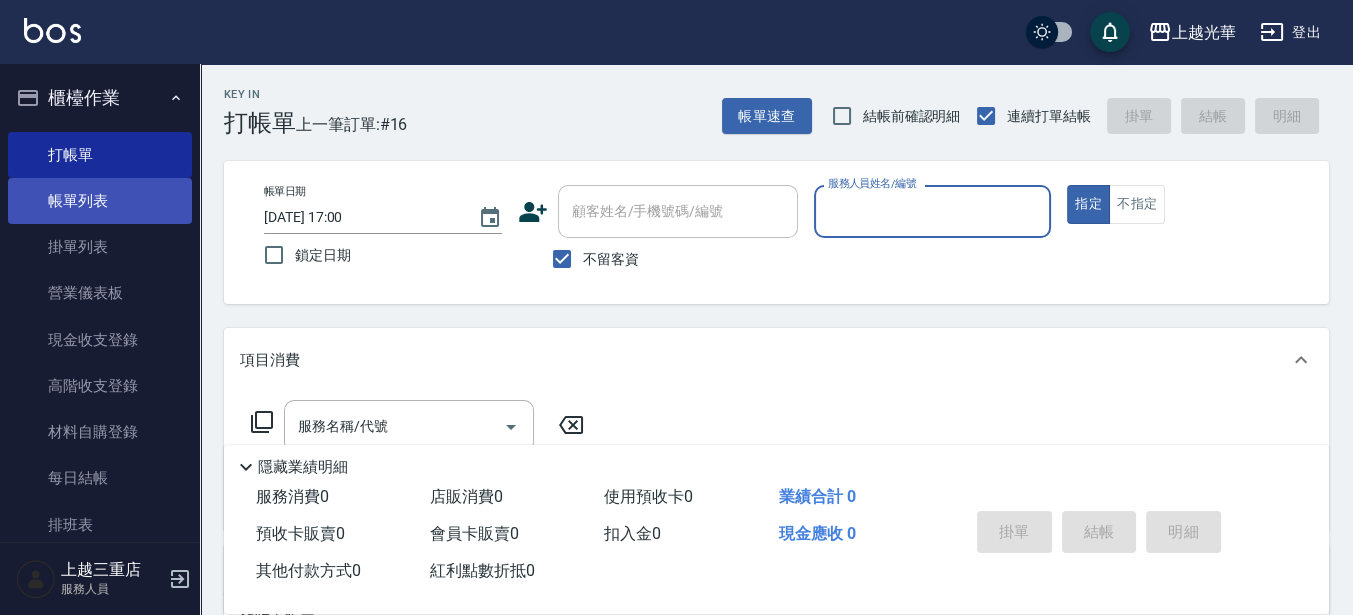 click on "帳單列表" at bounding box center [100, 201] 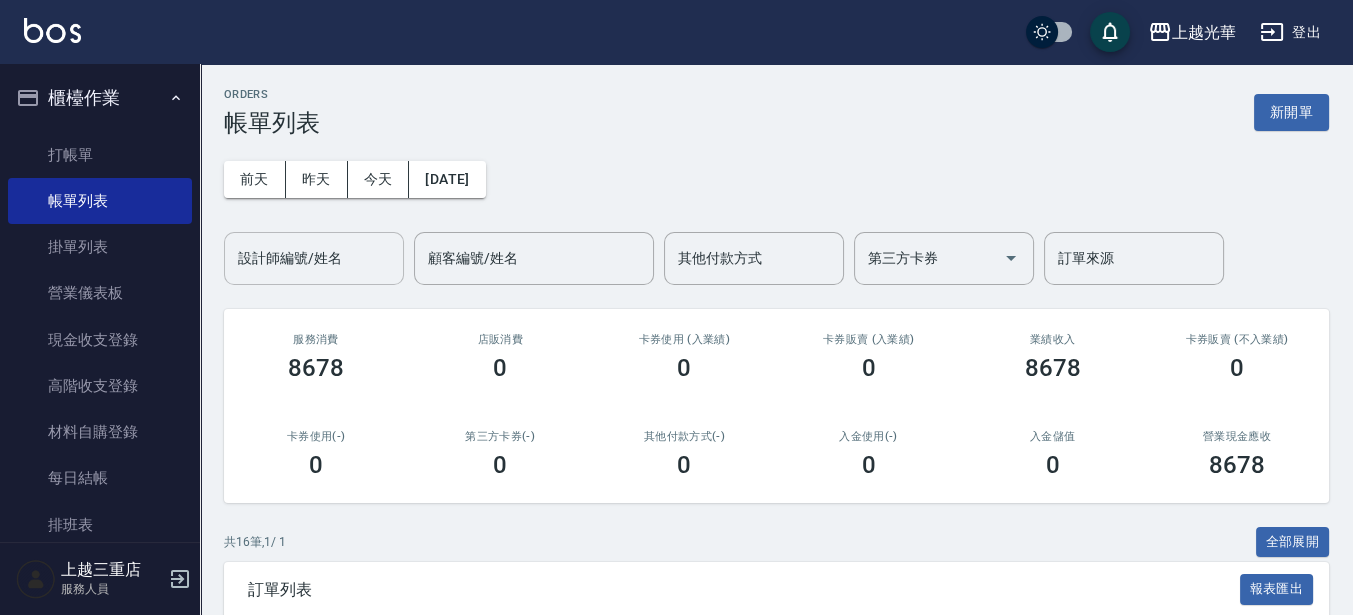 drag, startPoint x: 349, startPoint y: 252, endPoint x: 343, endPoint y: 281, distance: 29.614185 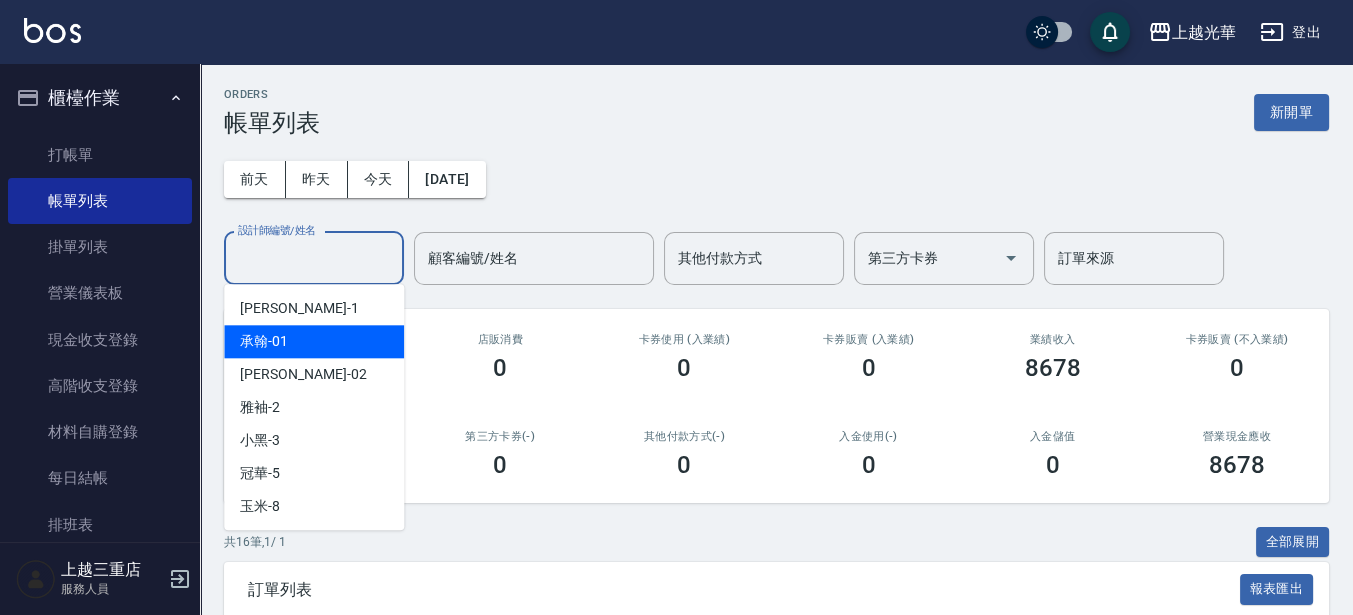 click on "承翰 -01" at bounding box center [314, 341] 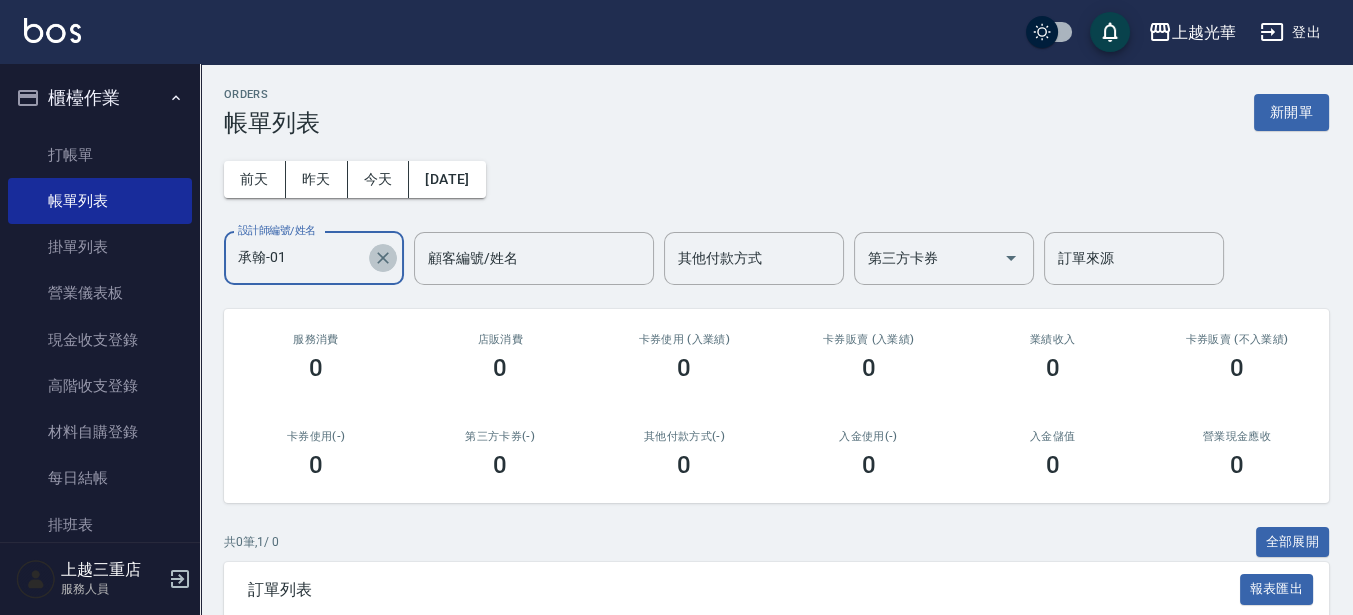 click 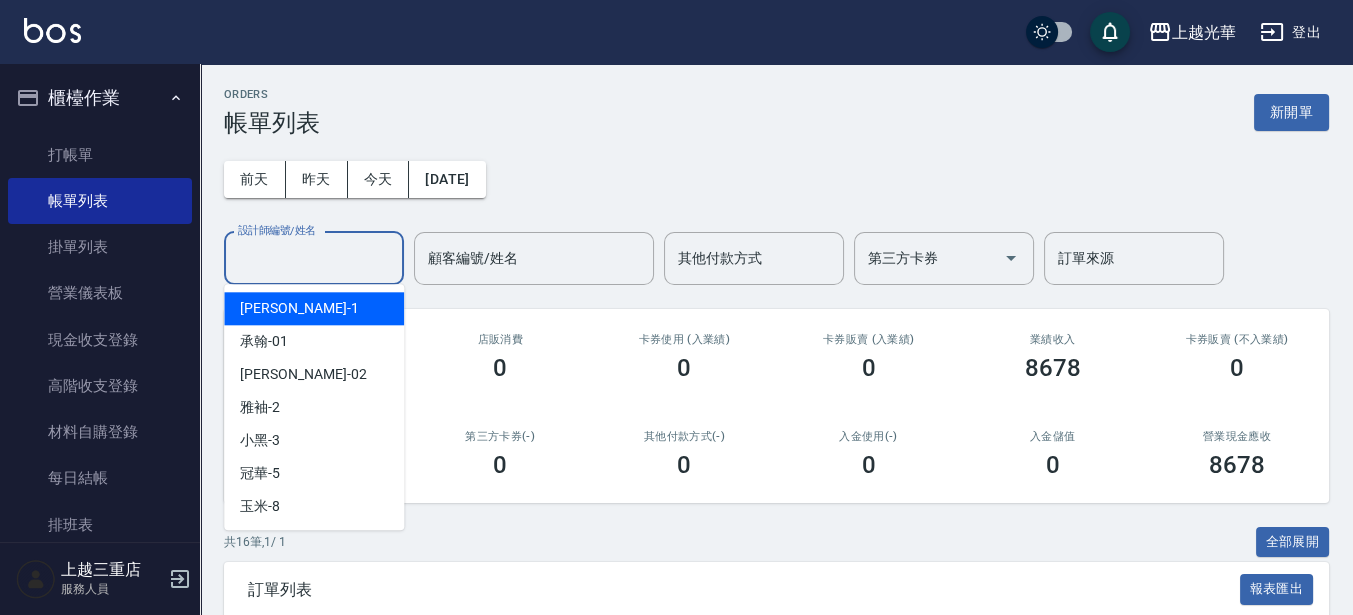 click on "設計師編號/姓名" at bounding box center [314, 258] 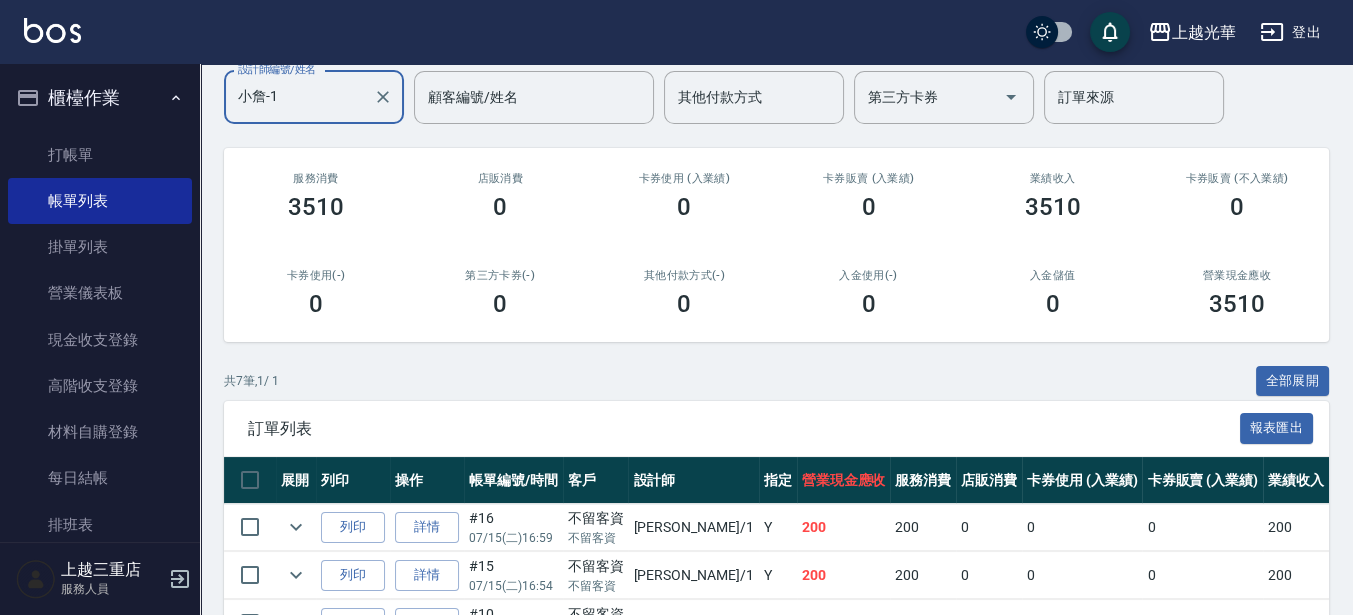 scroll, scrollTop: 250, scrollLeft: 0, axis: vertical 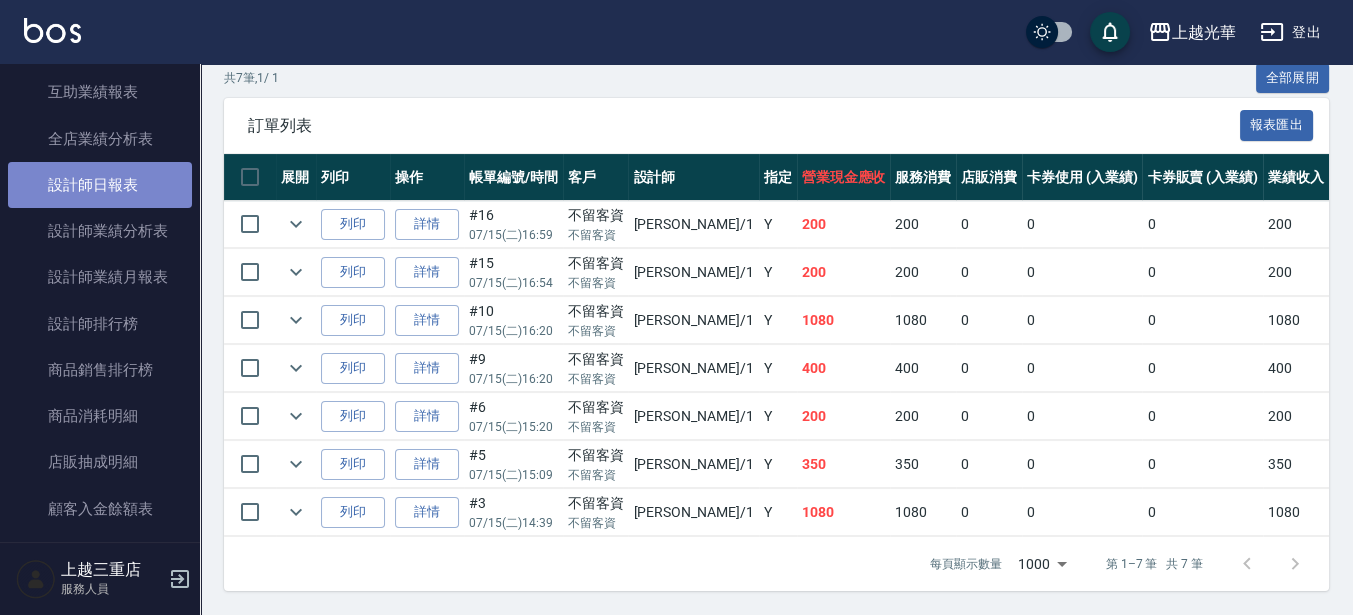 click on "設計師日報表" at bounding box center (100, 185) 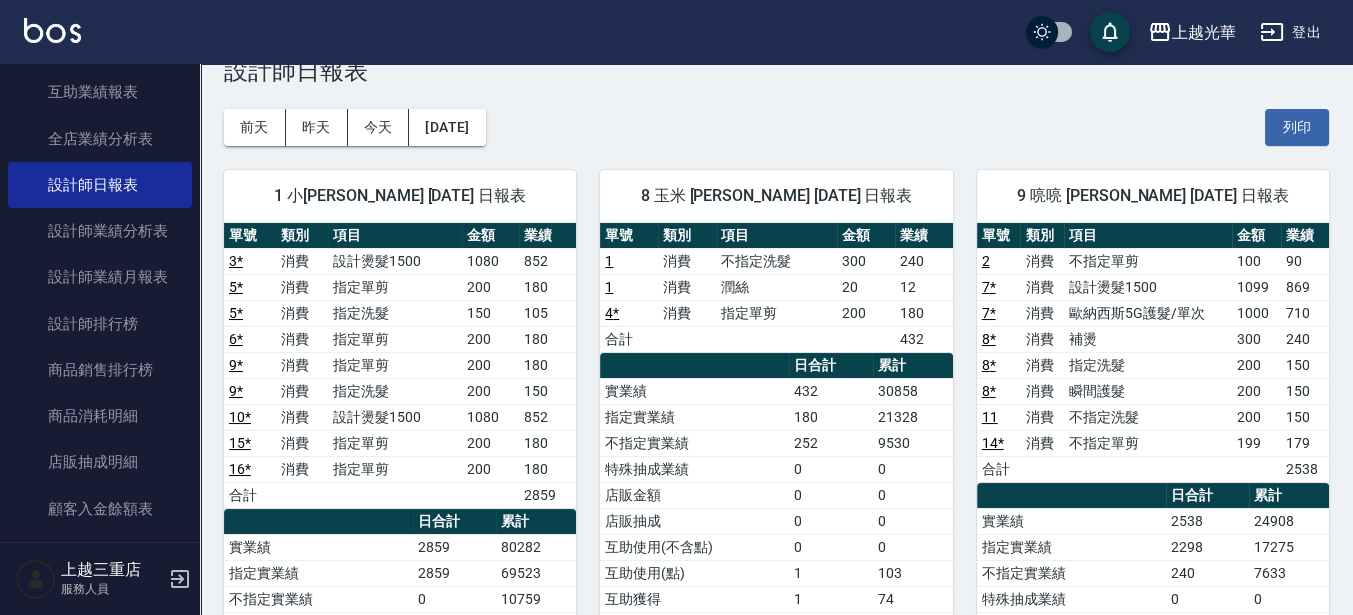 scroll, scrollTop: 0, scrollLeft: 0, axis: both 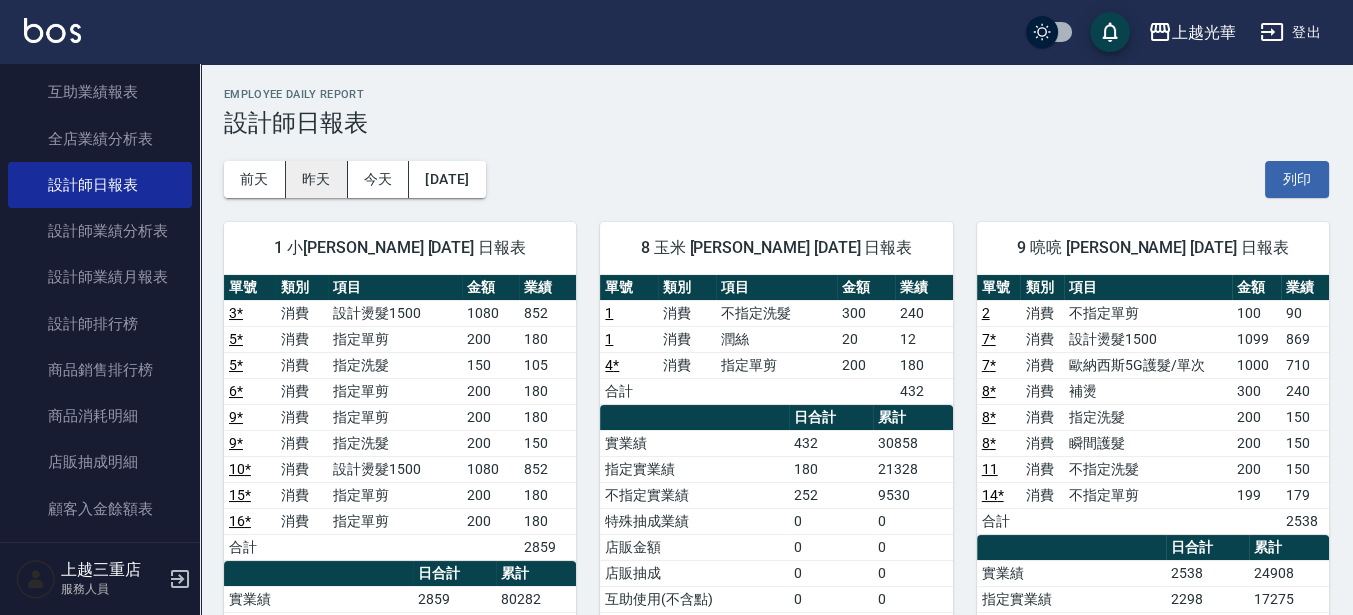 click on "昨天" at bounding box center [317, 179] 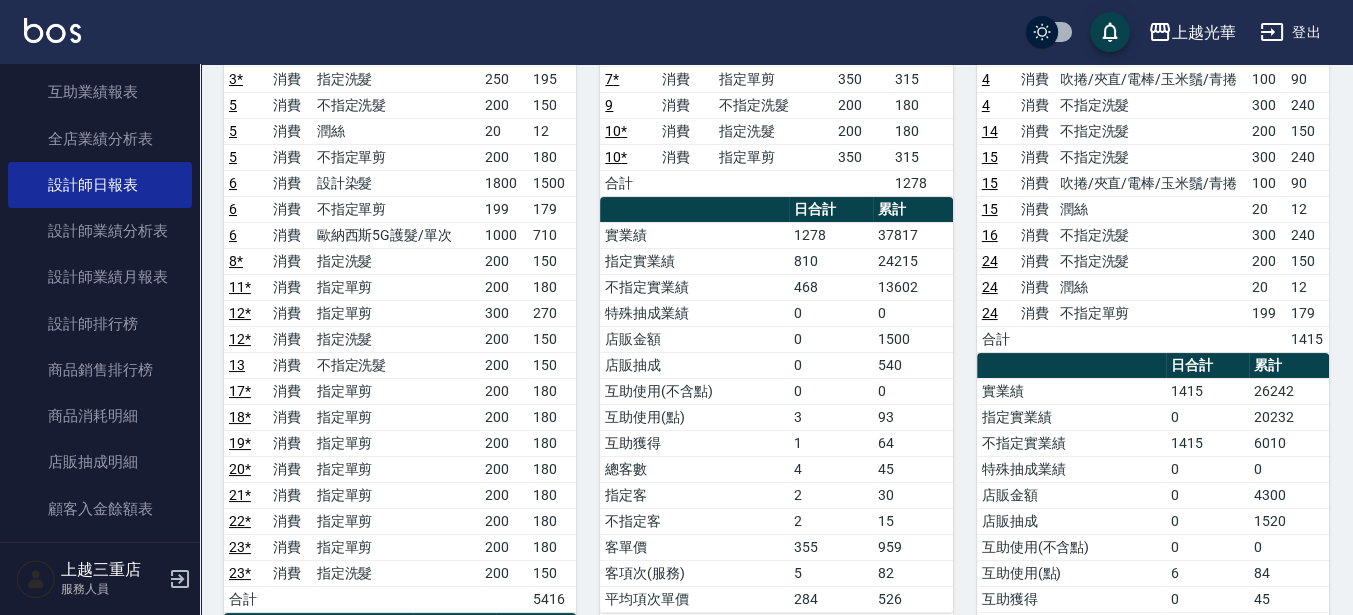 scroll, scrollTop: 375, scrollLeft: 0, axis: vertical 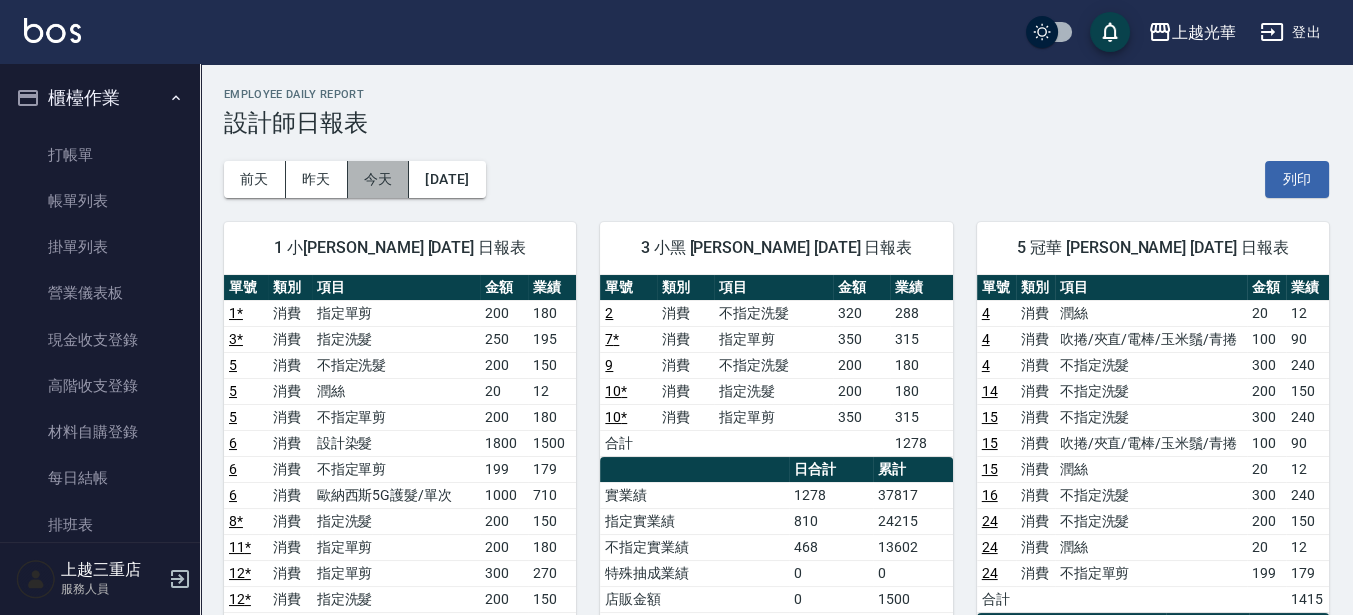 click on "今天" at bounding box center [379, 179] 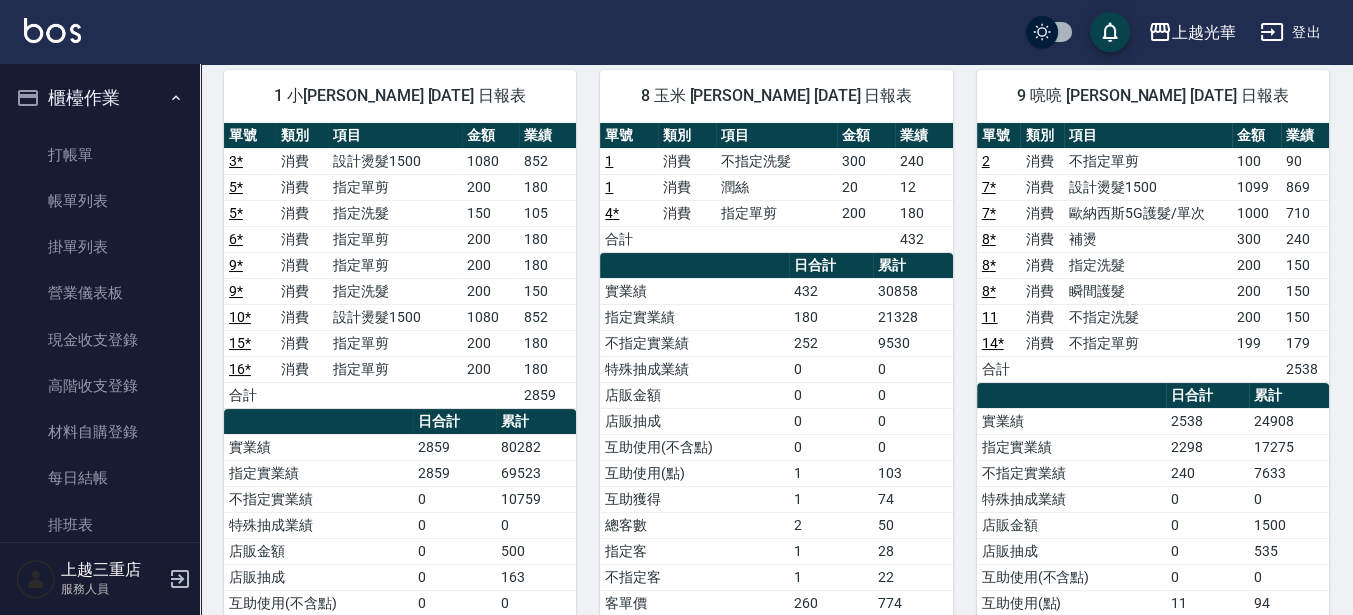 scroll, scrollTop: 250, scrollLeft: 0, axis: vertical 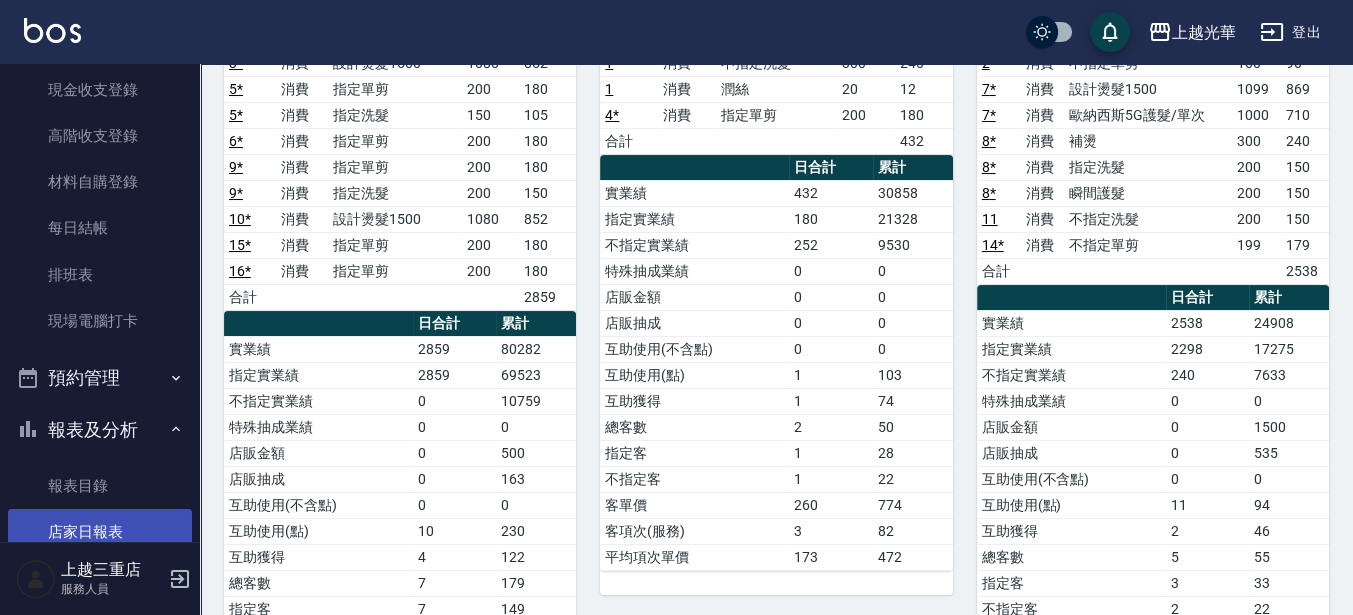 click on "店家日報表" at bounding box center [100, 532] 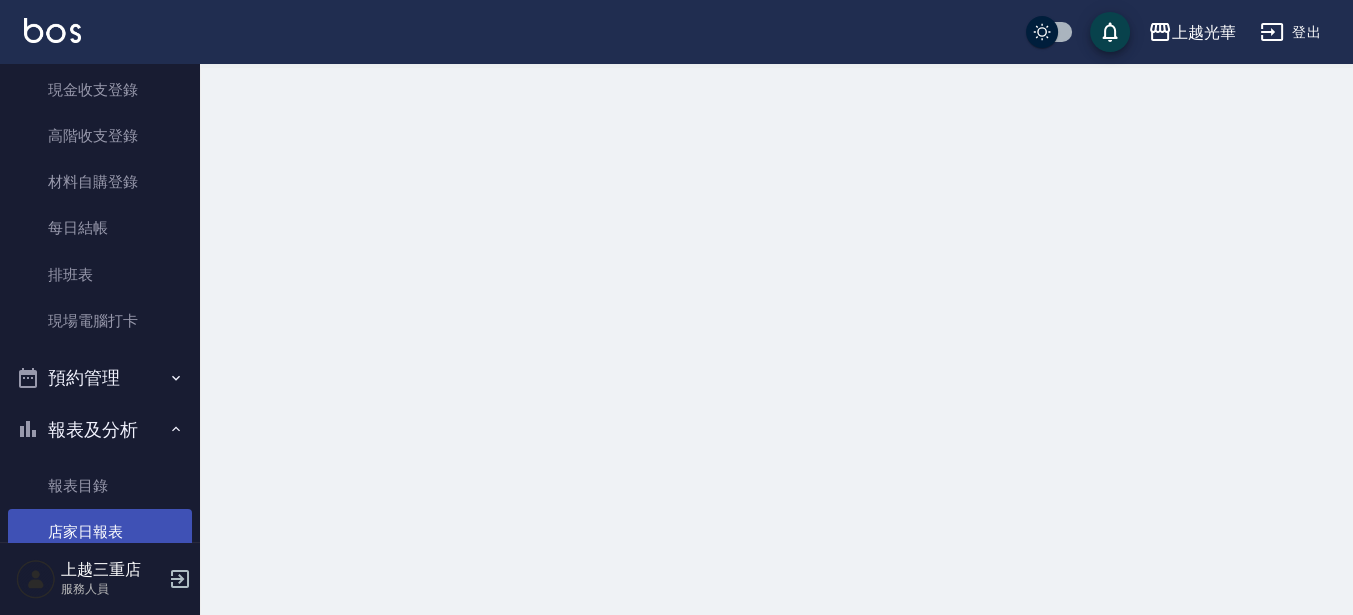 scroll, scrollTop: 0, scrollLeft: 0, axis: both 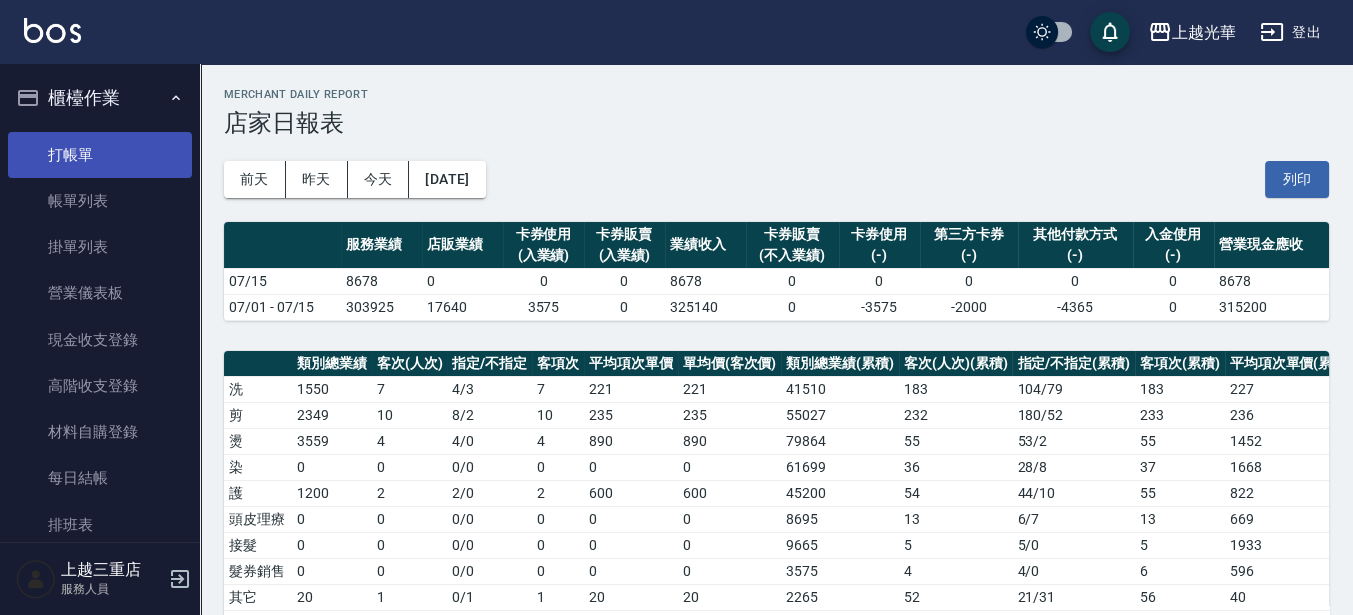 click on "打帳單" at bounding box center [100, 155] 